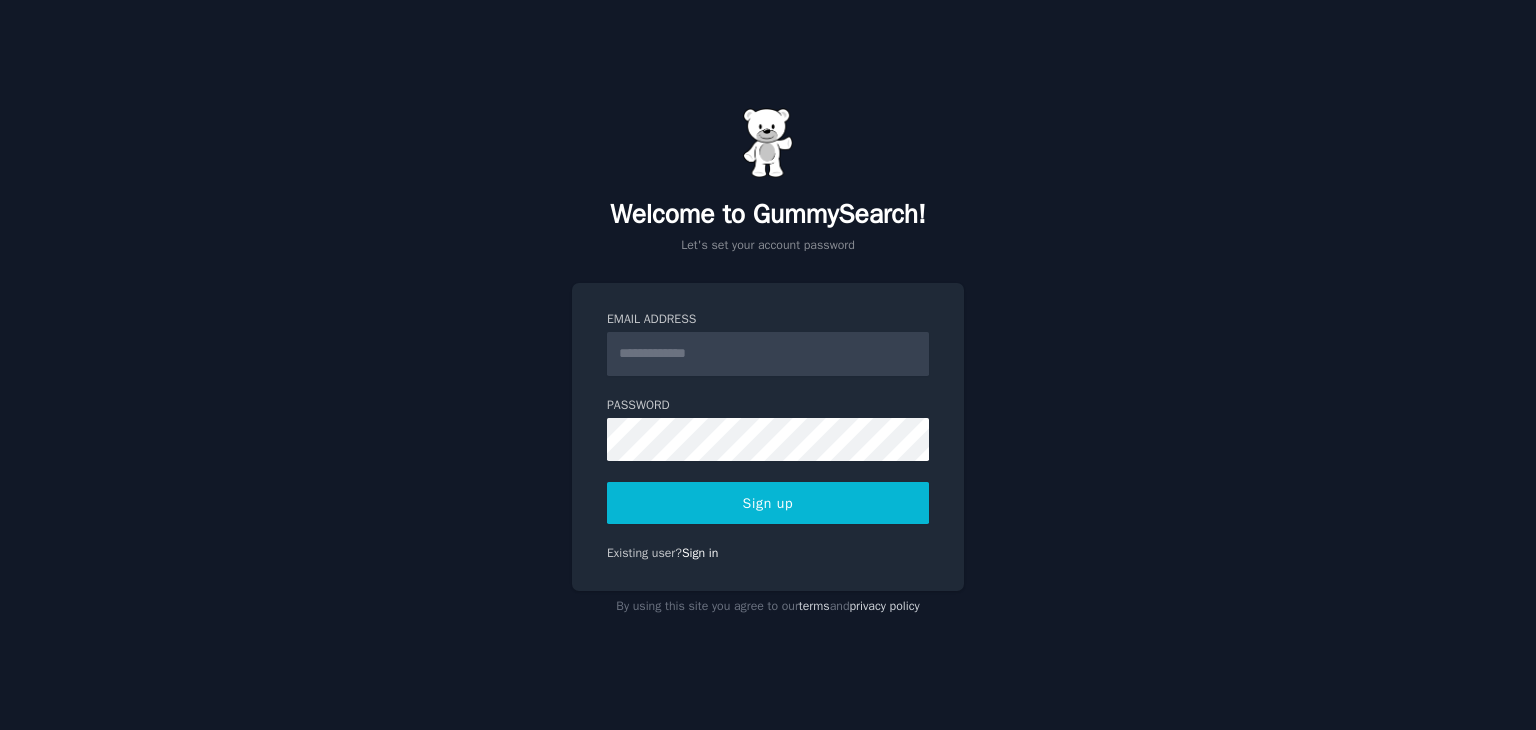 scroll, scrollTop: 0, scrollLeft: 0, axis: both 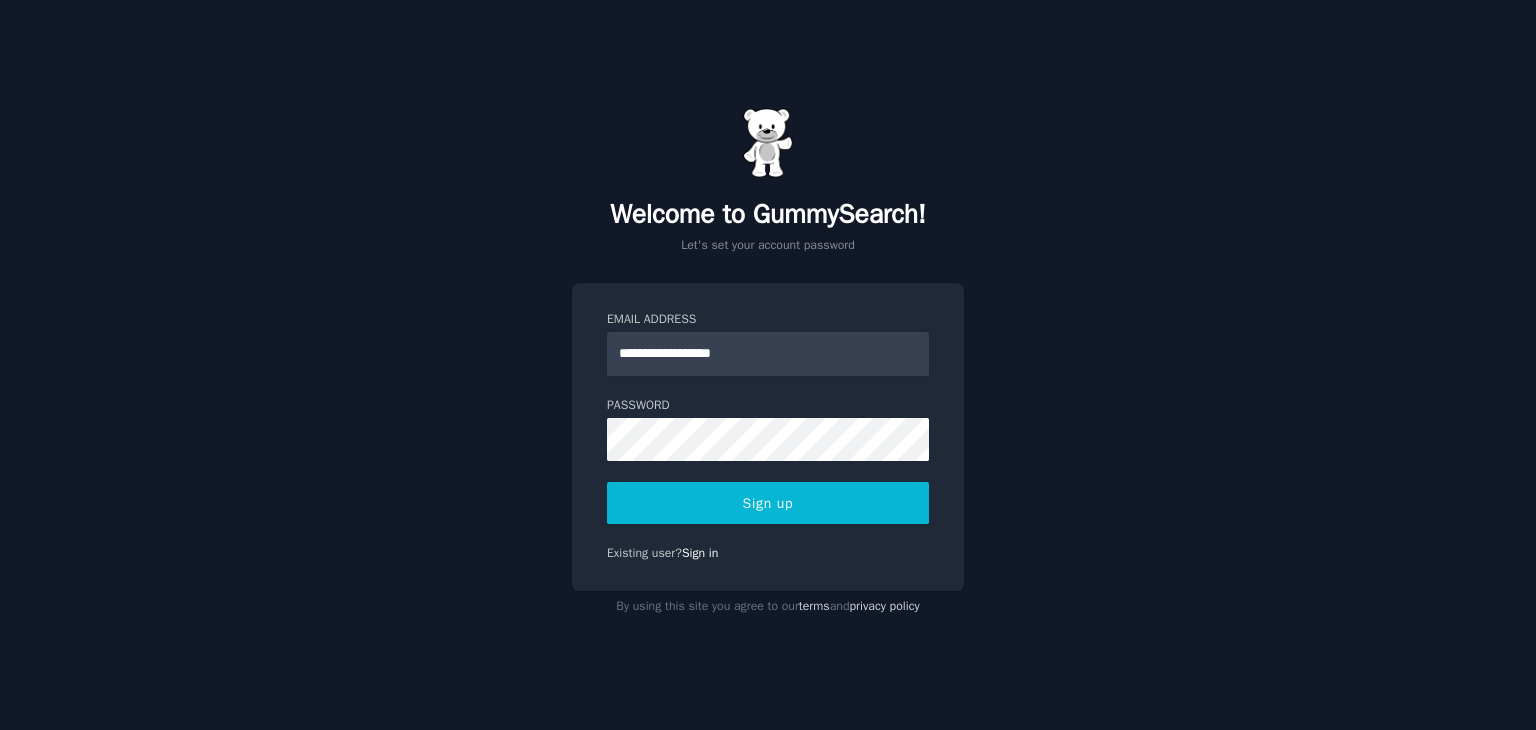 click on "Sign up" at bounding box center [768, 503] 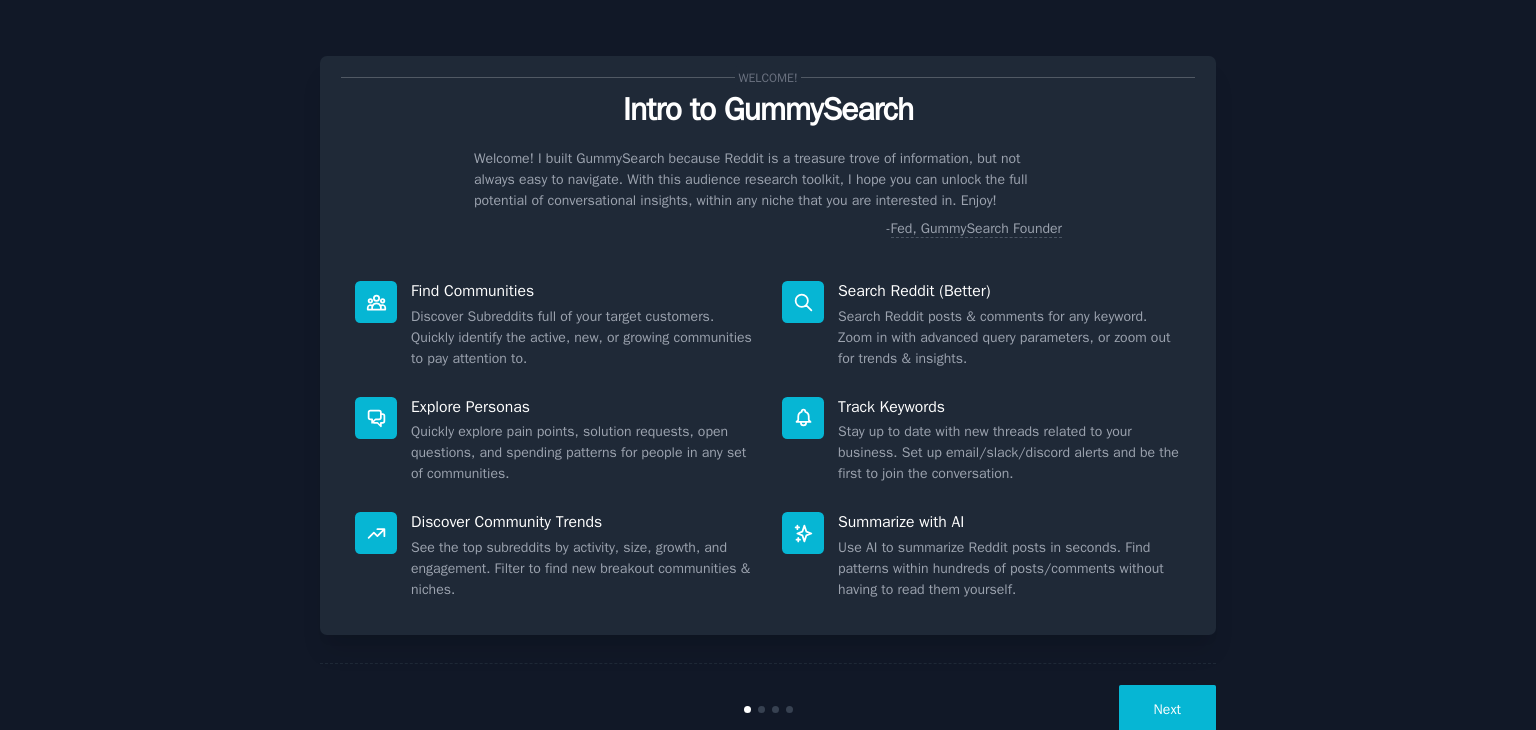 scroll, scrollTop: 0, scrollLeft: 0, axis: both 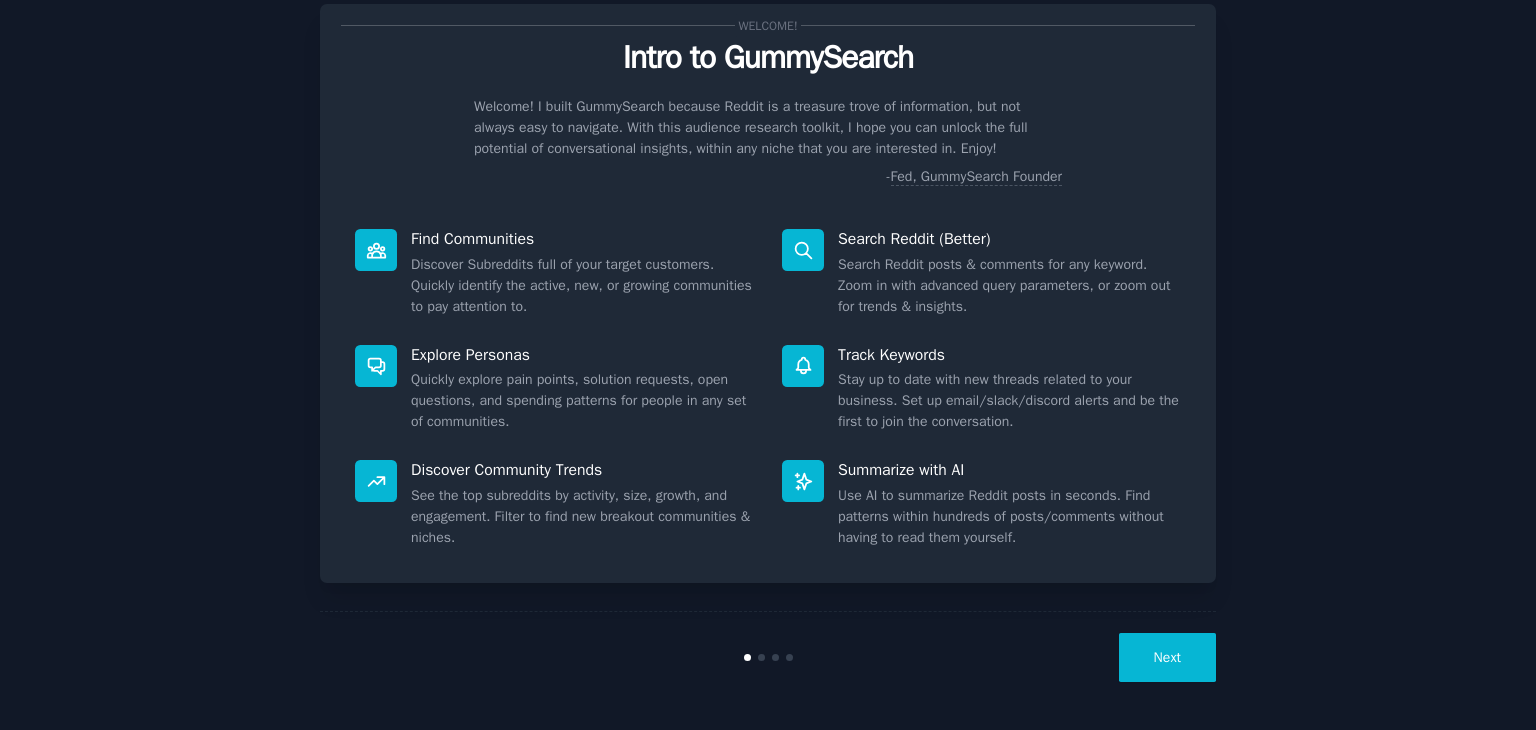 click on "Next" at bounding box center [1167, 657] 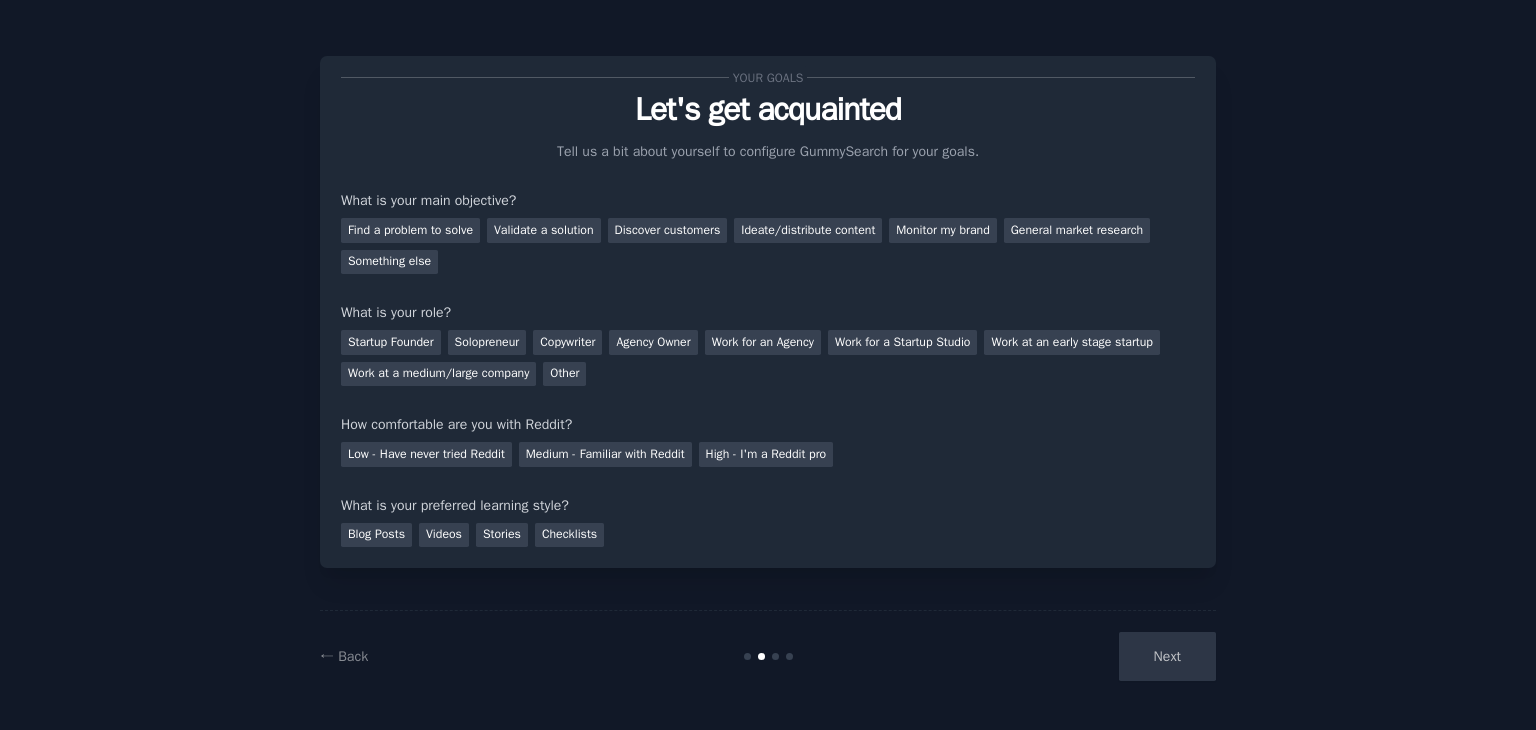 click on "Next" at bounding box center (1066, 656) 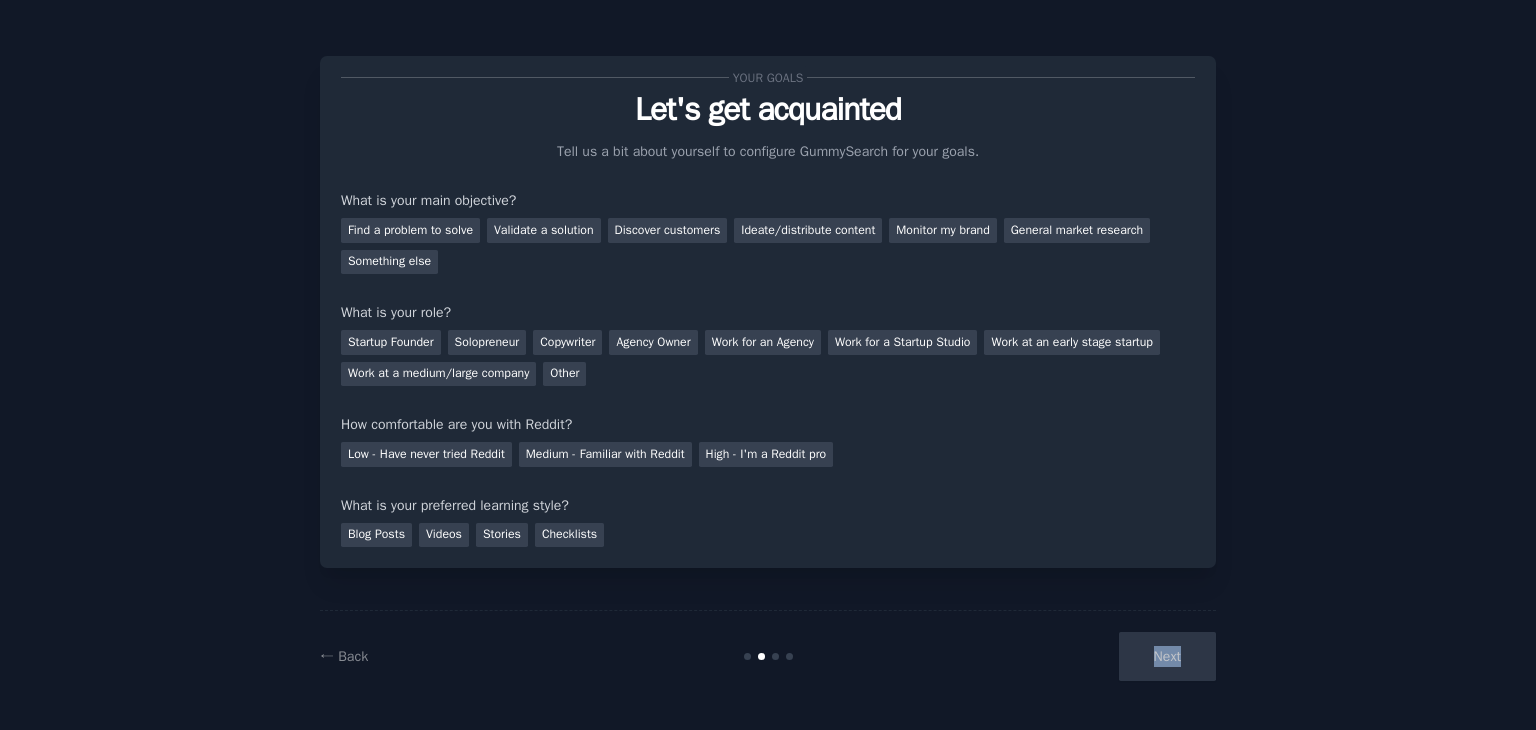 click on "Next" at bounding box center [1066, 656] 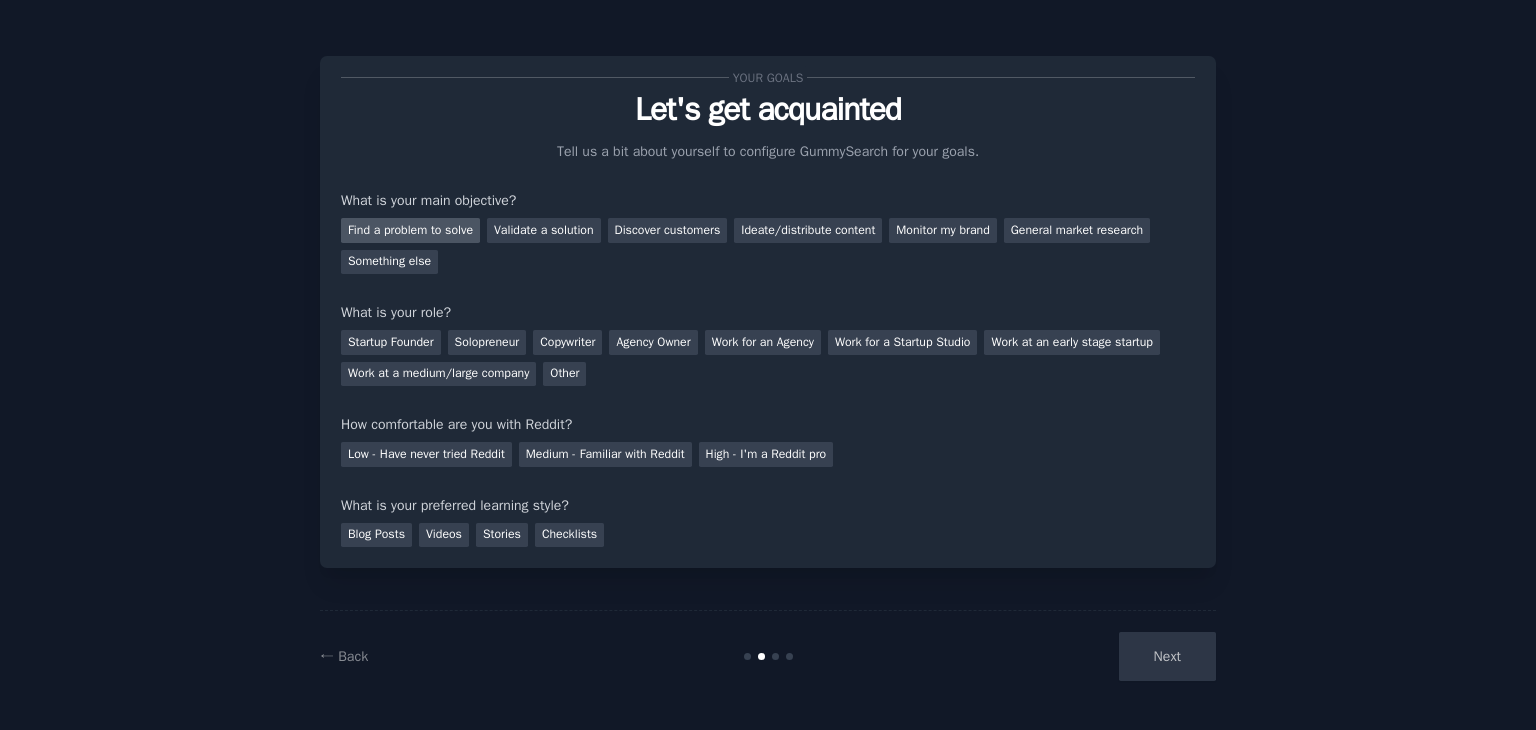 click on "Find a problem to solve" at bounding box center [410, 230] 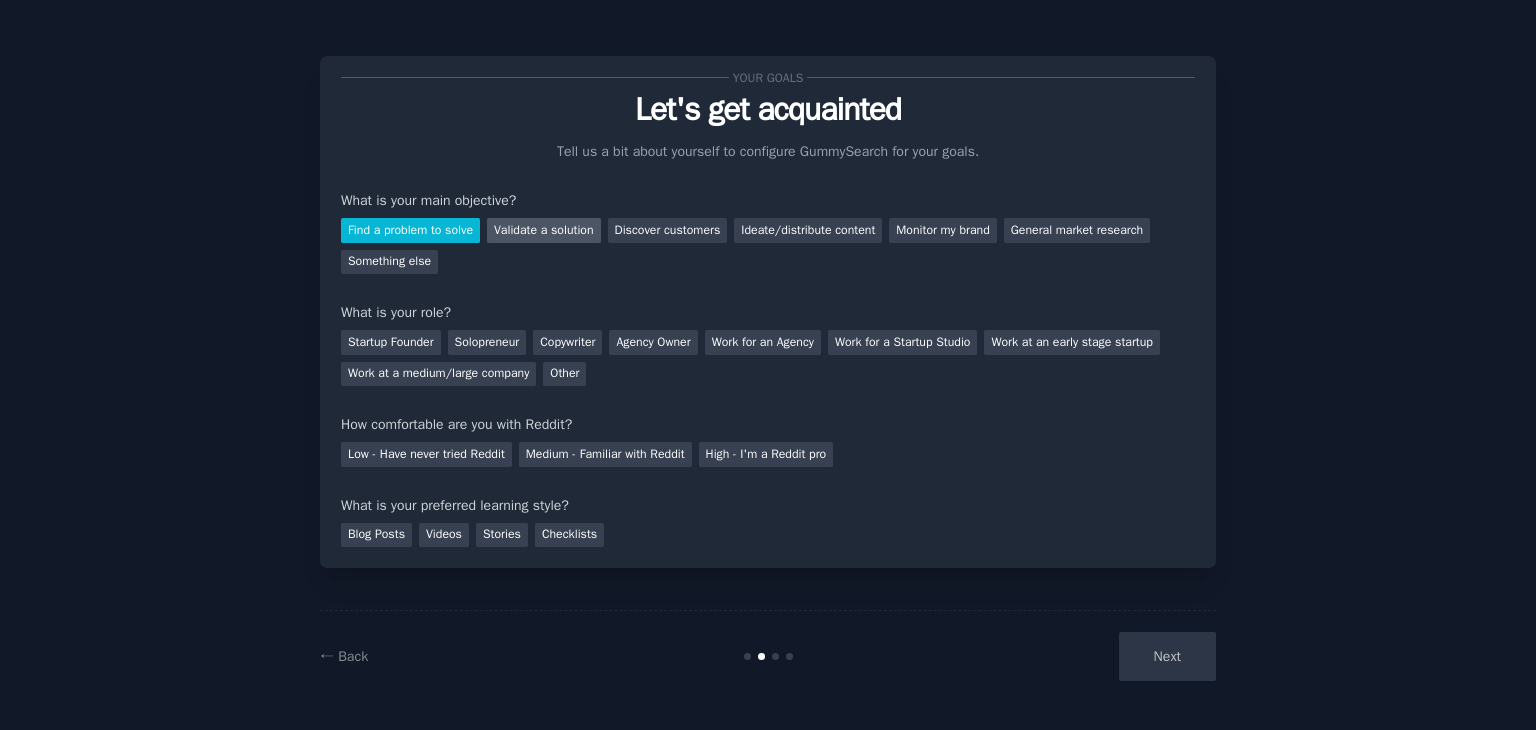 click on "Validate a solution" at bounding box center [544, 230] 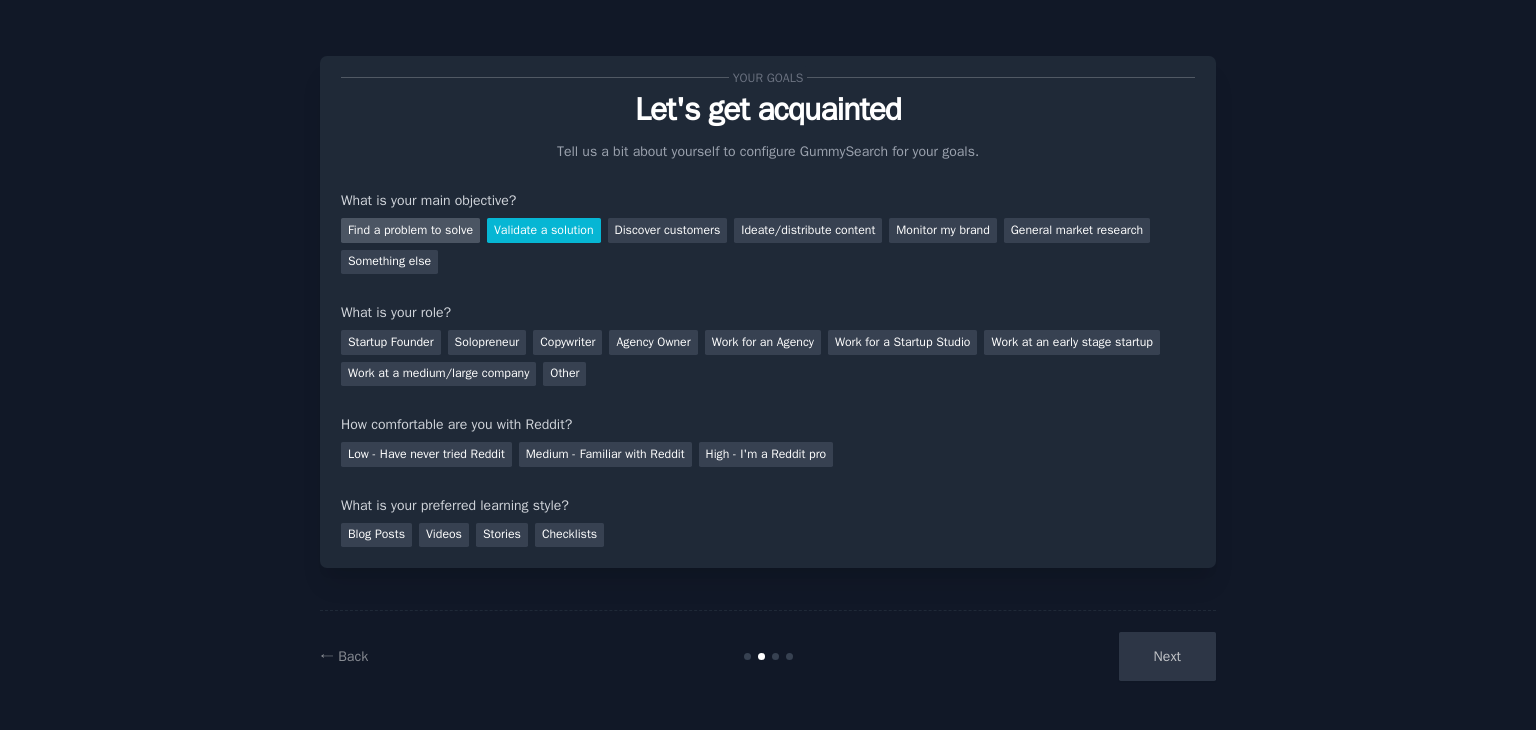 click on "Find a problem to solve" at bounding box center (410, 230) 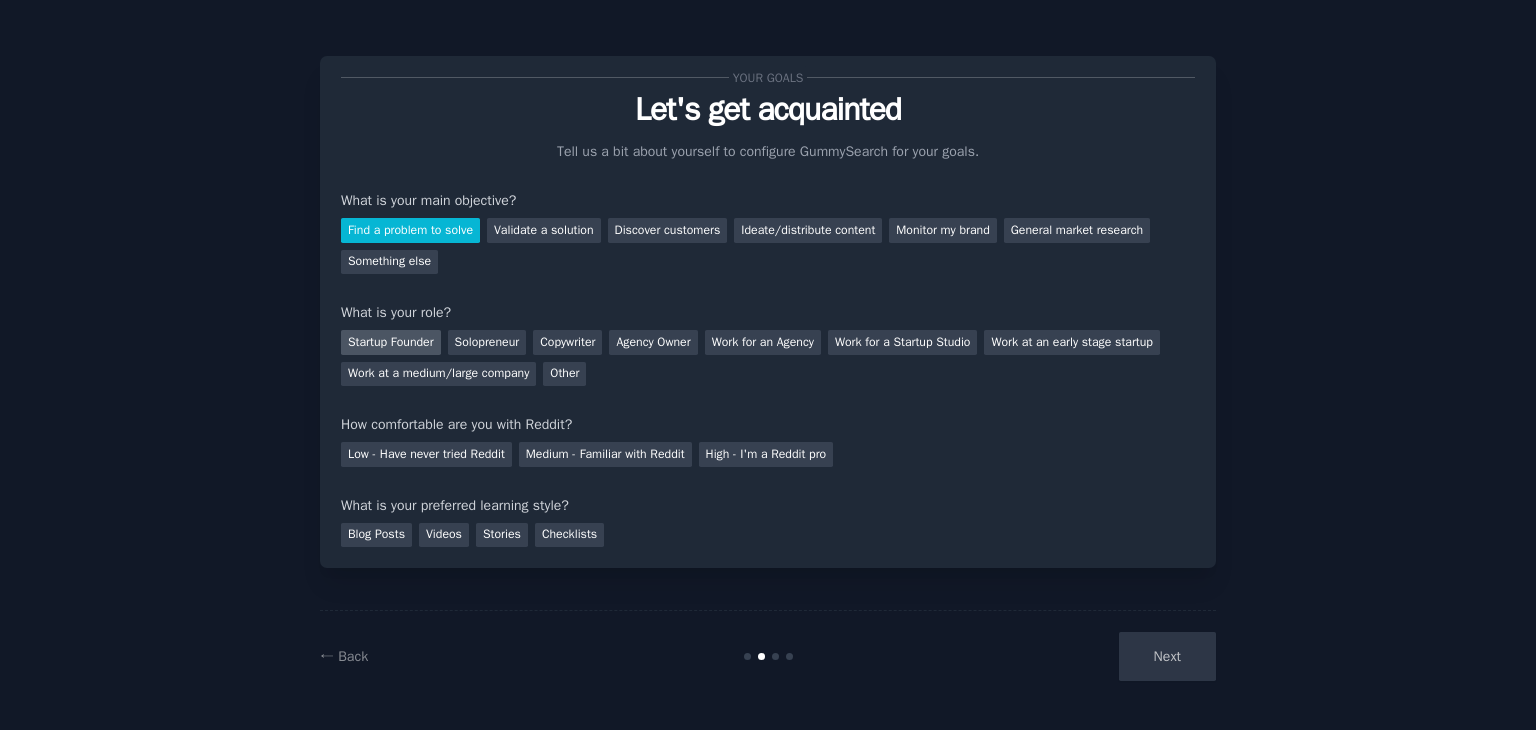 click on "Startup Founder" at bounding box center [391, 342] 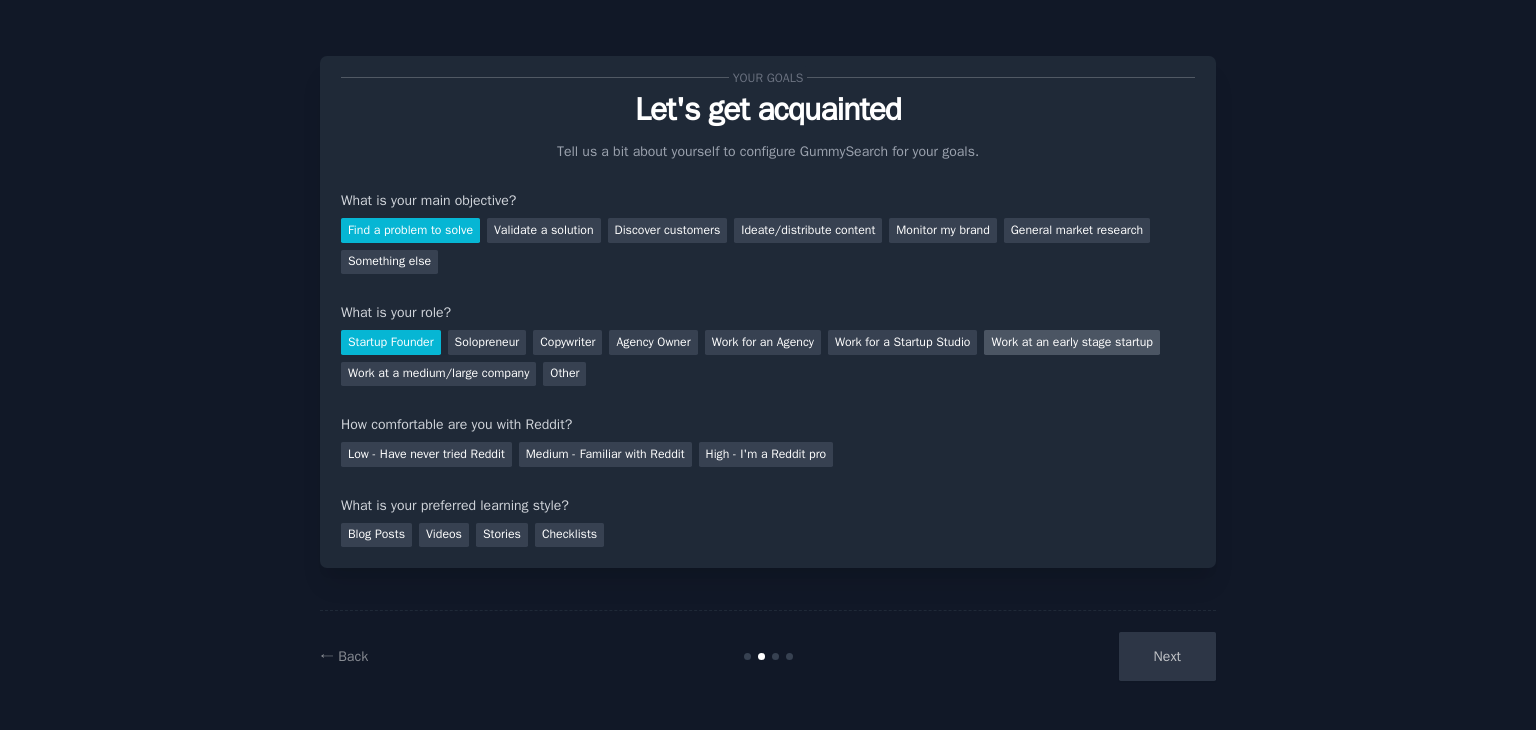 click on "Work at an early stage startup" at bounding box center [1071, 342] 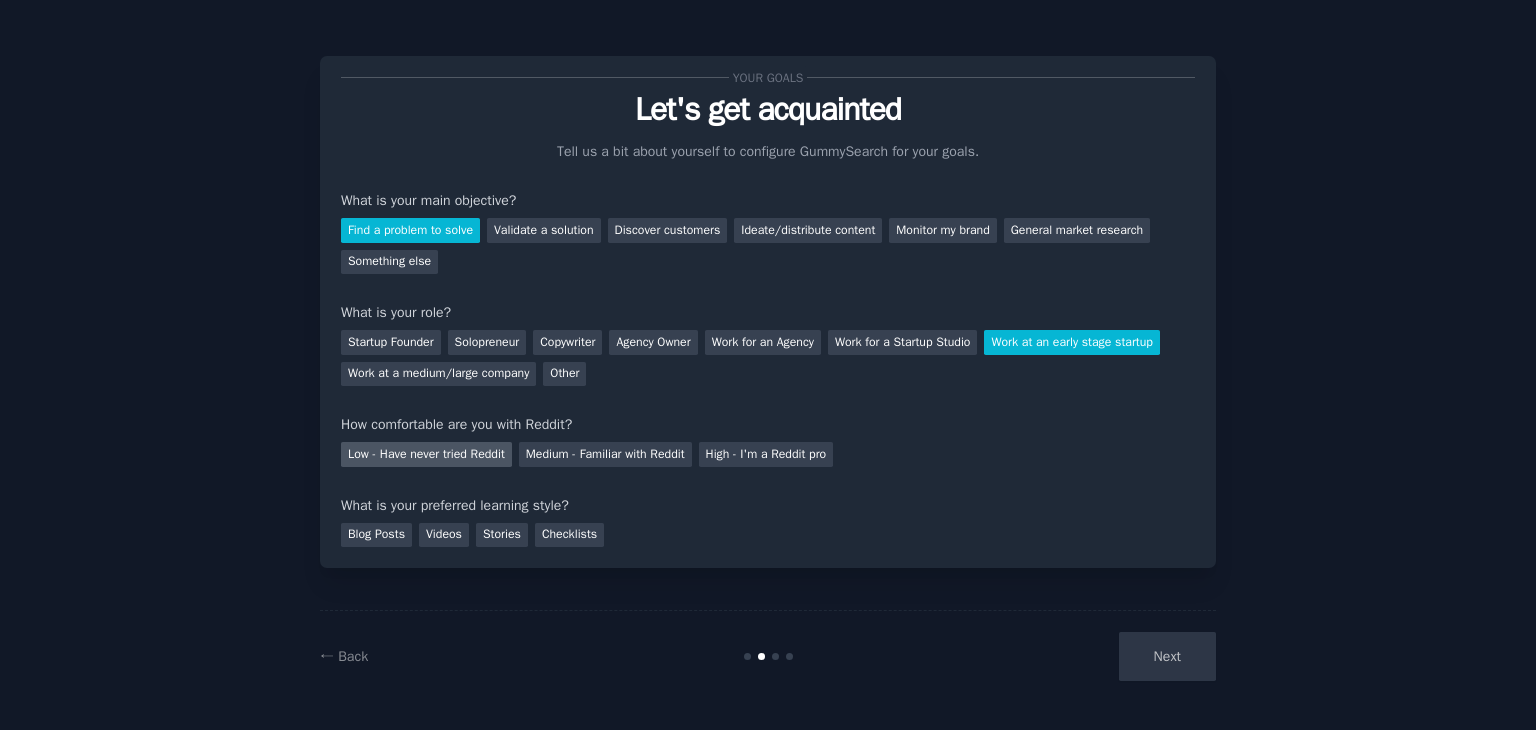 click on "Low - Have never tried Reddit" at bounding box center (426, 454) 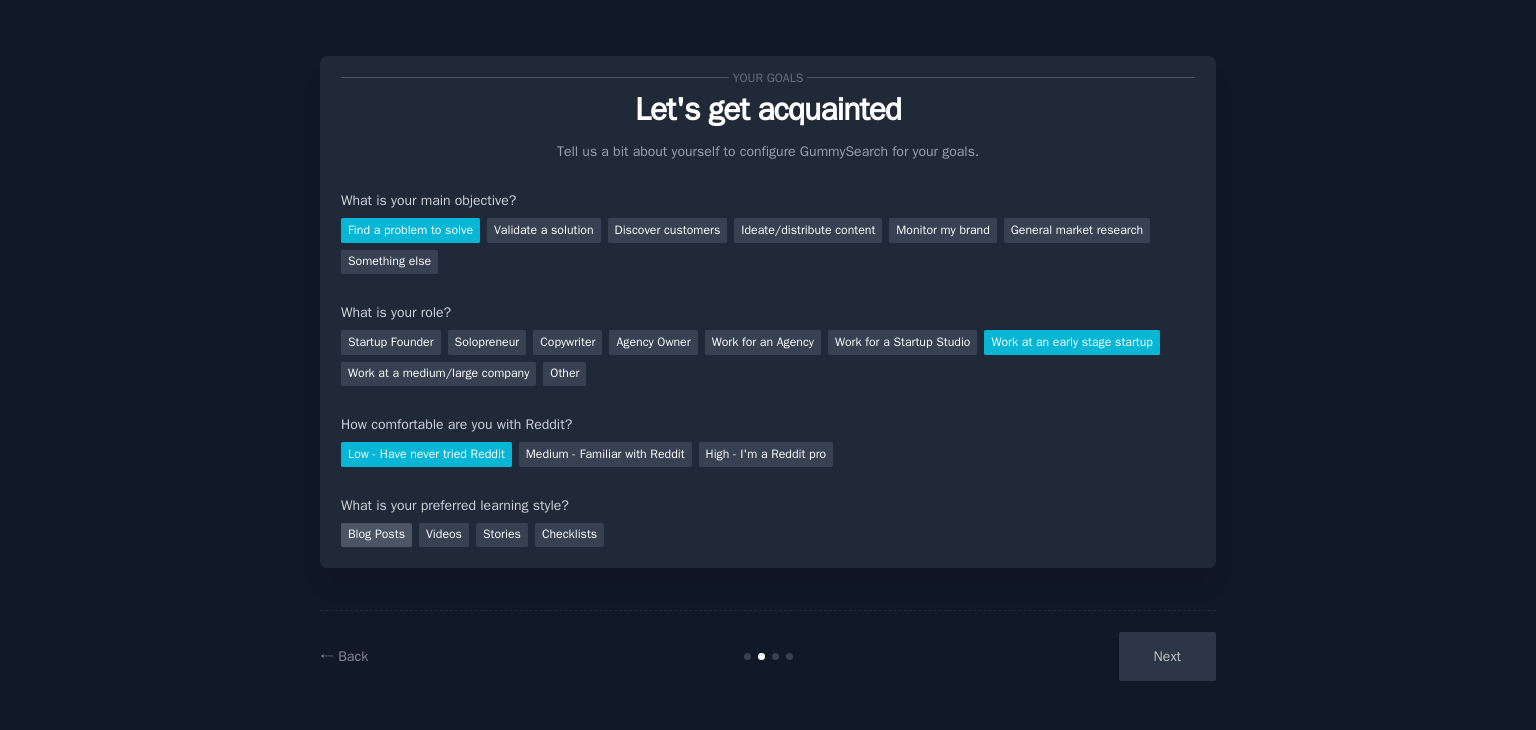 click on "Blog Posts" at bounding box center (376, 535) 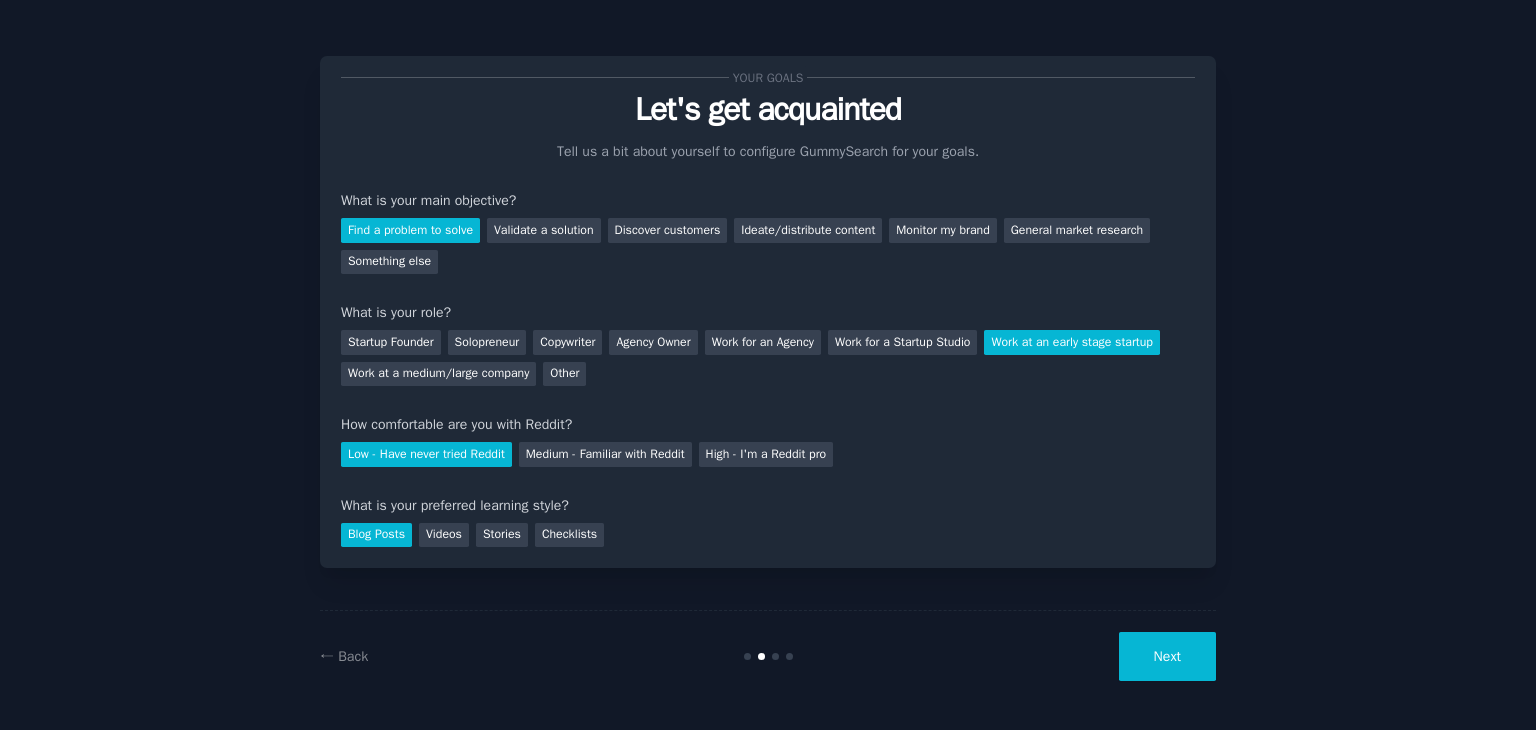 click on "Next" at bounding box center (1167, 656) 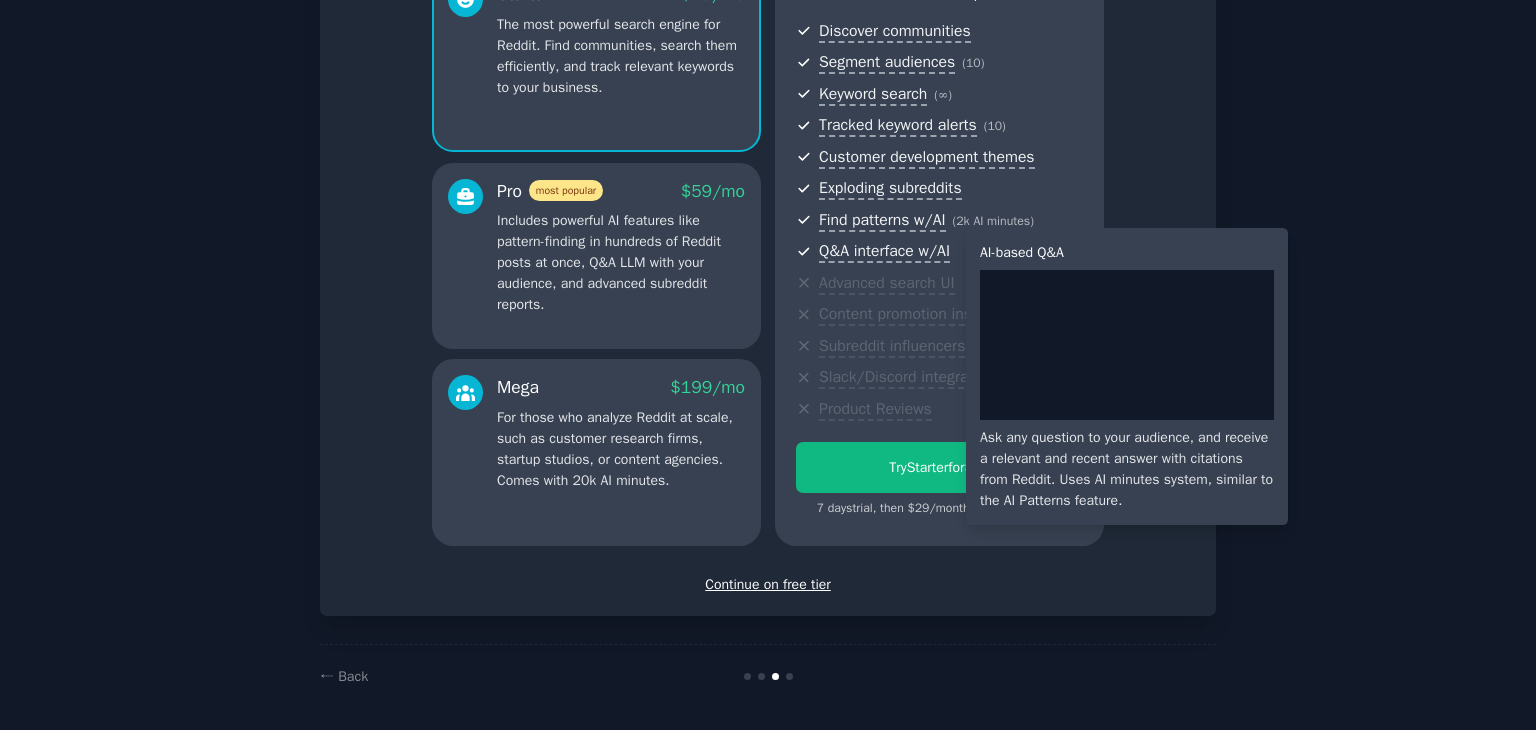 scroll, scrollTop: 218, scrollLeft: 0, axis: vertical 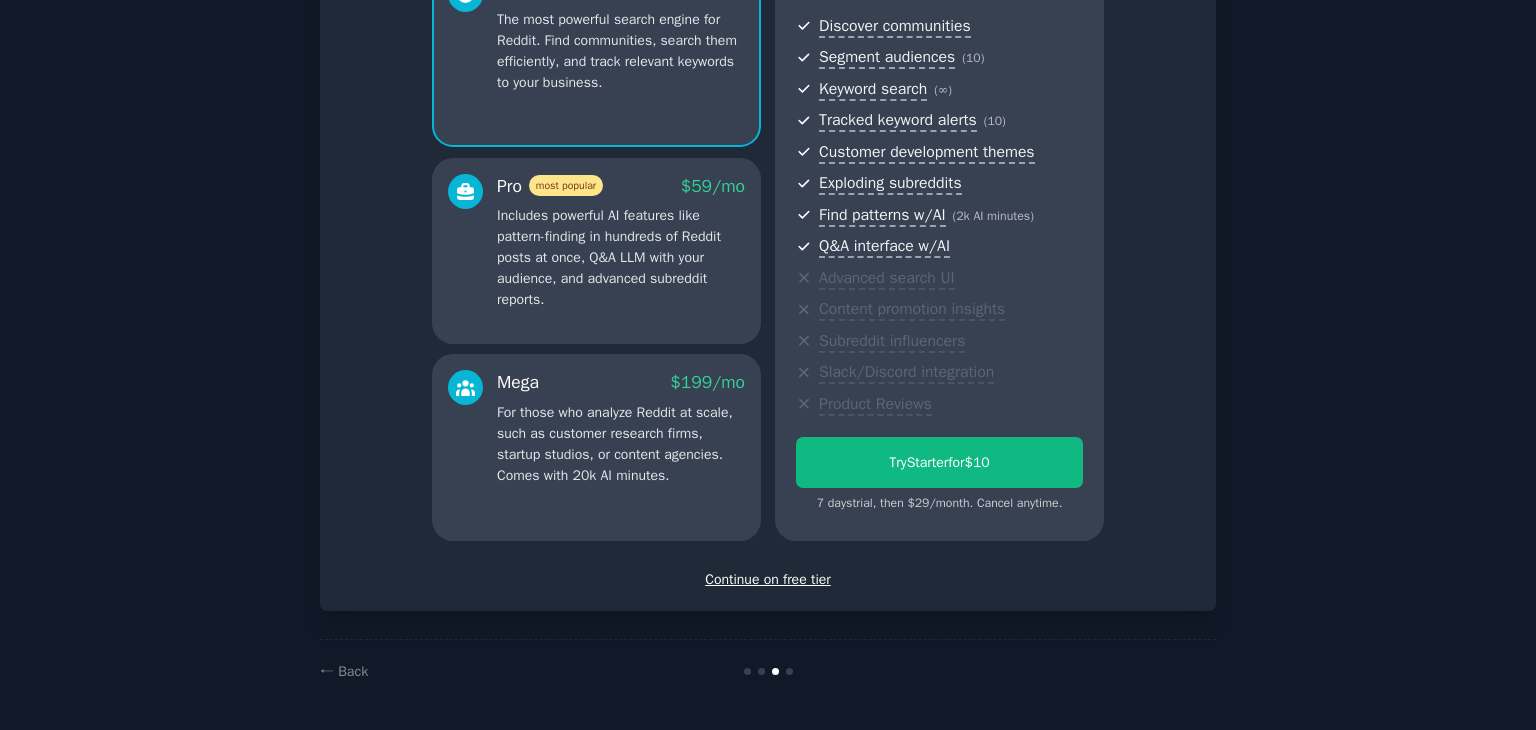 click on "Continue on free tier" at bounding box center (768, 579) 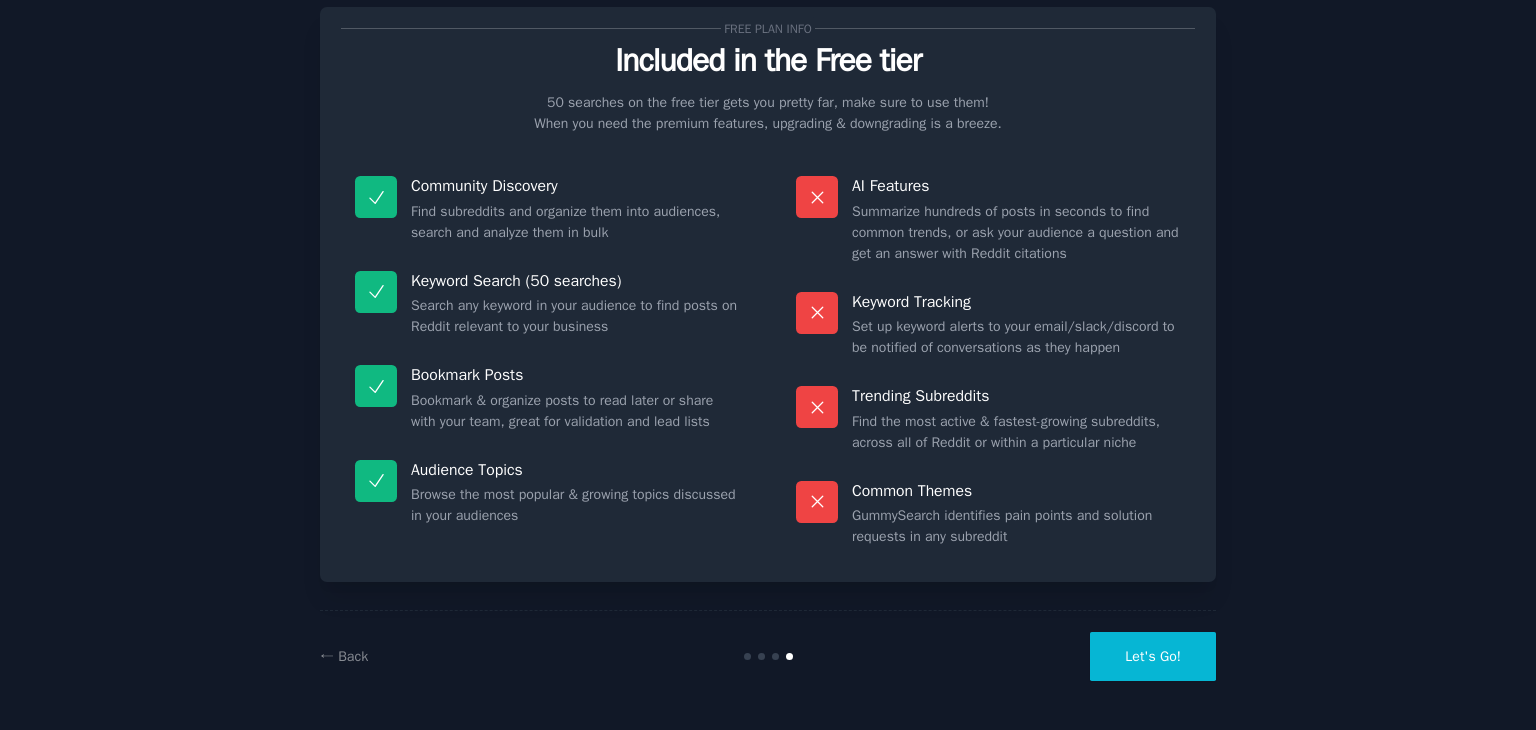 scroll, scrollTop: 48, scrollLeft: 0, axis: vertical 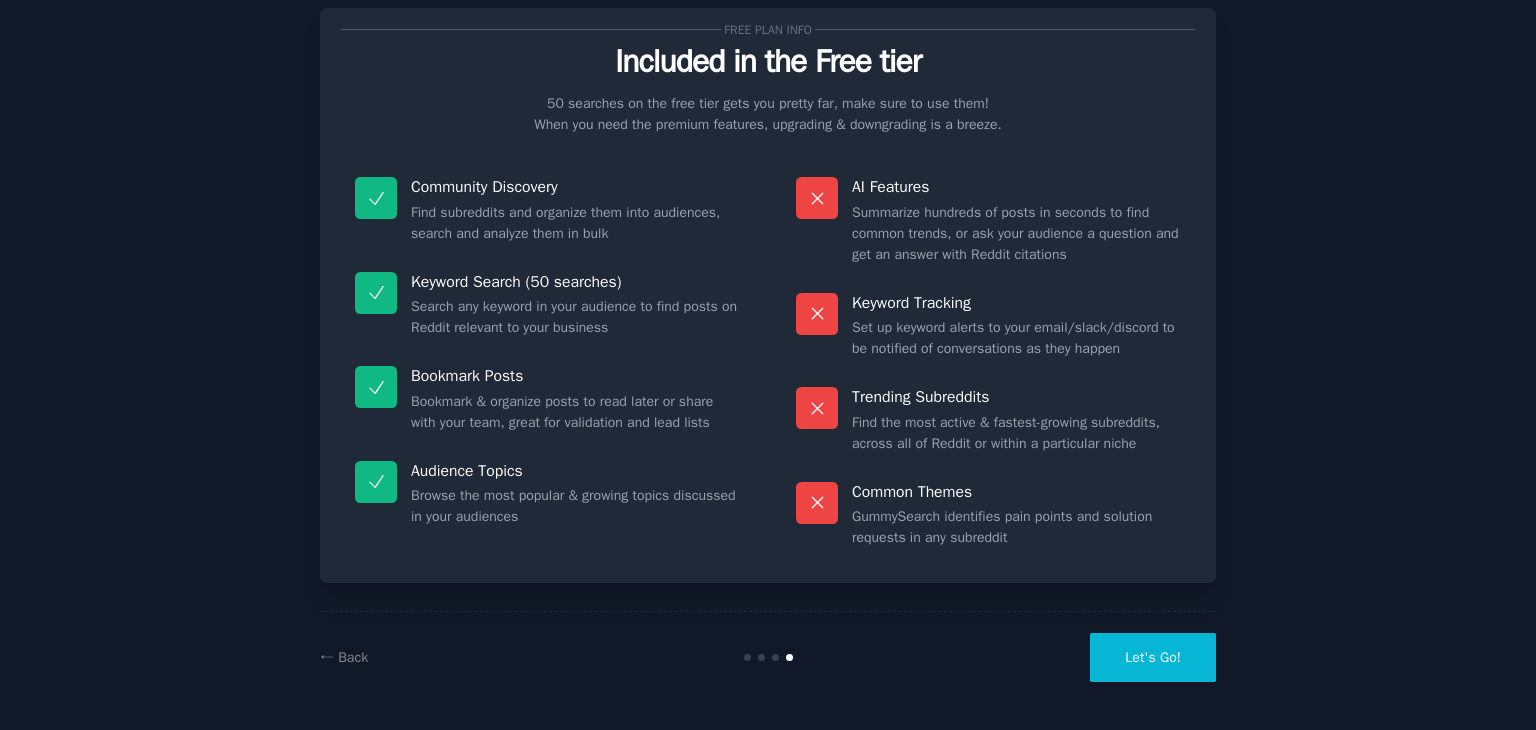 click on "Let's Go!" at bounding box center [1153, 657] 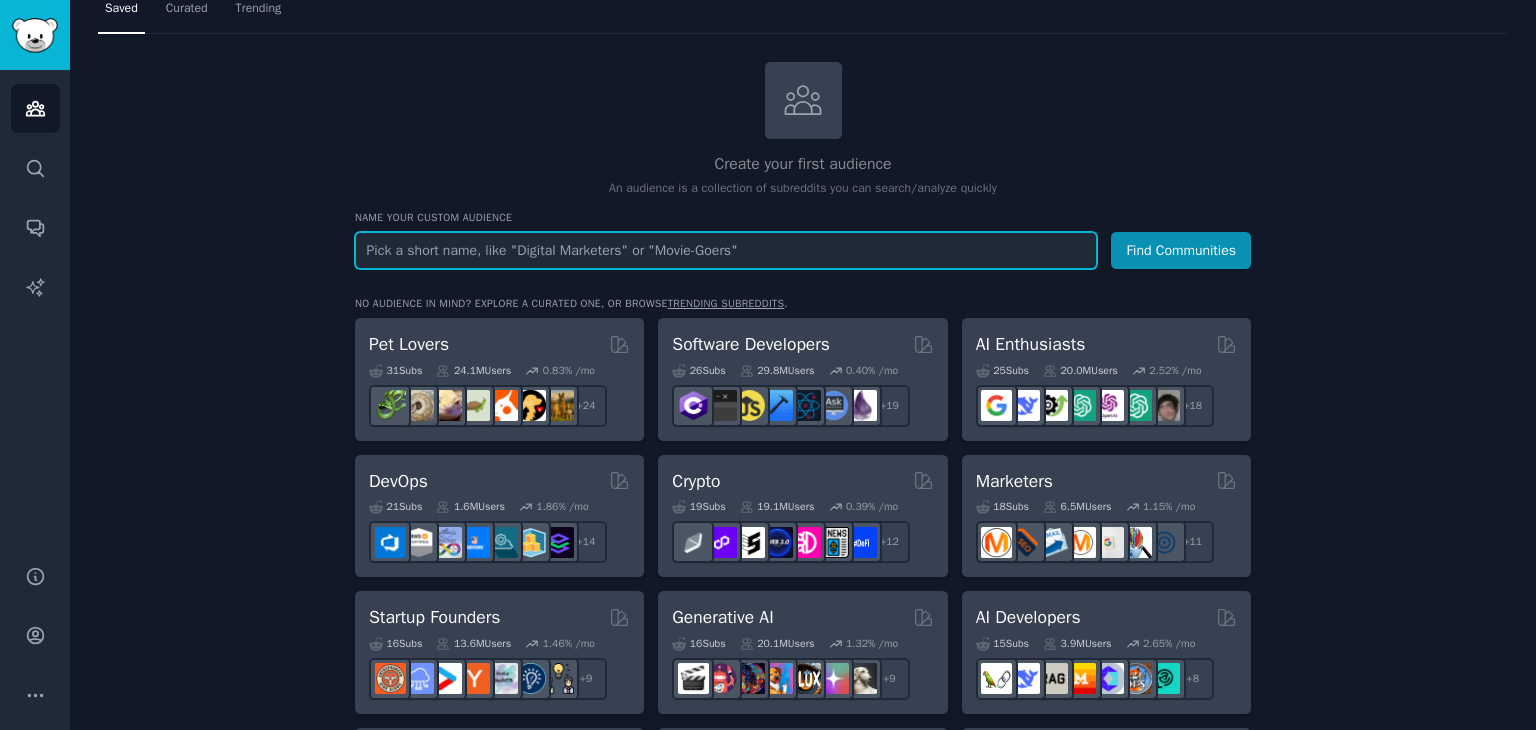 scroll, scrollTop: 100, scrollLeft: 0, axis: vertical 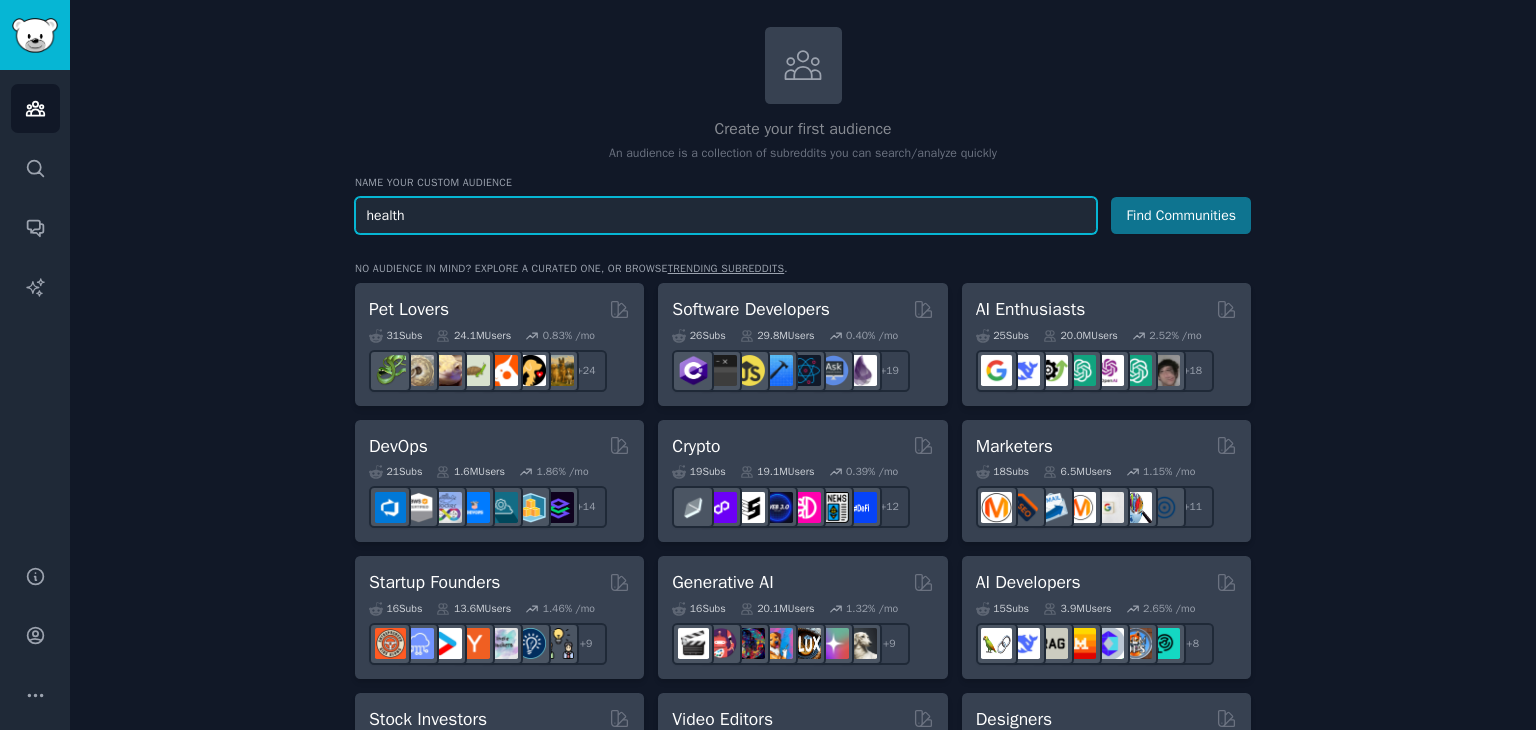 type on "health" 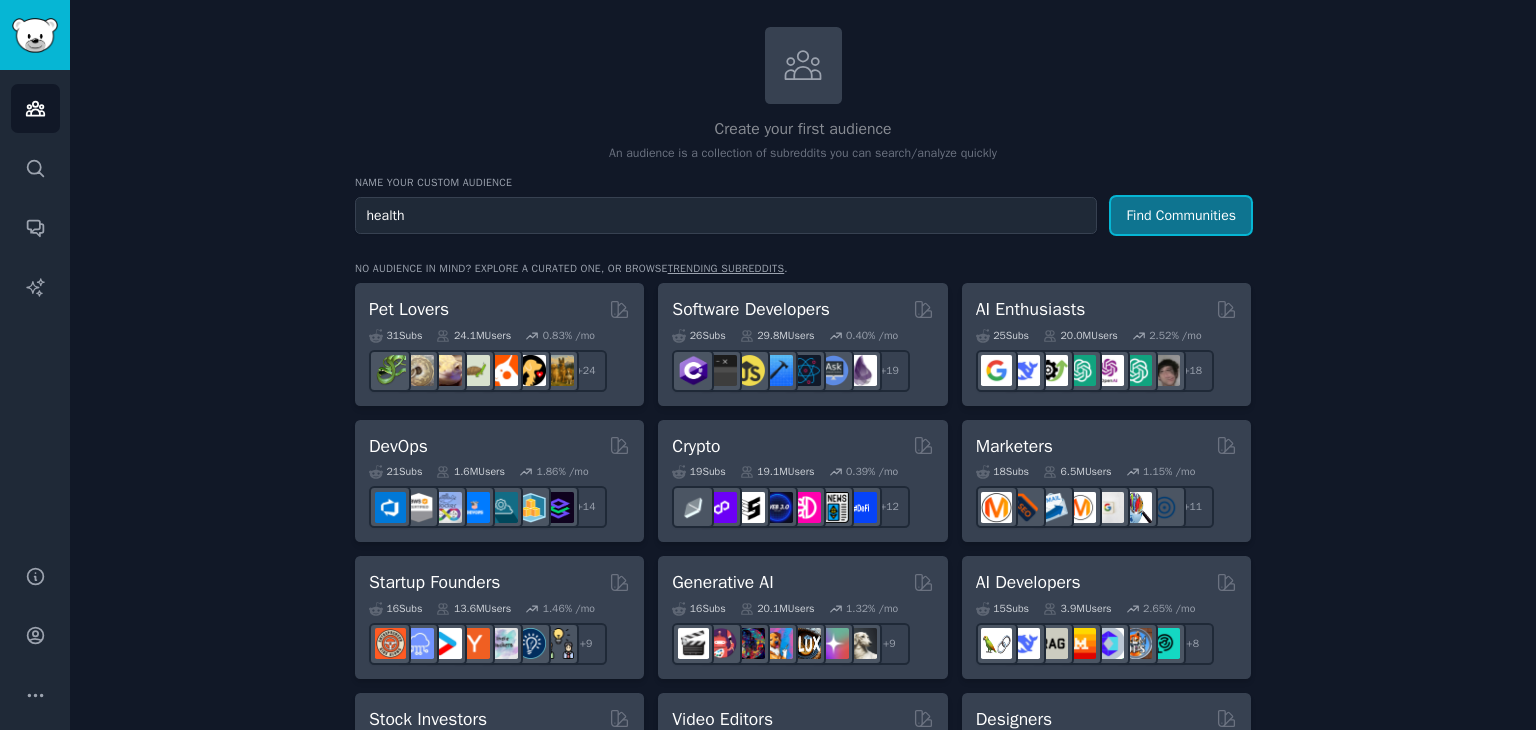 click on "Find Communities" at bounding box center [1181, 215] 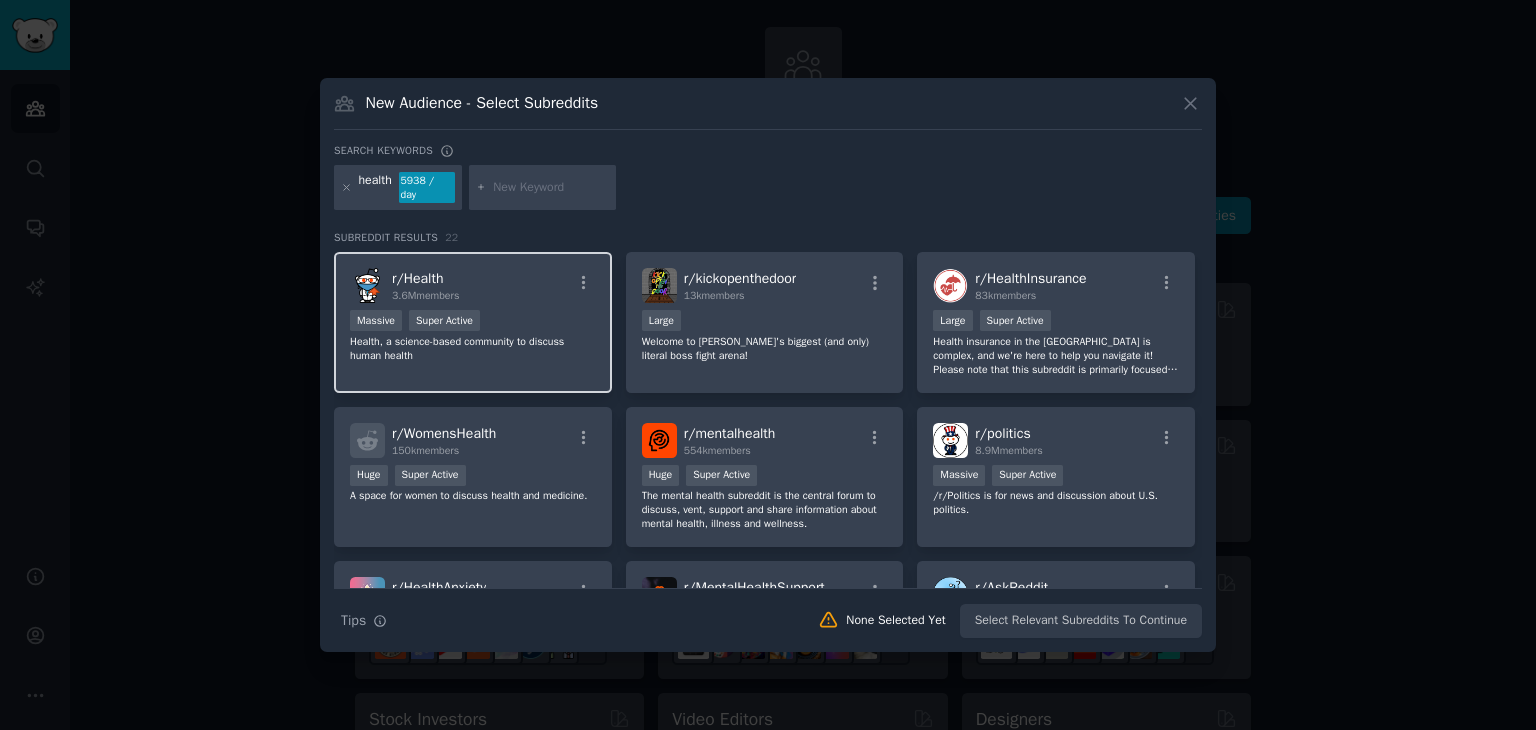 click on "r/ Health 3.6M  members" at bounding box center (473, 285) 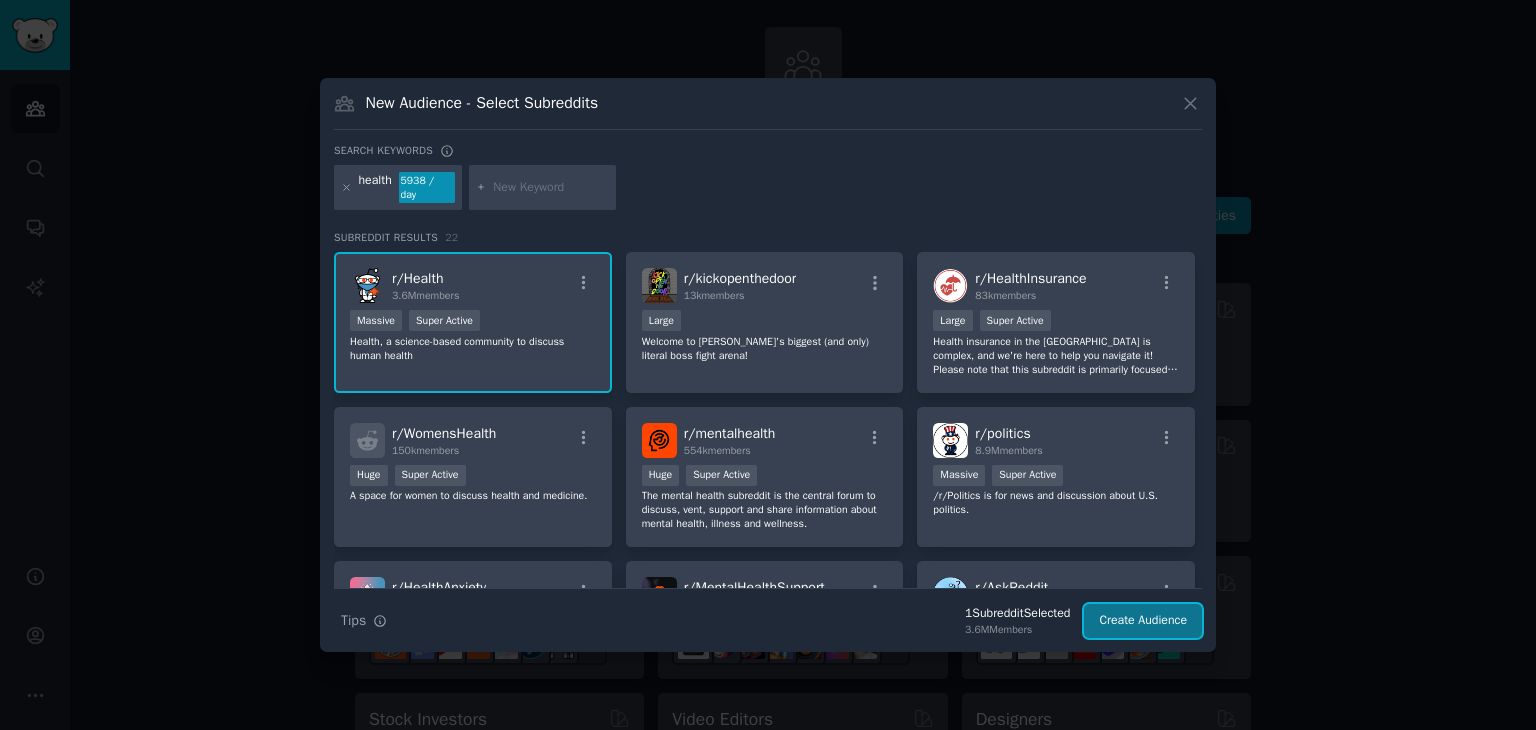 click on "Create Audience" at bounding box center (1143, 621) 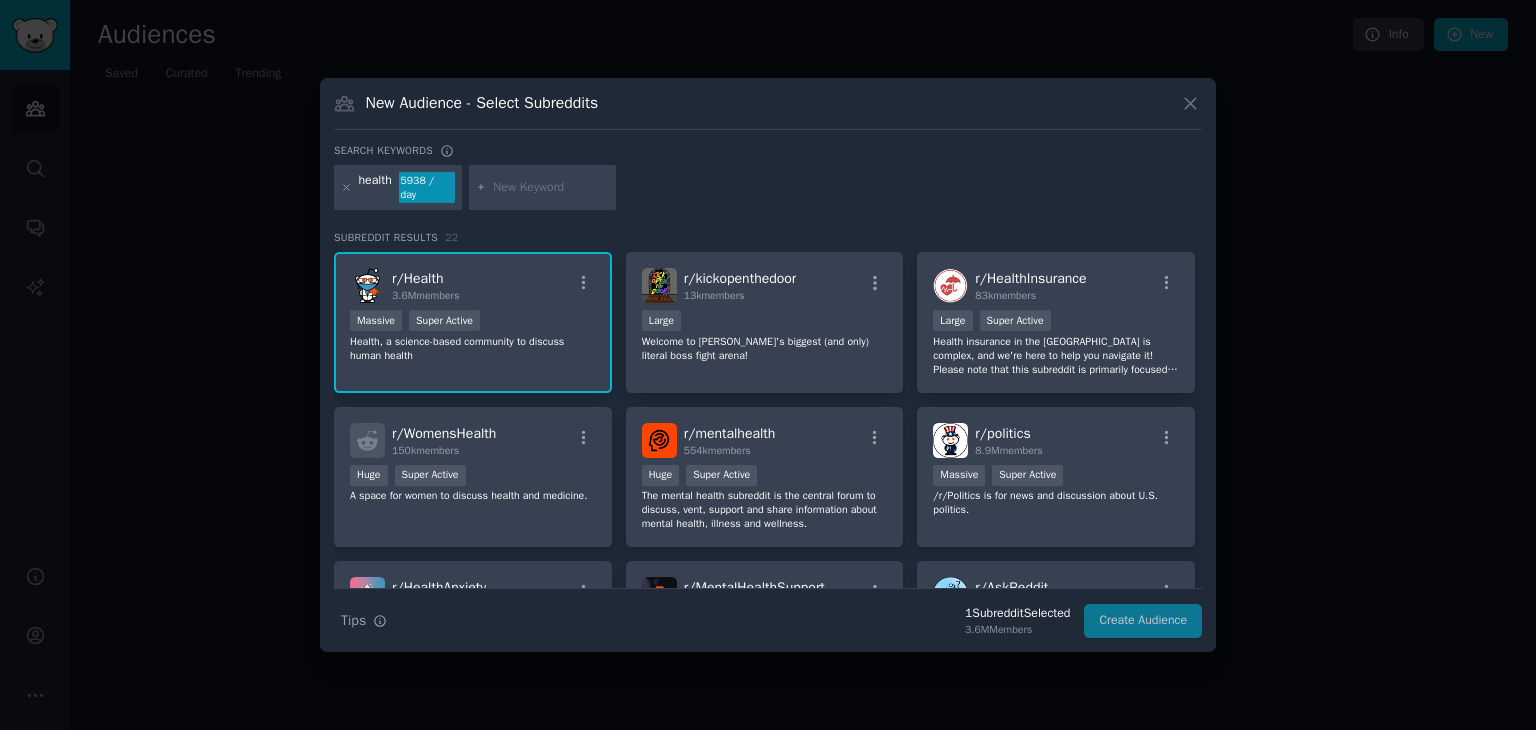 scroll, scrollTop: 0, scrollLeft: 0, axis: both 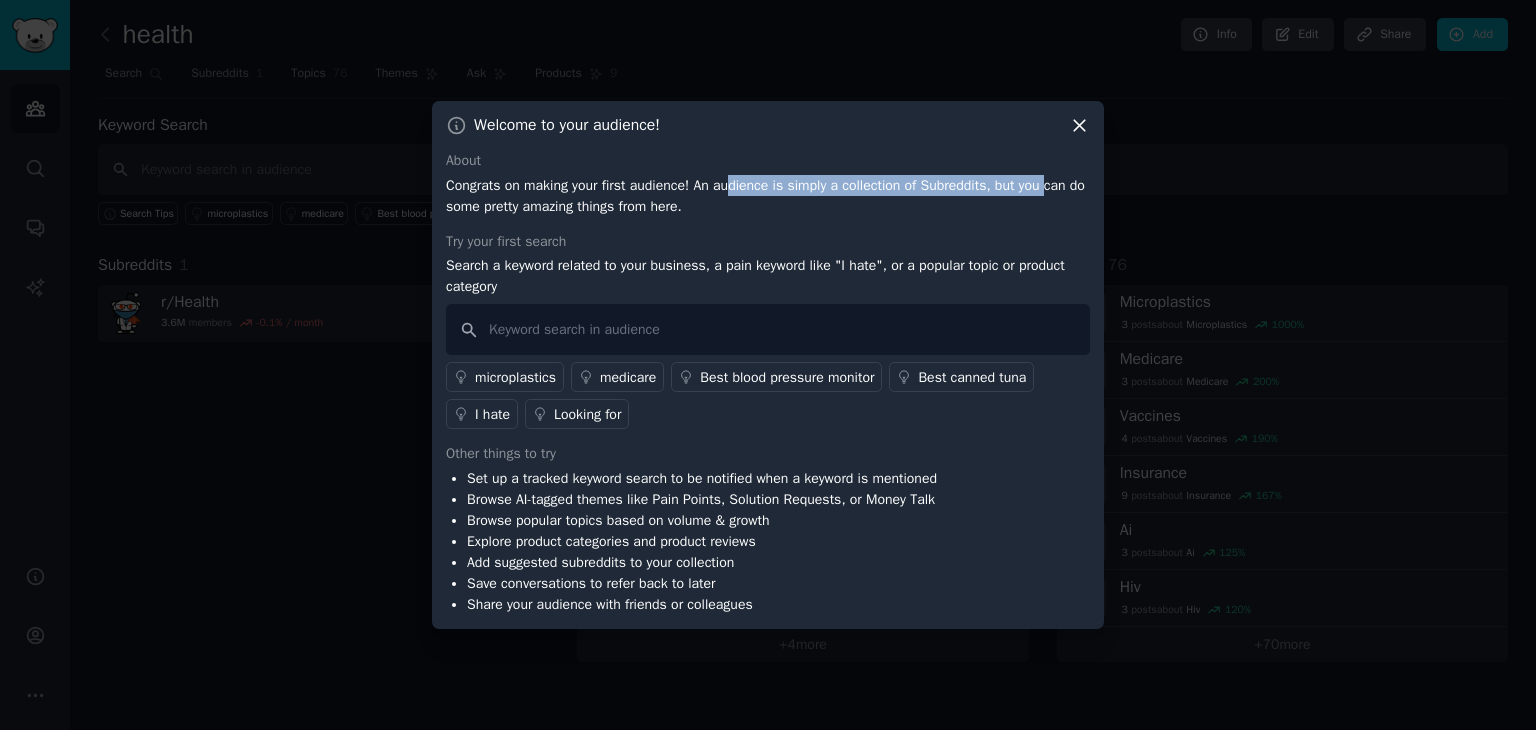drag, startPoint x: 732, startPoint y: 181, endPoint x: 1050, endPoint y: 181, distance: 318 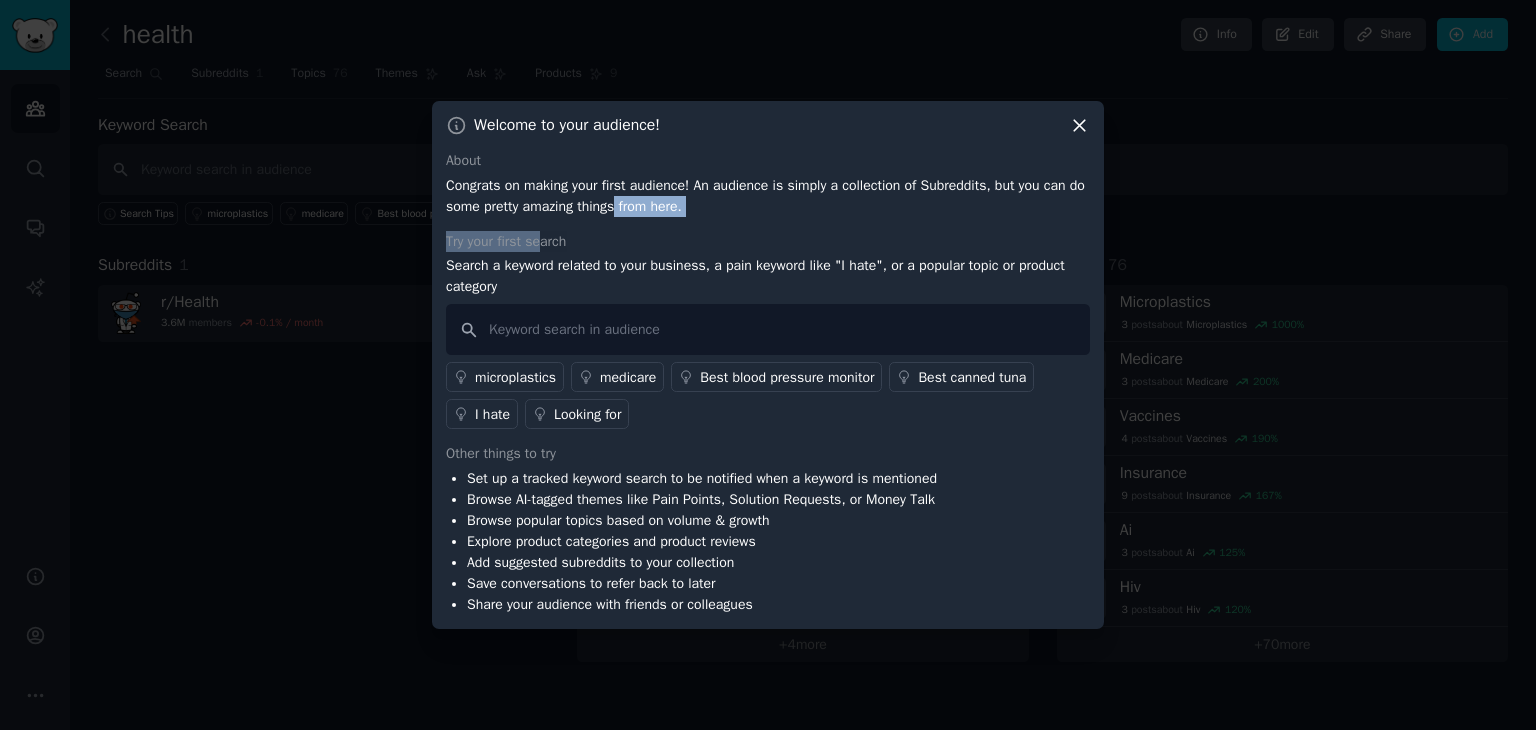drag, startPoint x: 540, startPoint y: 217, endPoint x: 639, endPoint y: 213, distance: 99.08077 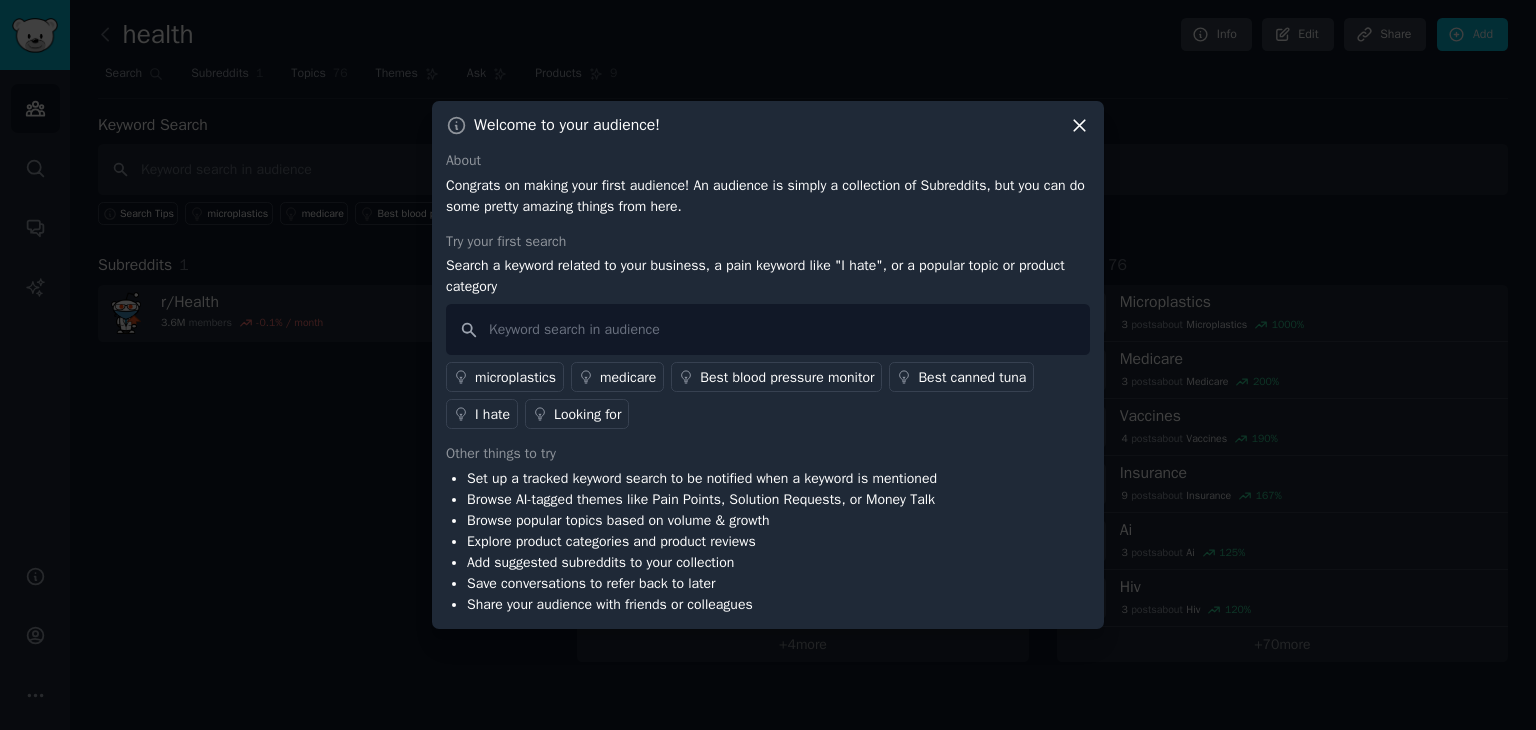 click on "About Congrats on making your first audience! An audience is simply a collection of Subreddits, but you can do some pretty amazing things from here. Try your first search Search a keyword related to your business, a pain keyword like "I hate", or a popular topic or product category microplastics medicare Best blood pressure monitor Best canned tuna I hate Looking for Other things to try Set up a tracked keyword search to be notified when a keyword is mentioned Browse AI-tagged themes like Pain Points, Solution Requests, or Money Talk Browse popular topics based on volume & growth Explore product categories and product reviews Add suggested subreddits to your collection Save conversations to refer back to later Share your audience with friends or colleagues" at bounding box center [768, 382] 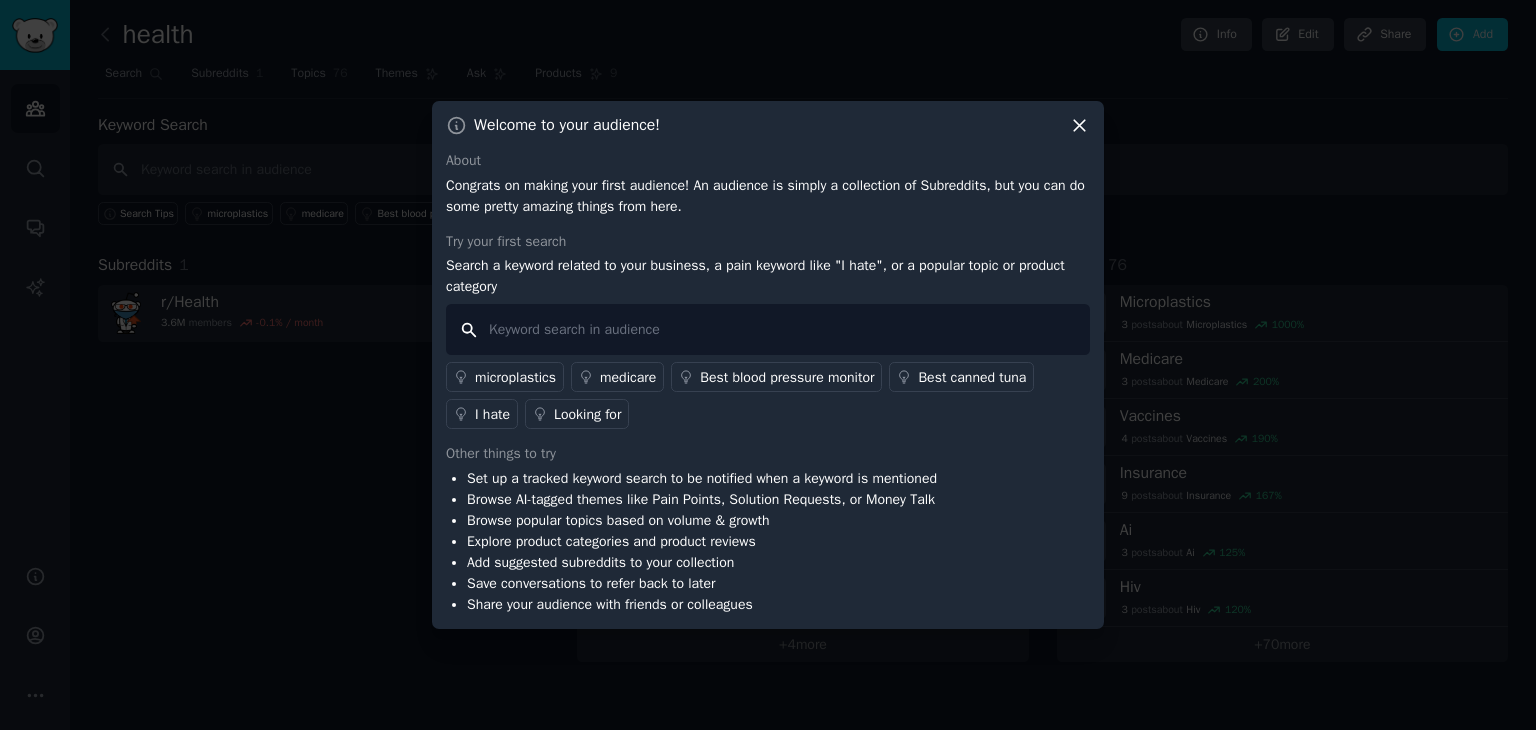 click at bounding box center [768, 329] 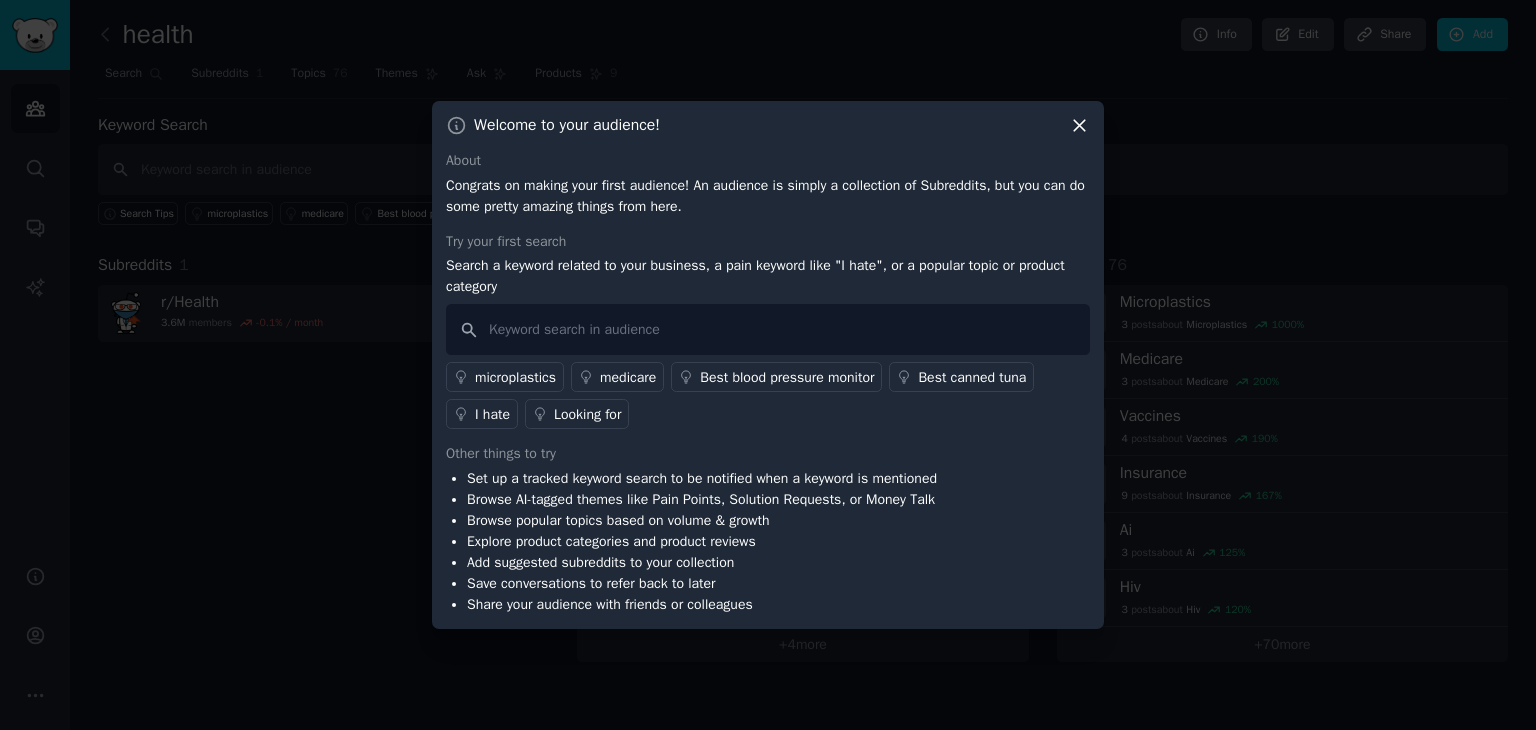 click on "Looking for" at bounding box center (587, 414) 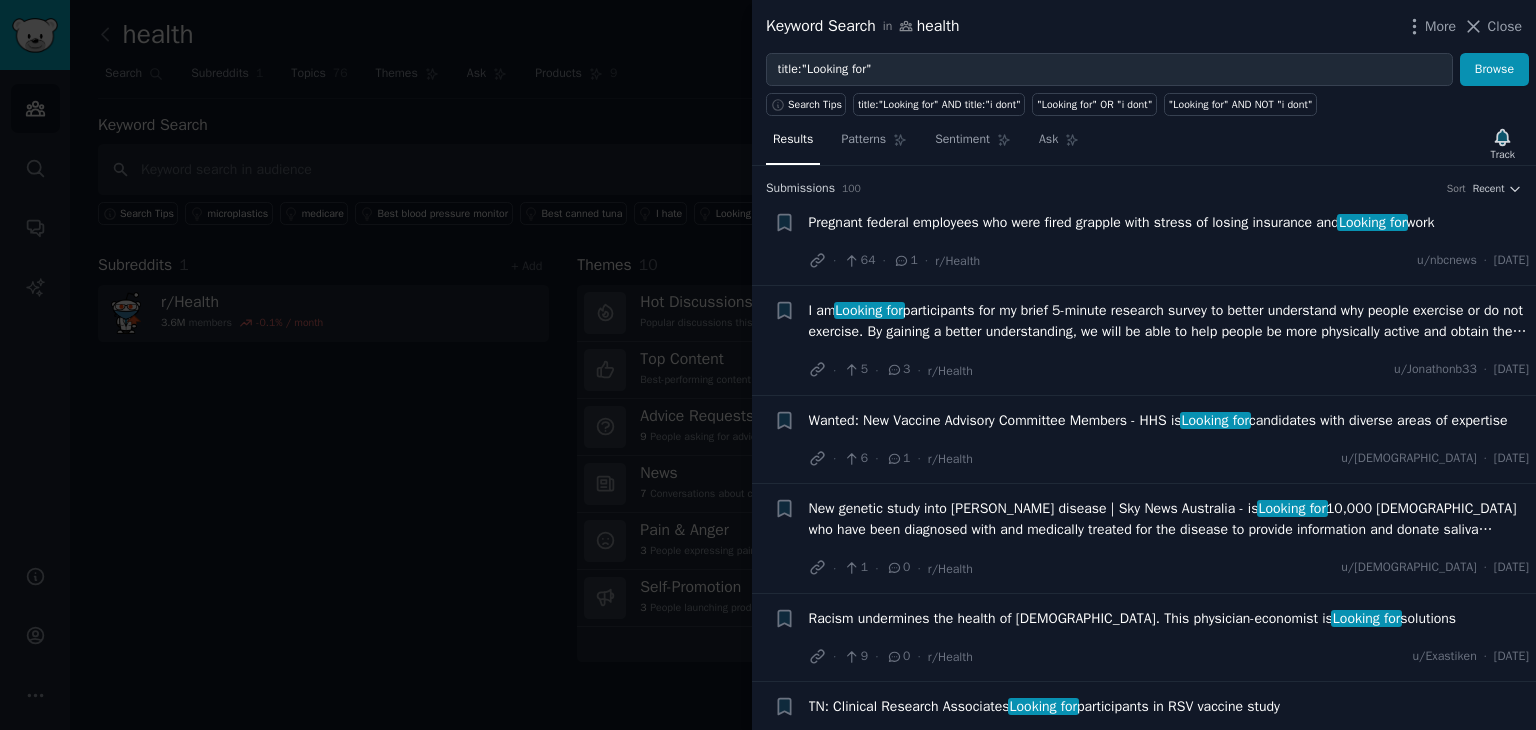 click on "I am  Looking for  participants for my brief 5-minute research survey to better understand why people exercise or do not exercise. By gaining a better understanding, we will be able to help people be more physically active and obtain the many benefits of exercise." at bounding box center (1169, 321) 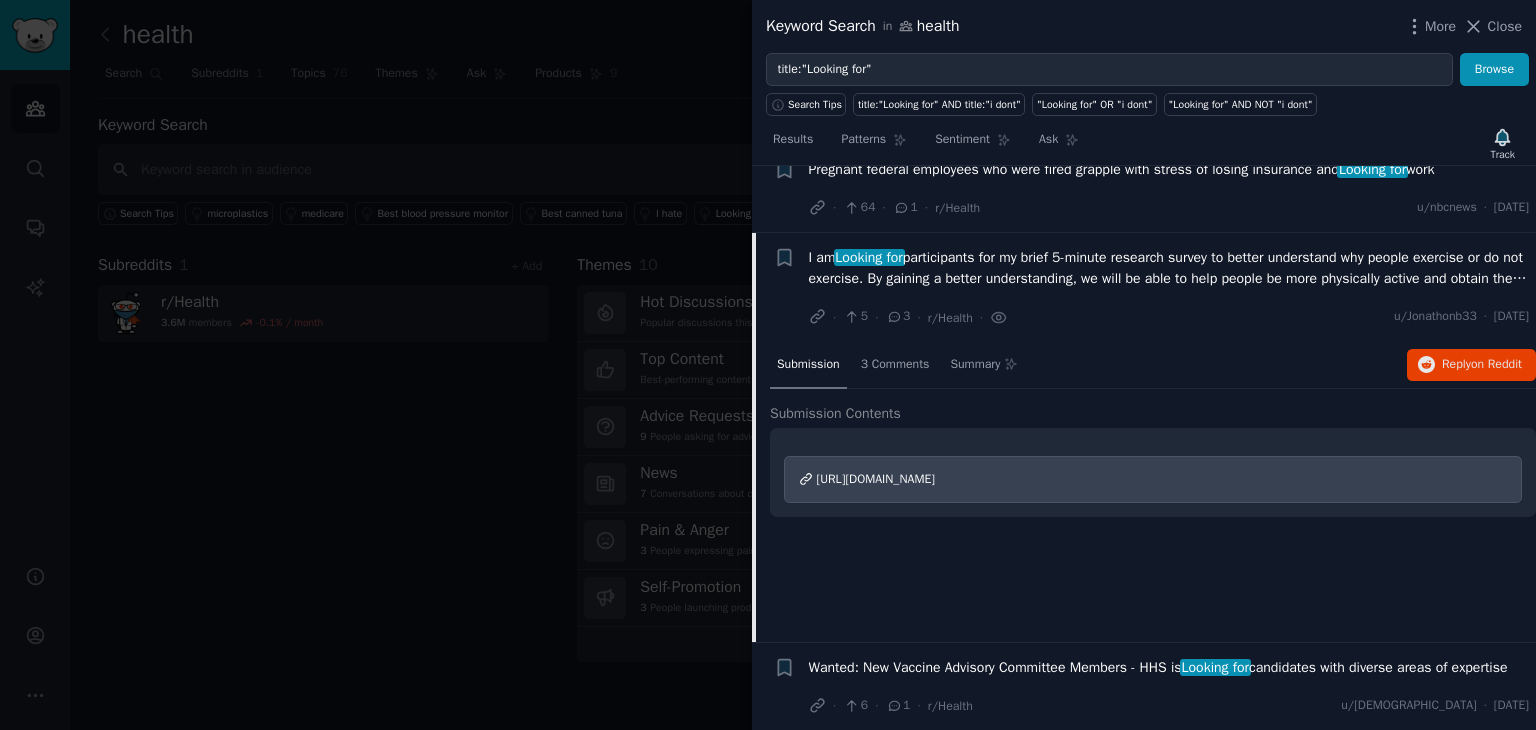 scroll, scrollTop: 20, scrollLeft: 0, axis: vertical 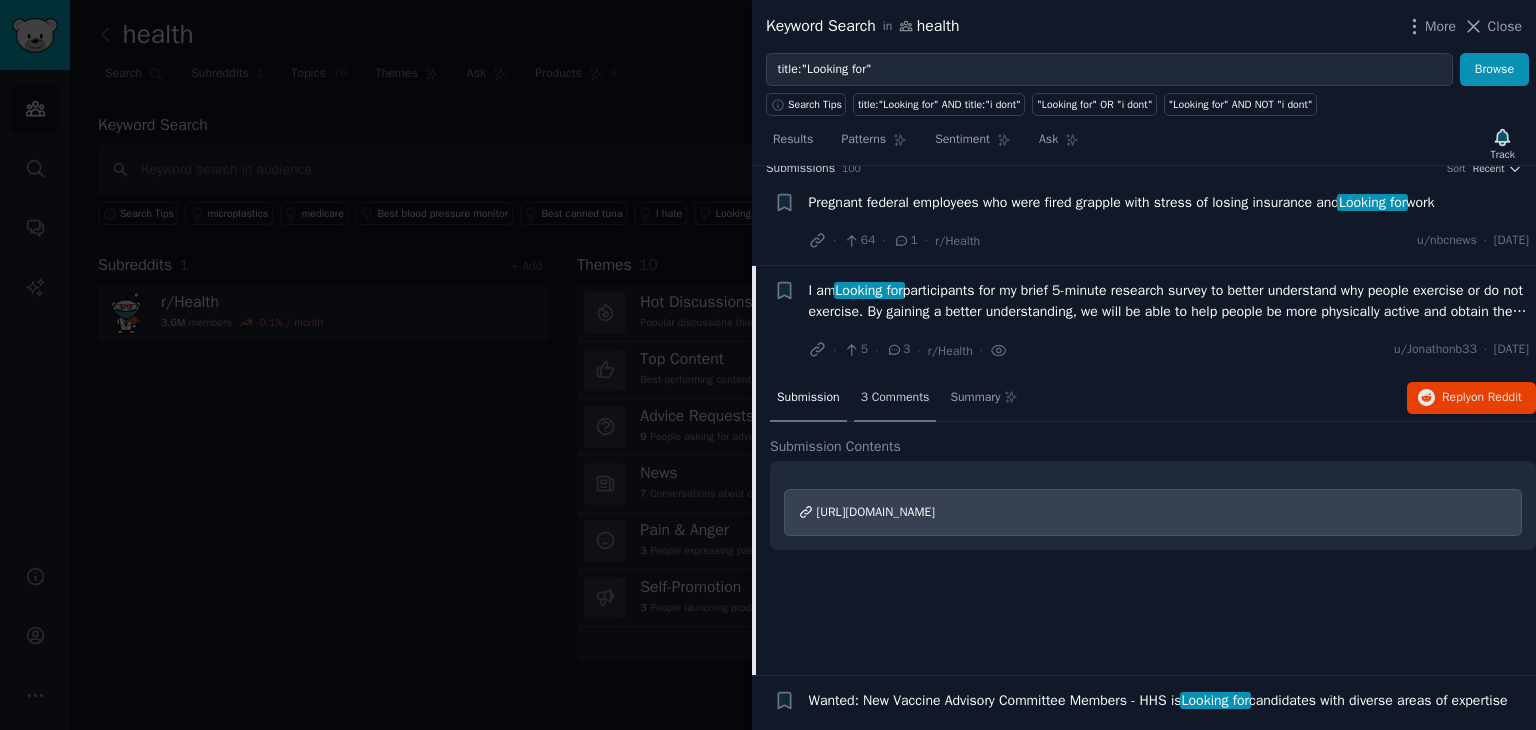 click on "3 Comments" at bounding box center (895, 398) 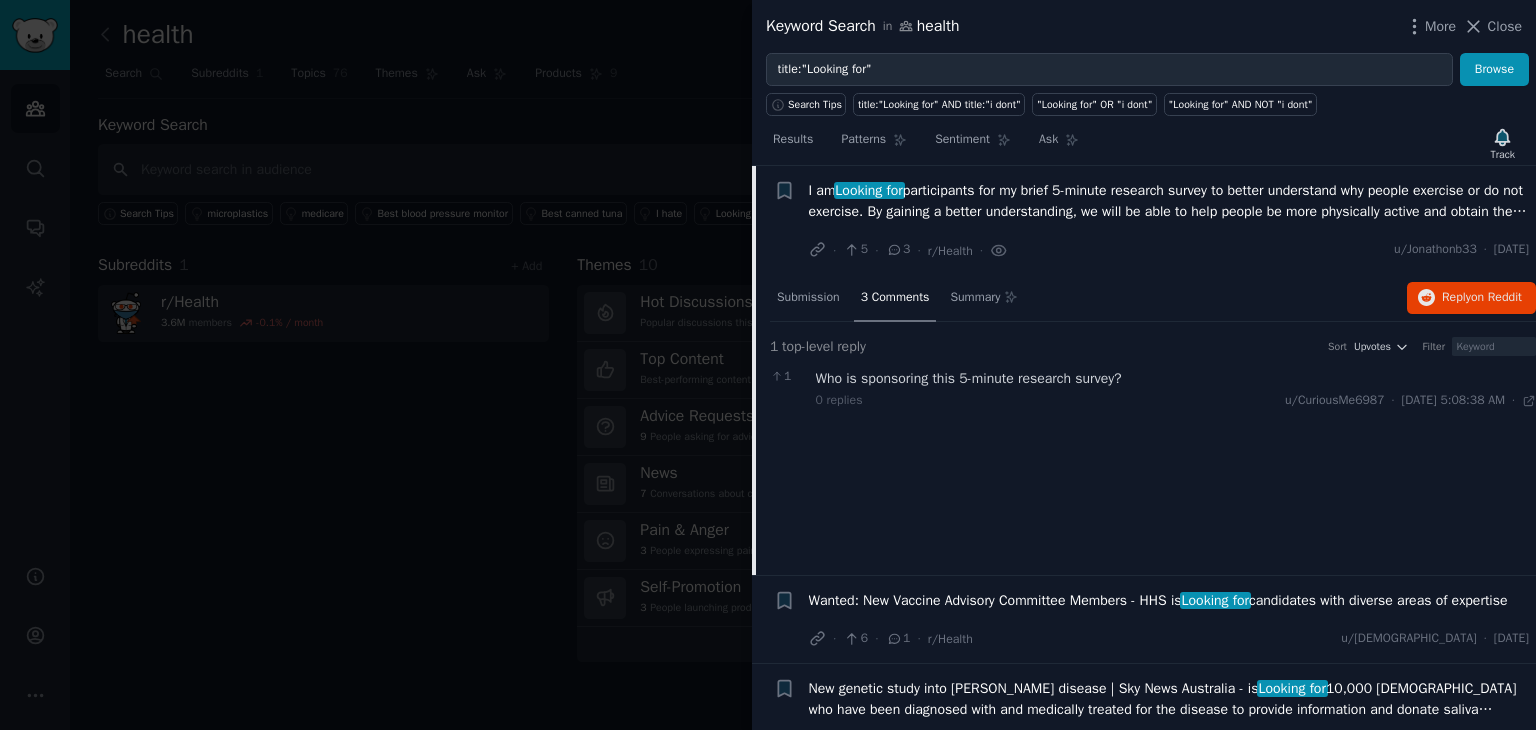 scroll, scrollTop: 20, scrollLeft: 0, axis: vertical 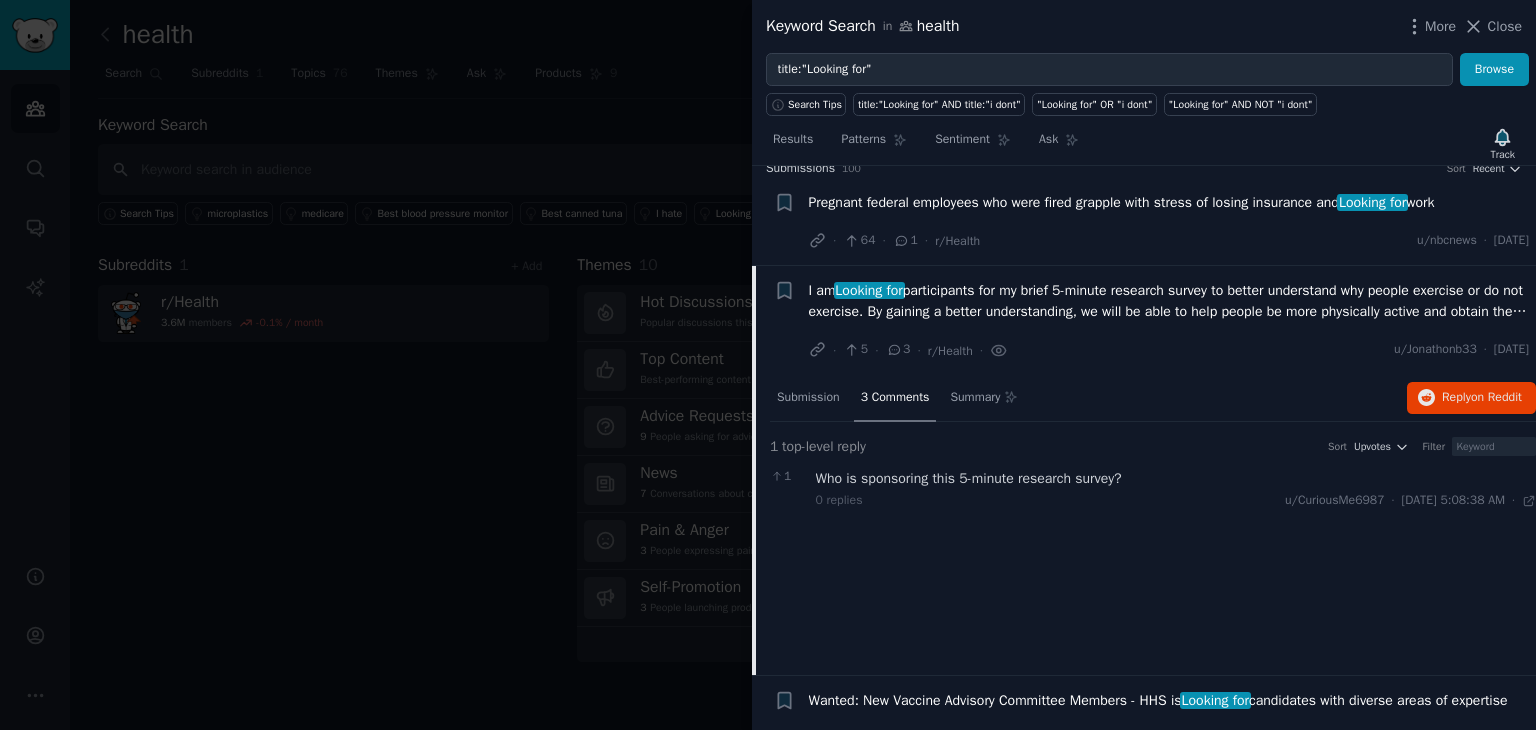 click on "I am  Looking for  participants for my brief 5-minute research survey to better understand why people exercise or do not exercise. By gaining a better understanding, we will be able to help people be more physically active and obtain the many benefits of exercise." at bounding box center [1169, 301] 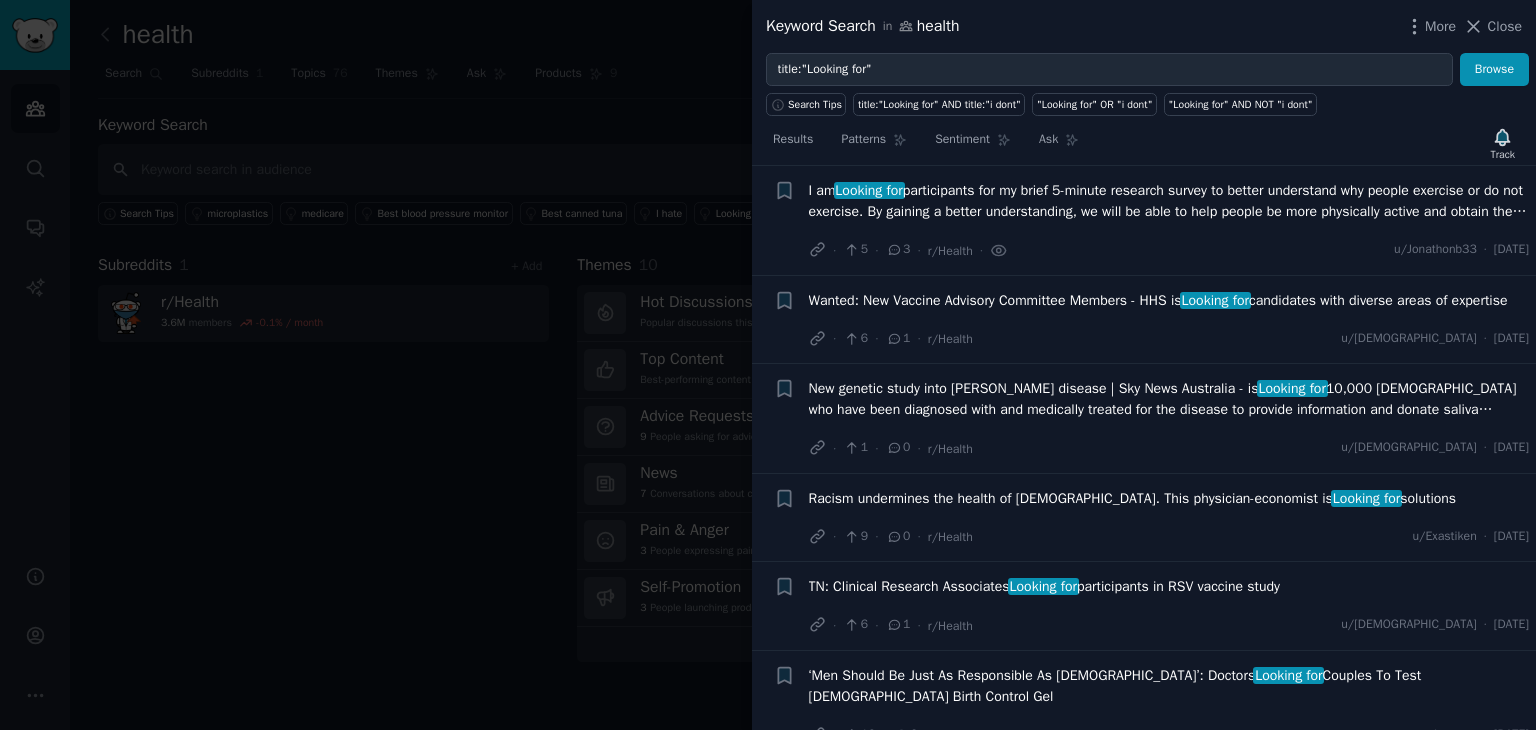 scroll, scrollTop: 20, scrollLeft: 0, axis: vertical 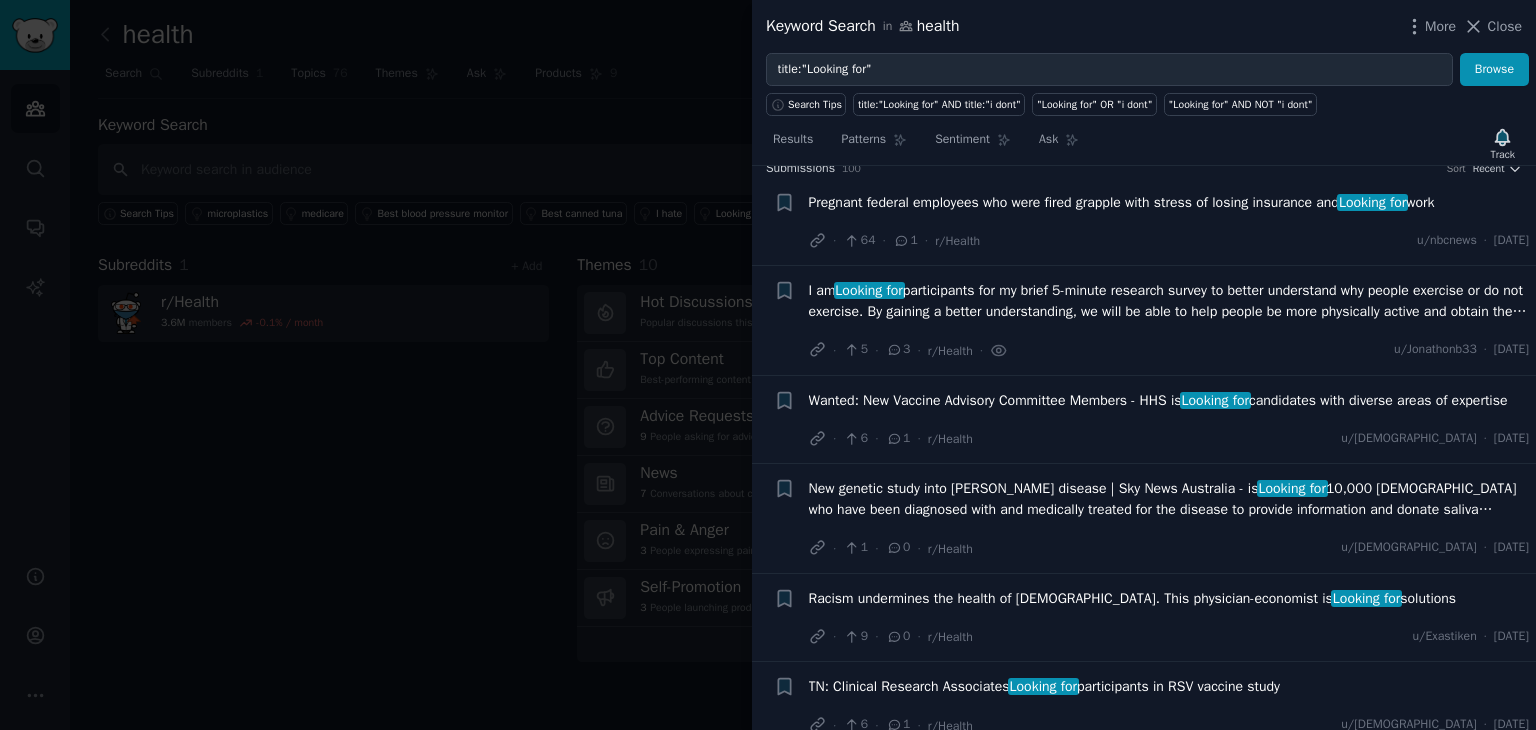 click on "I am  Looking for  participants for my brief 5-minute research survey to better understand why people exercise or do not exercise. By gaining a better understanding, we will be able to help people be more physically active and obtain the many benefits of exercise." at bounding box center [1169, 301] 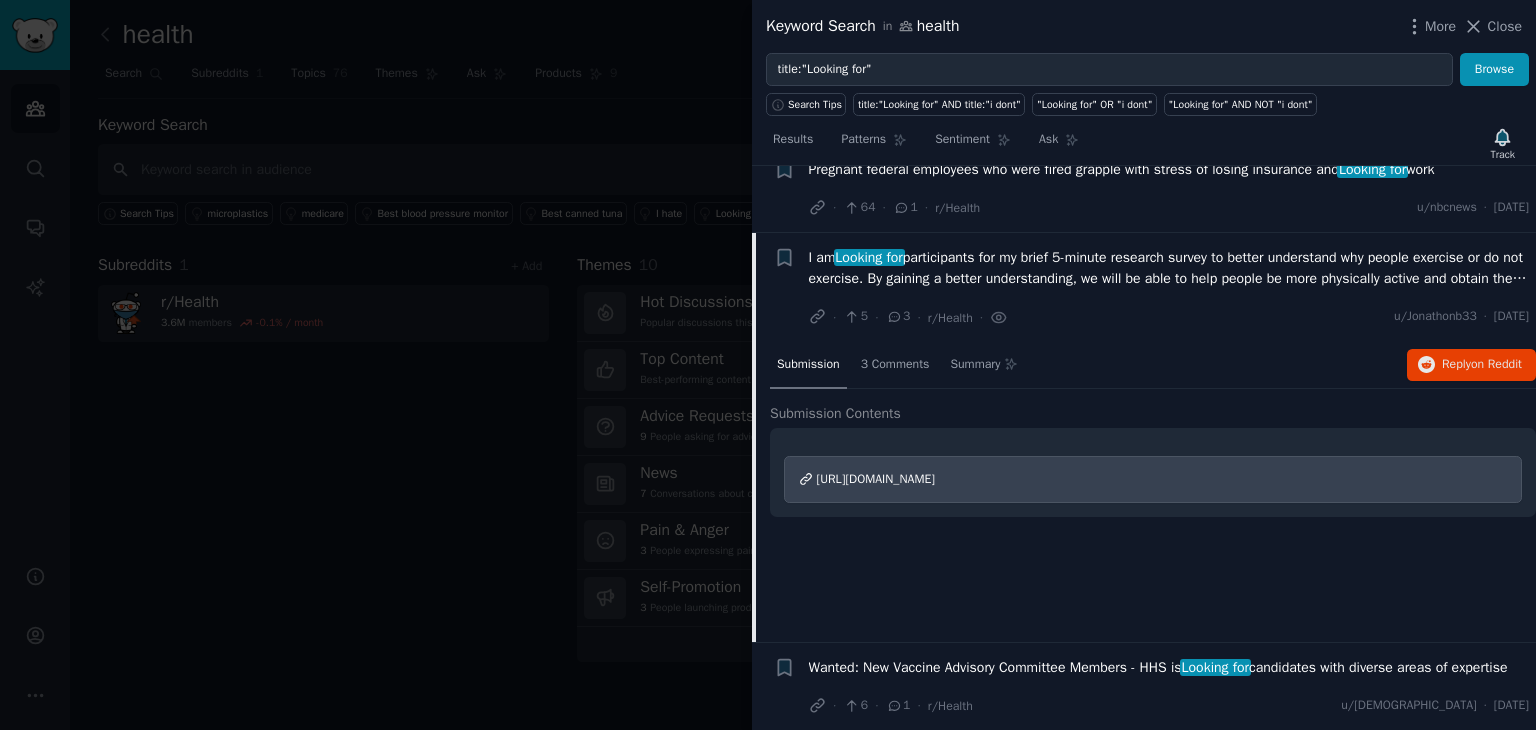 scroll, scrollTop: 20, scrollLeft: 0, axis: vertical 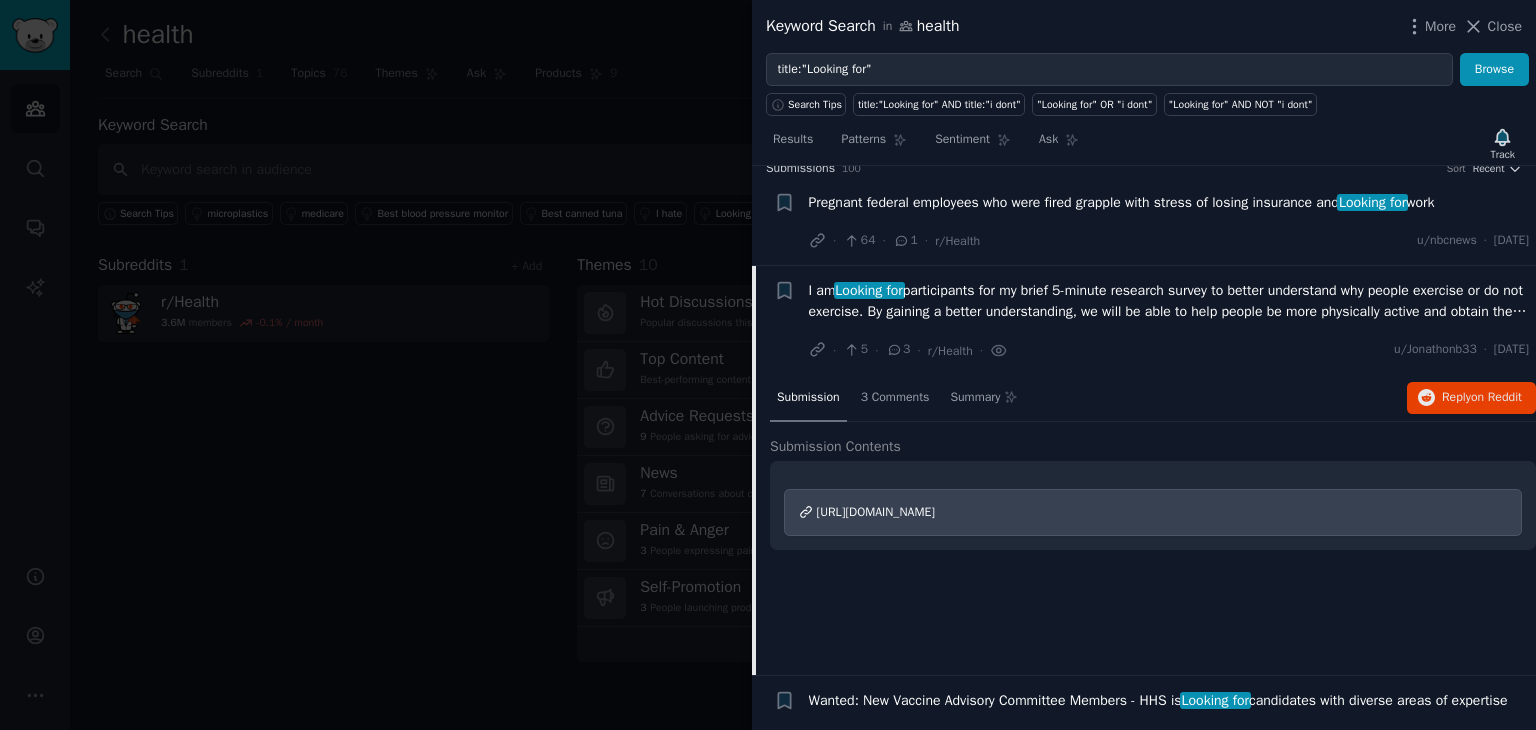 click on "I am  Looking for  participants for my brief 5-minute research survey to better understand why people exercise or do not exercise. By gaining a better understanding, we will be able to help people be more physically active and obtain the many benefits of exercise." at bounding box center [1169, 301] 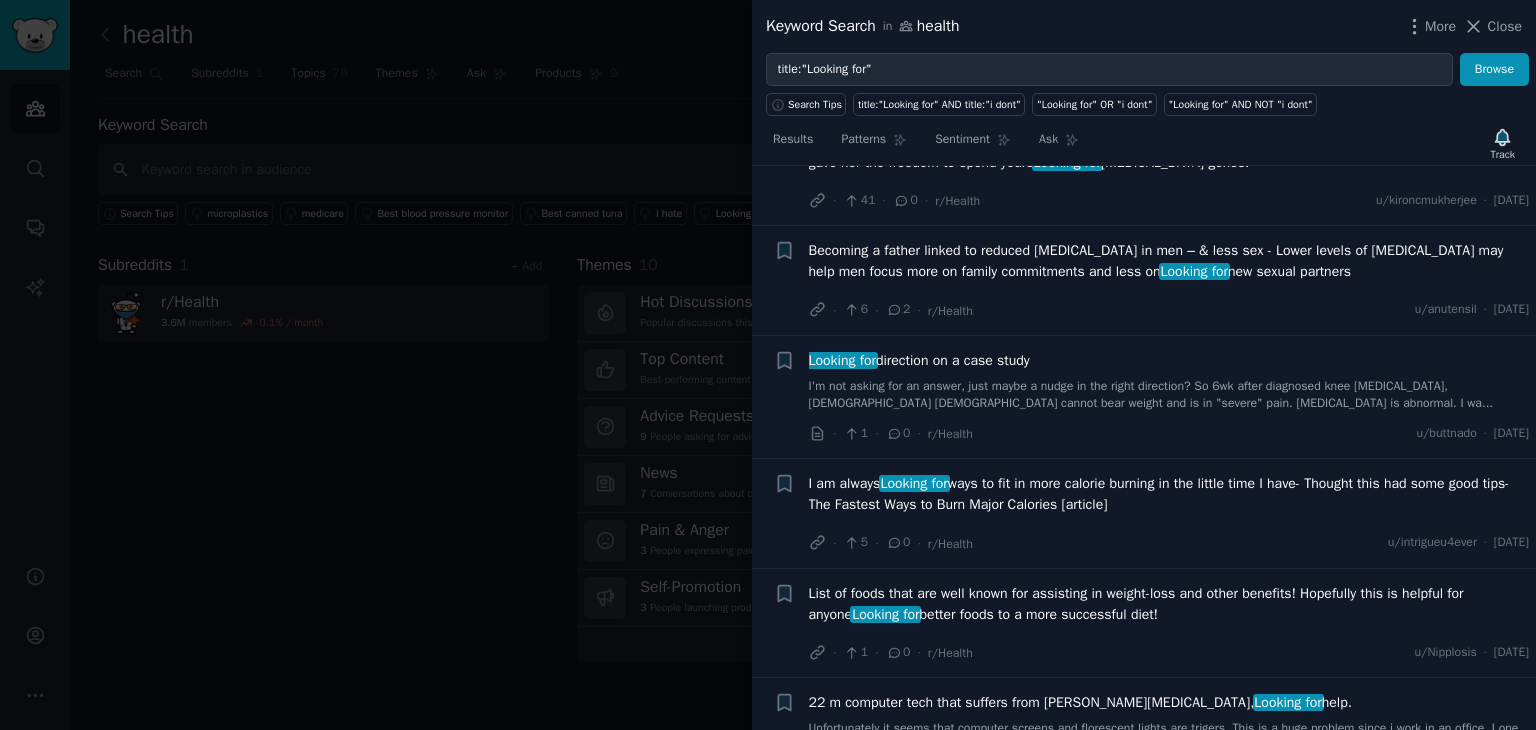 scroll, scrollTop: 2120, scrollLeft: 0, axis: vertical 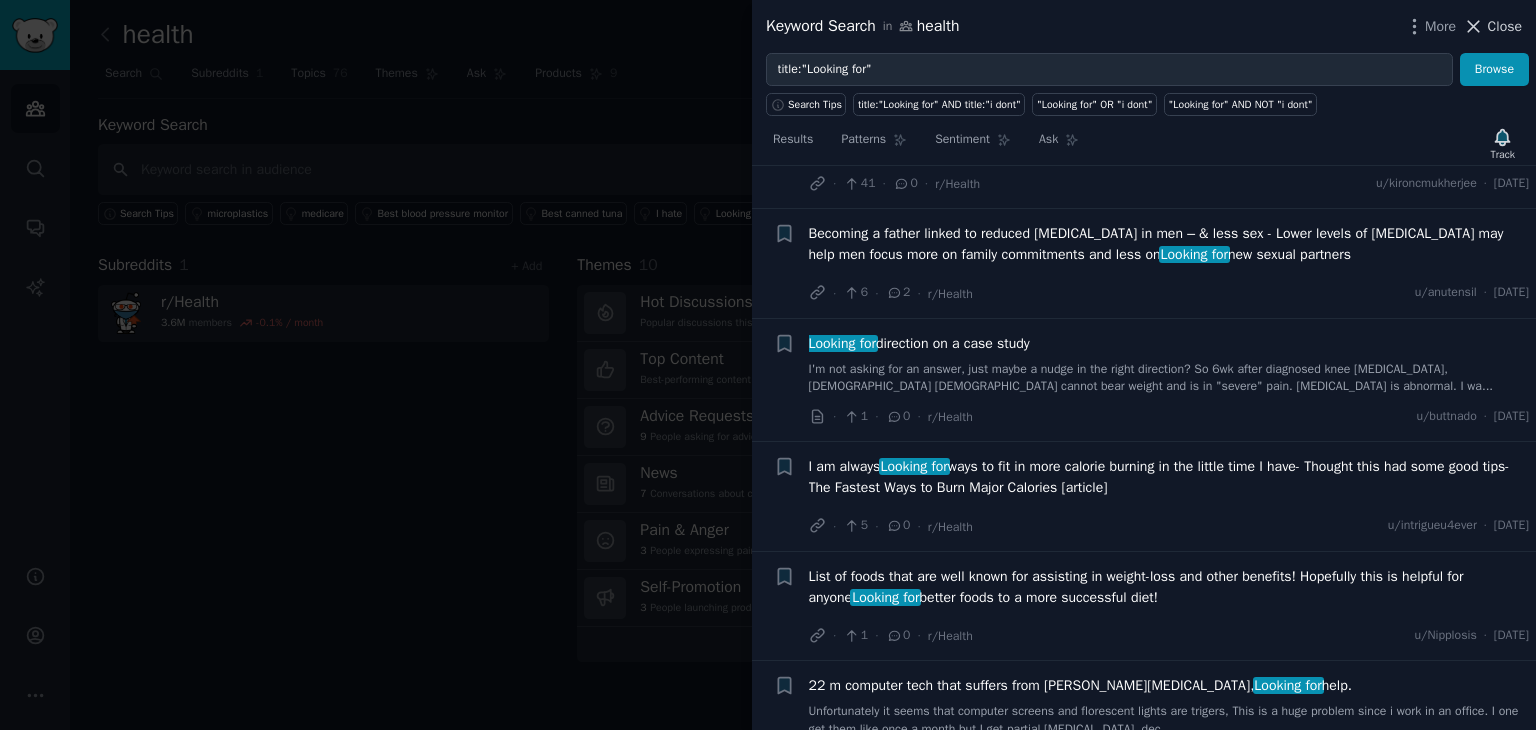 click 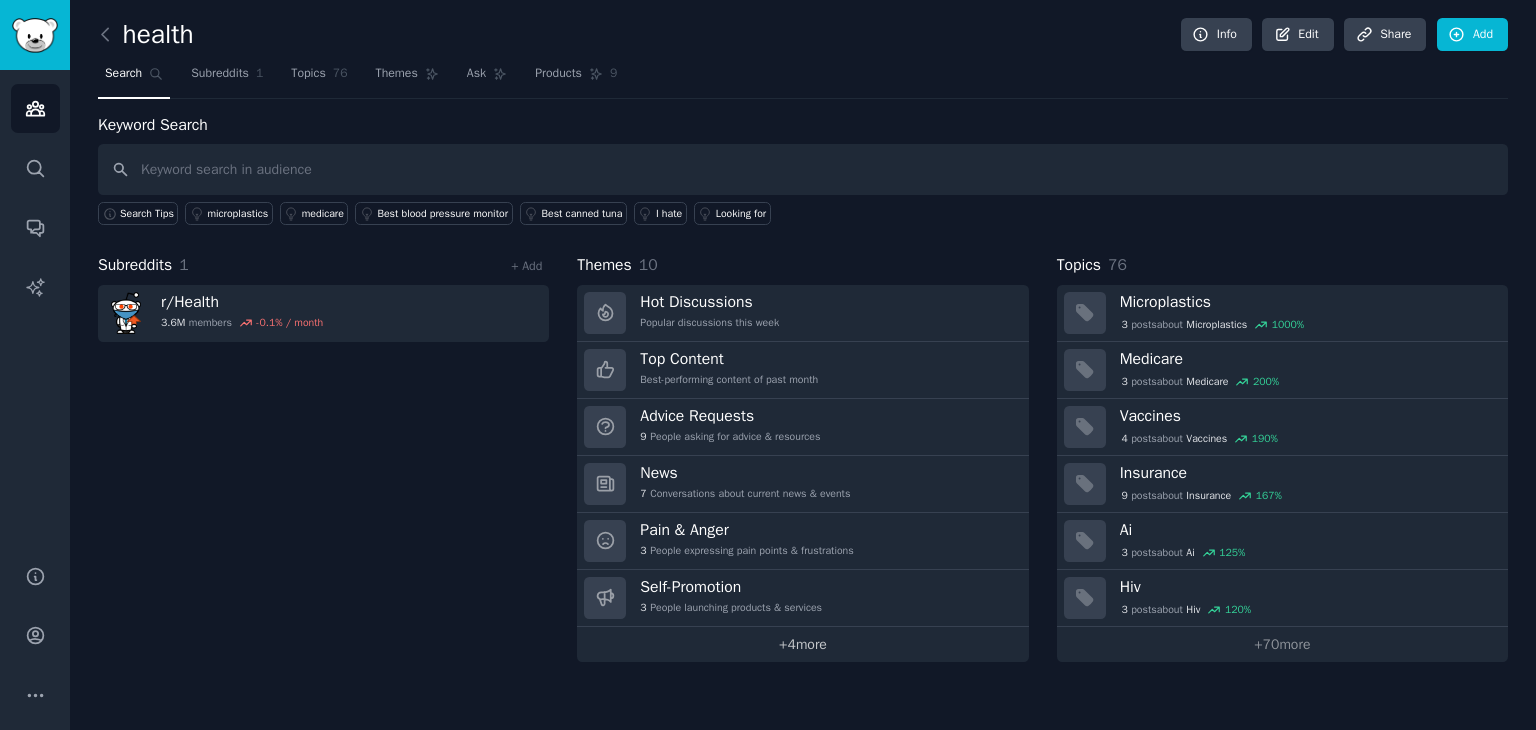click on "+  4  more" at bounding box center [802, 644] 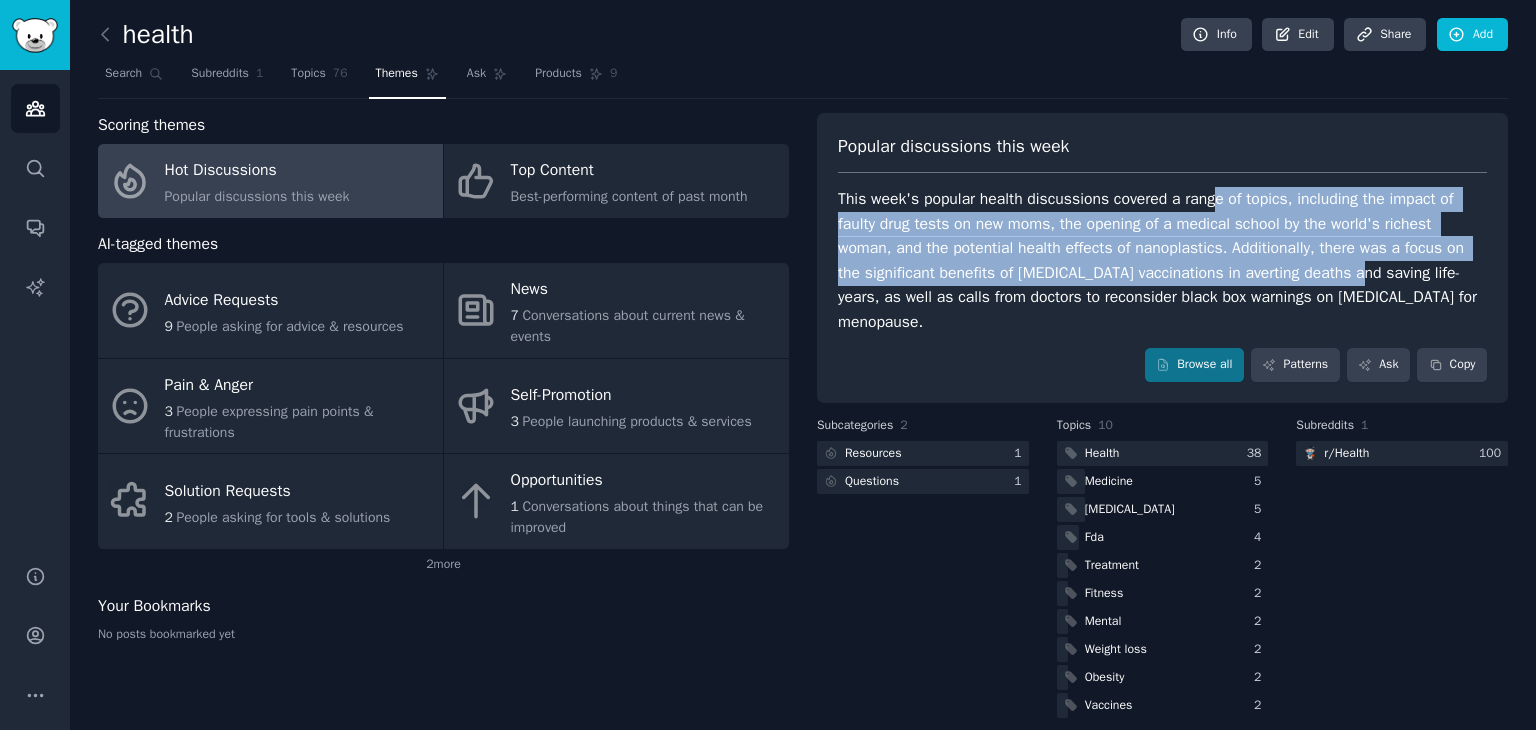 drag, startPoint x: 1245, startPoint y: 200, endPoint x: 1360, endPoint y: 277, distance: 138.39798 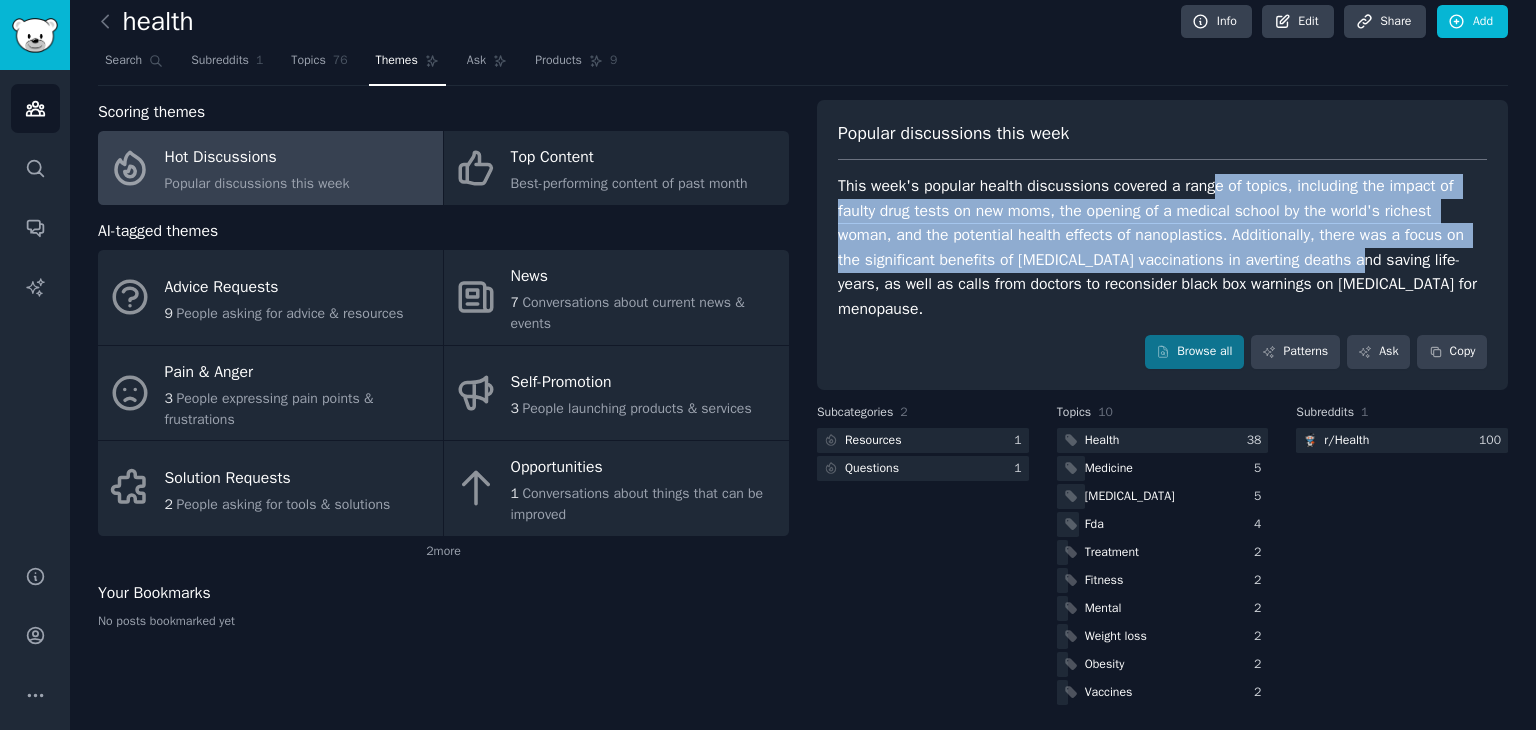scroll, scrollTop: 17, scrollLeft: 0, axis: vertical 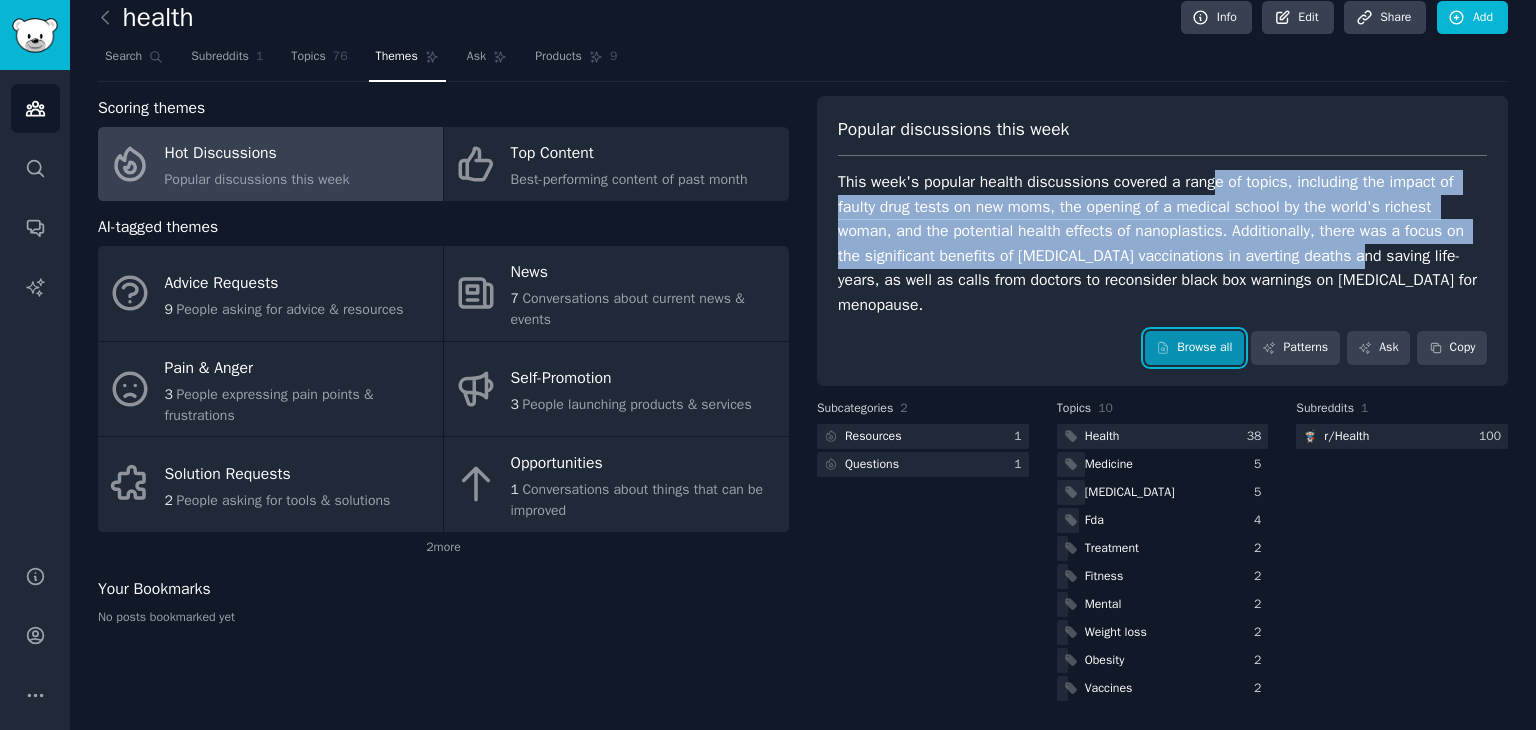 click on "Browse all" at bounding box center (1194, 348) 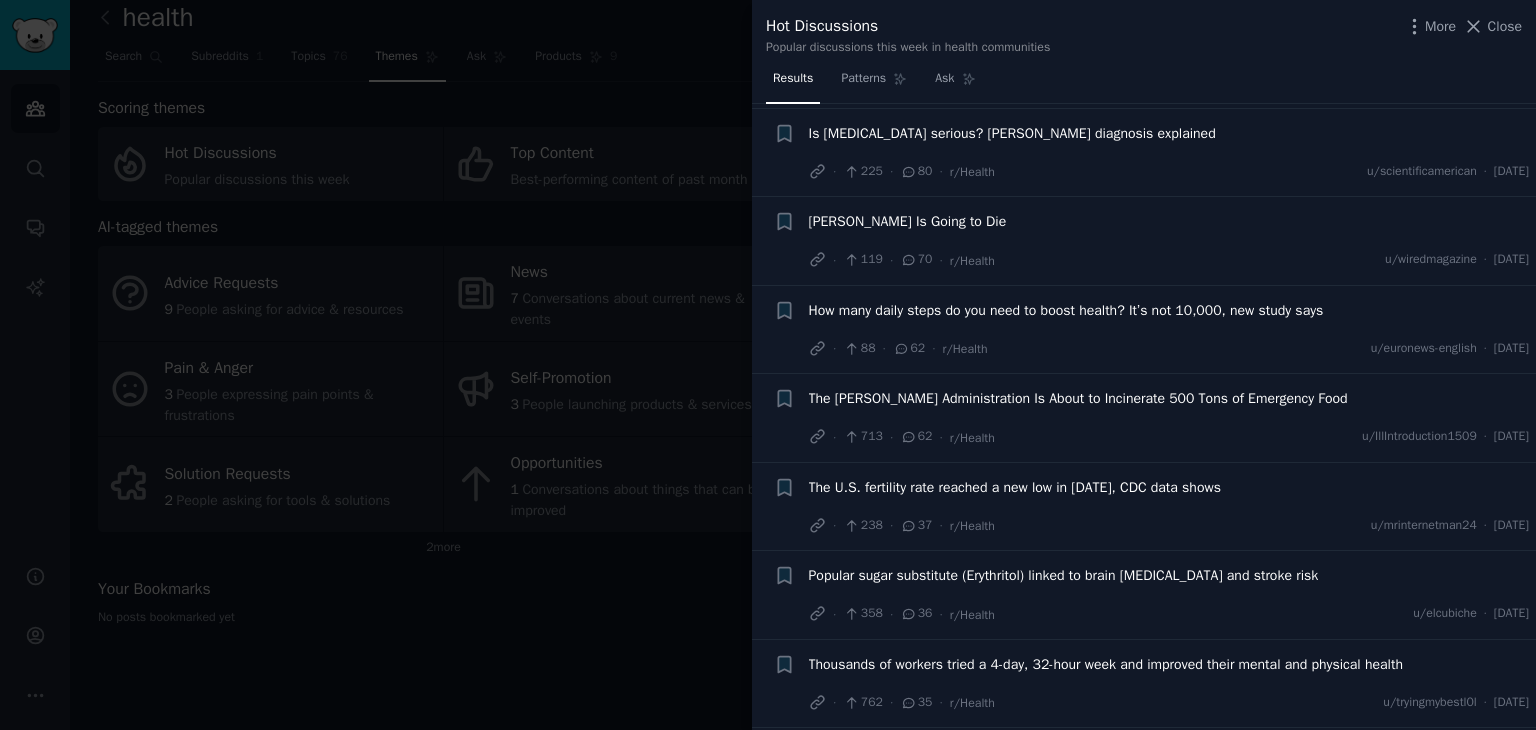 scroll, scrollTop: 600, scrollLeft: 0, axis: vertical 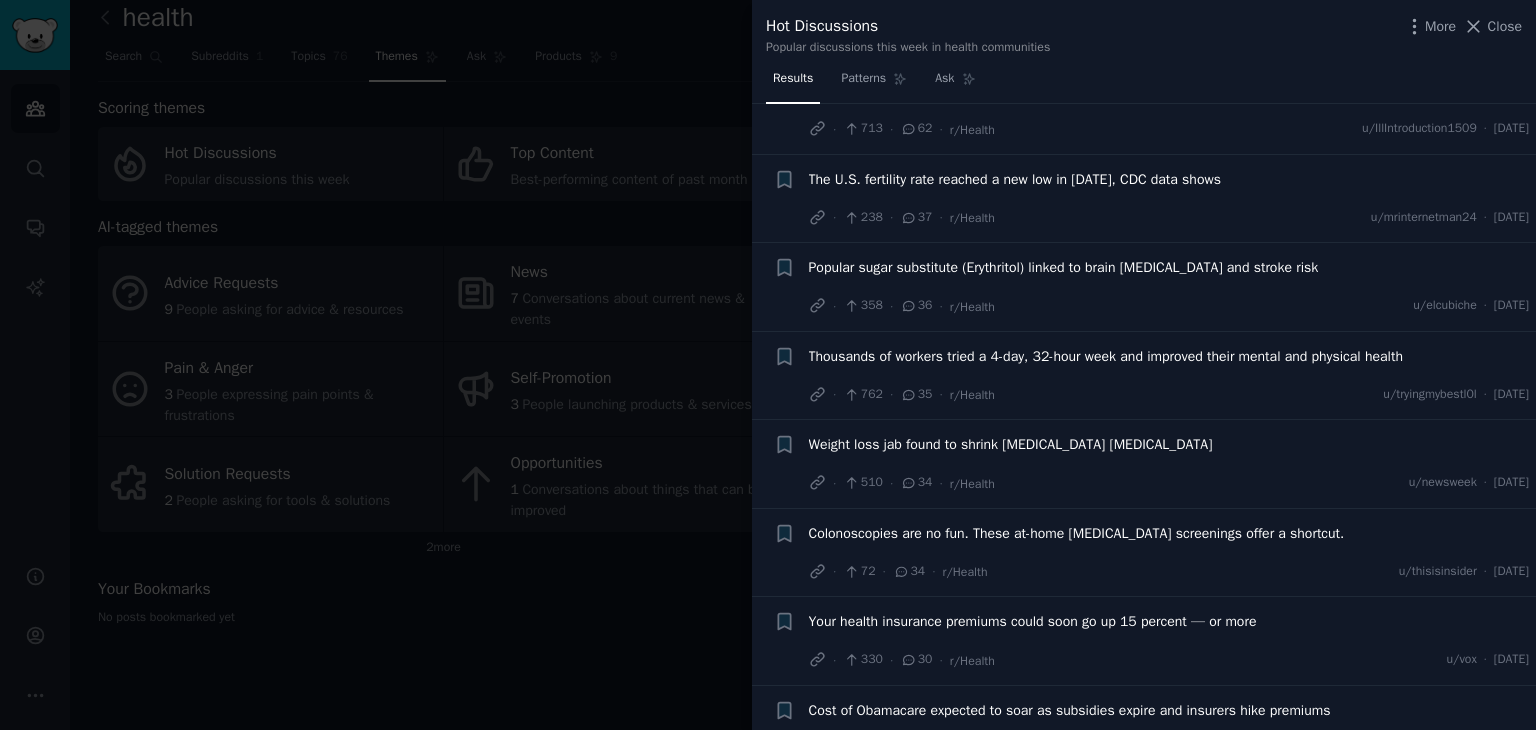 click at bounding box center [768, 365] 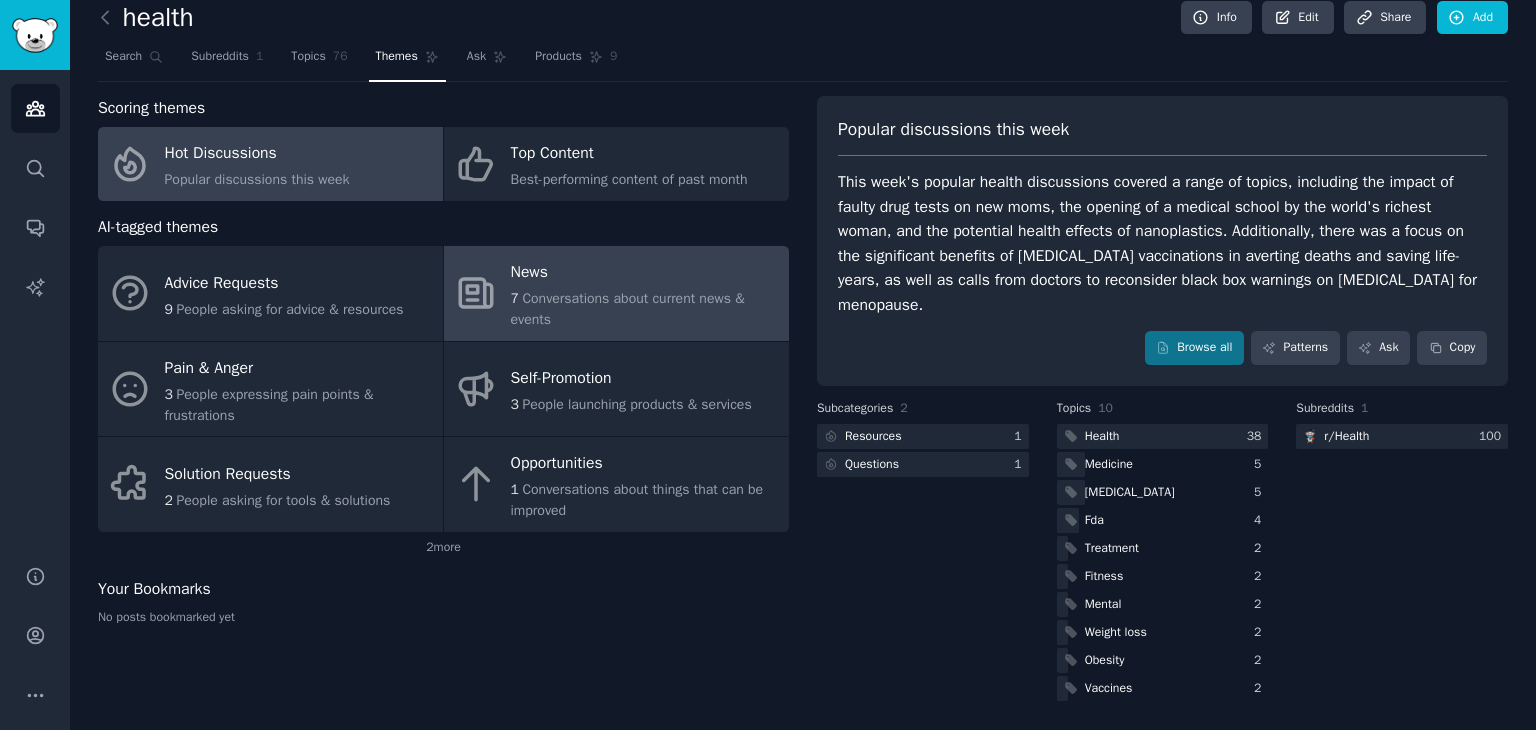click on "Conversations about current news & events" at bounding box center [628, 309] 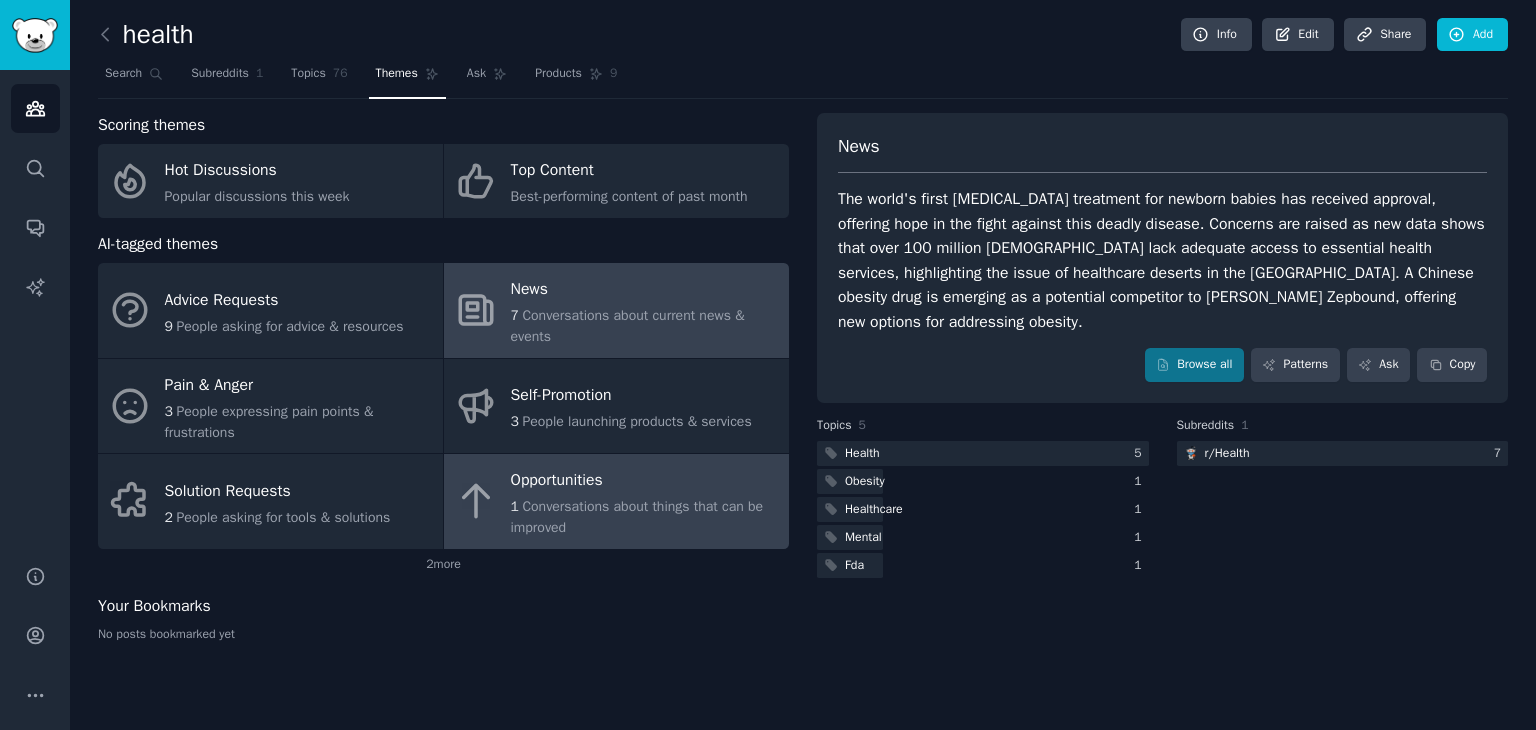 click on "Opportunities" at bounding box center (645, 481) 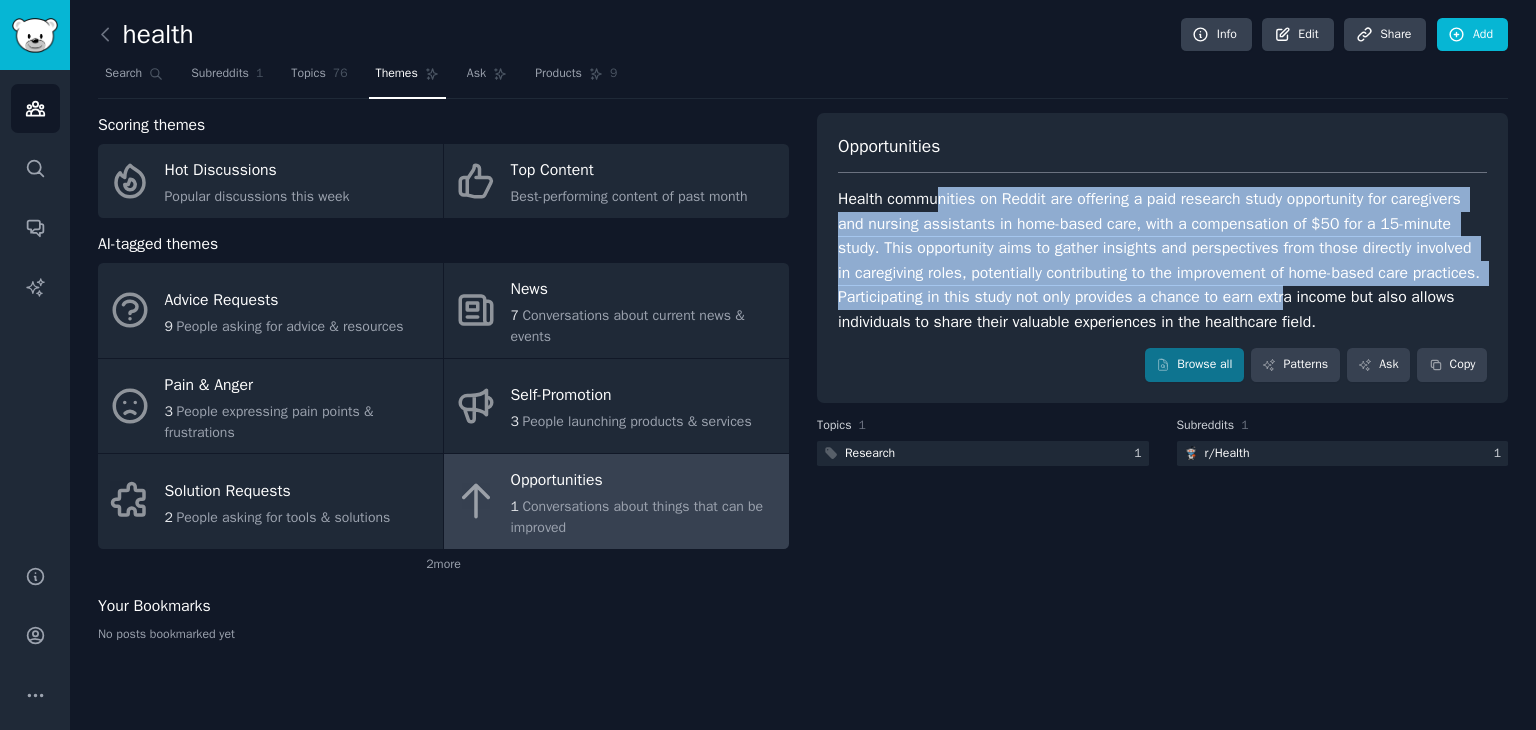 drag, startPoint x: 944, startPoint y: 202, endPoint x: 1372, endPoint y: 309, distance: 441.1723 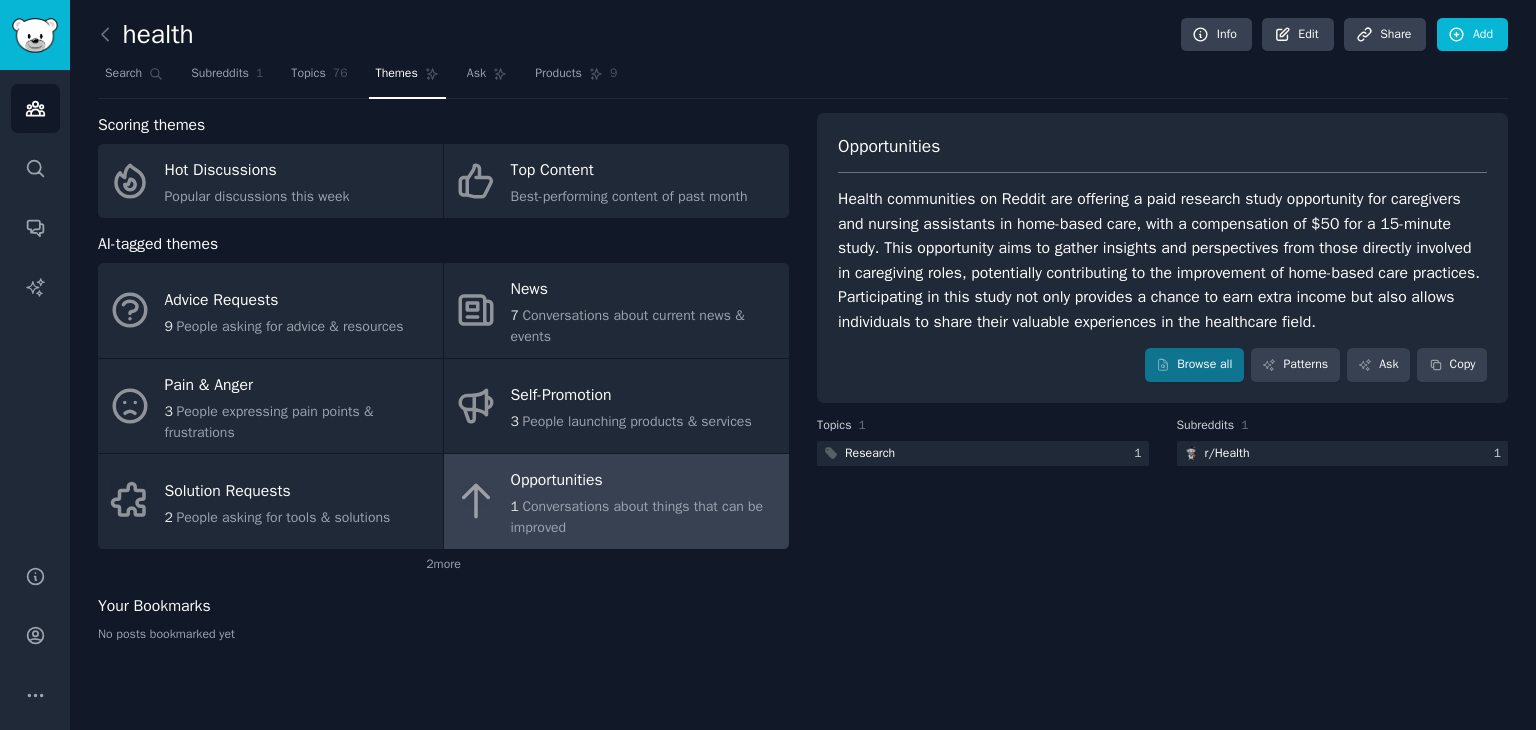 click on "Browse all Patterns Ask Copy" at bounding box center (1162, 365) 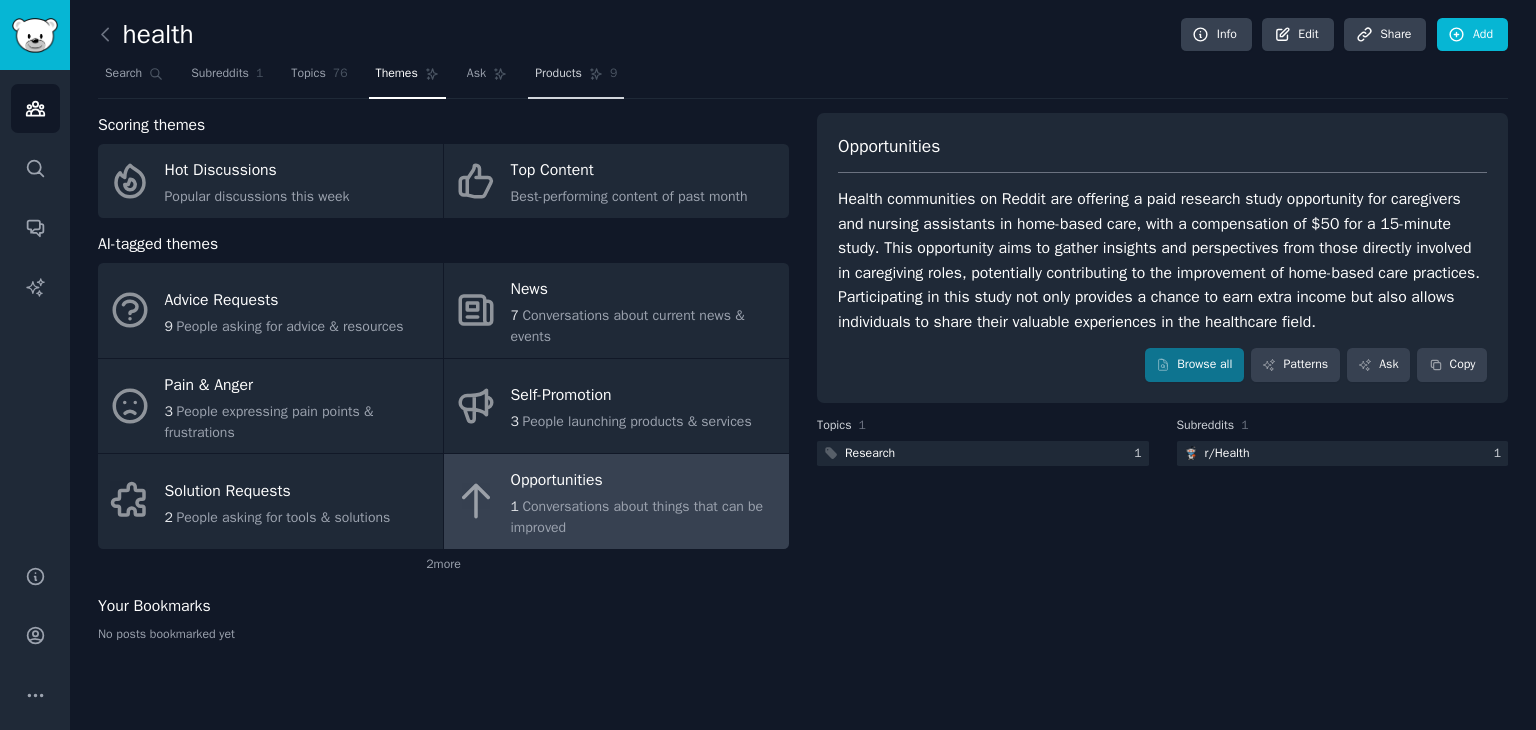 click on "Products 9" at bounding box center (576, 78) 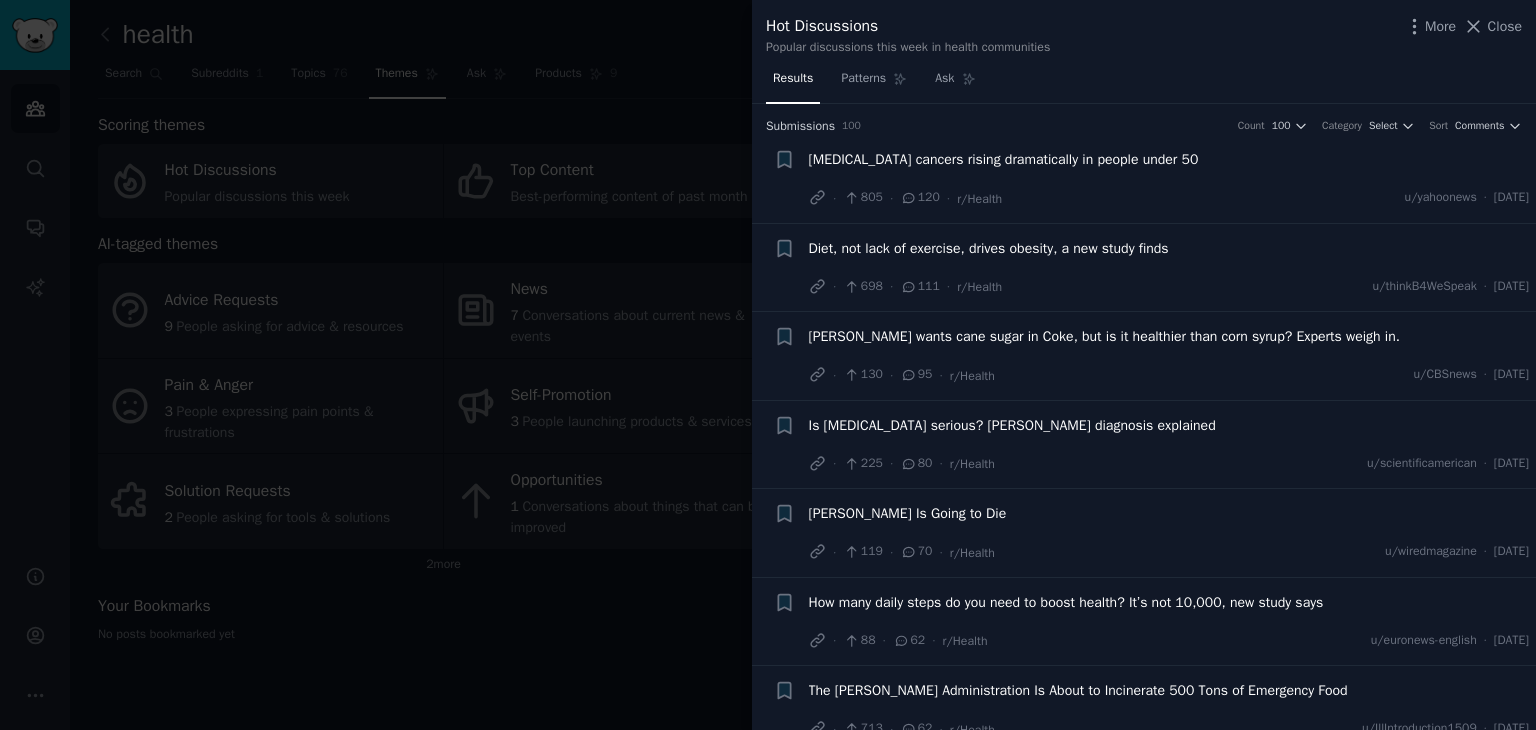 click at bounding box center (768, 365) 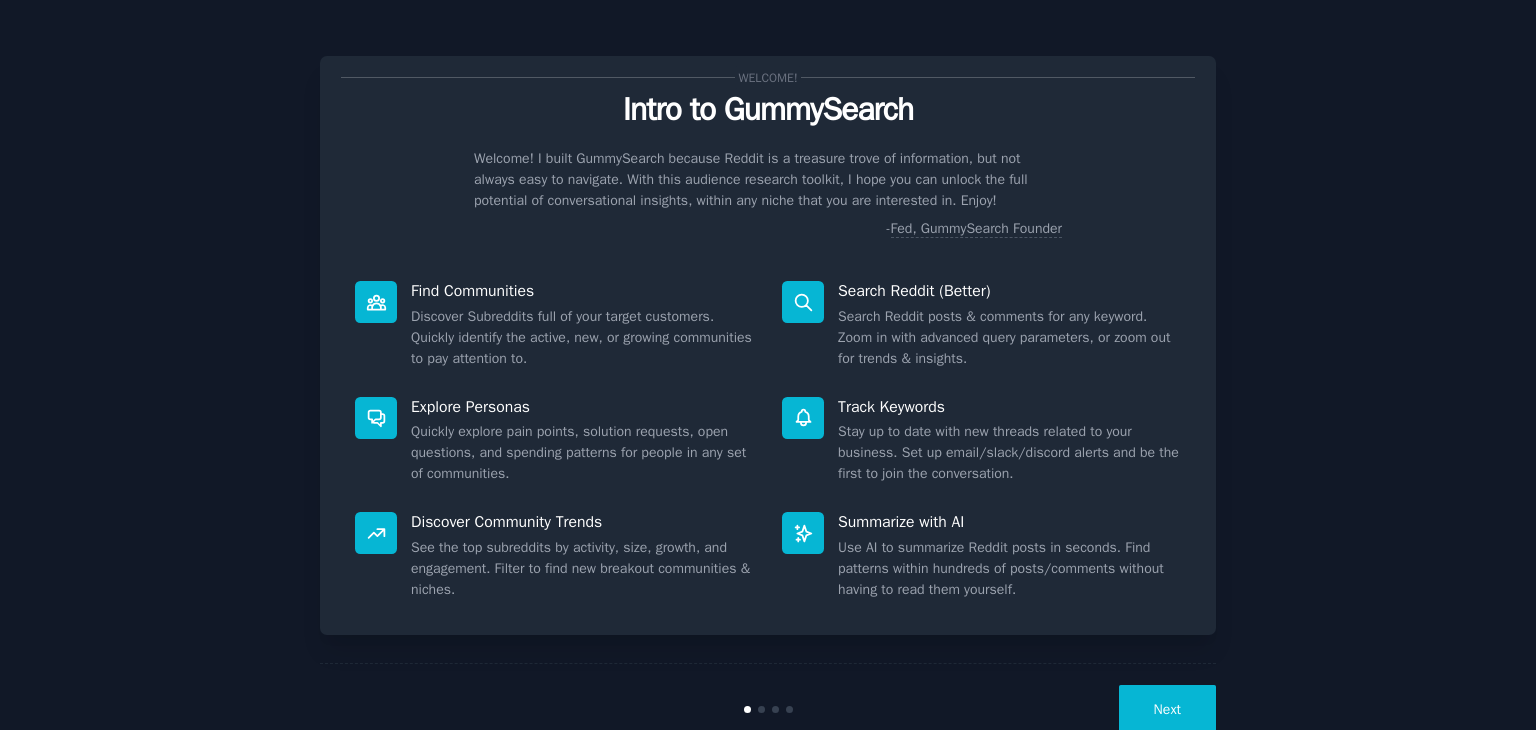 click on "Next" at bounding box center (1167, 709) 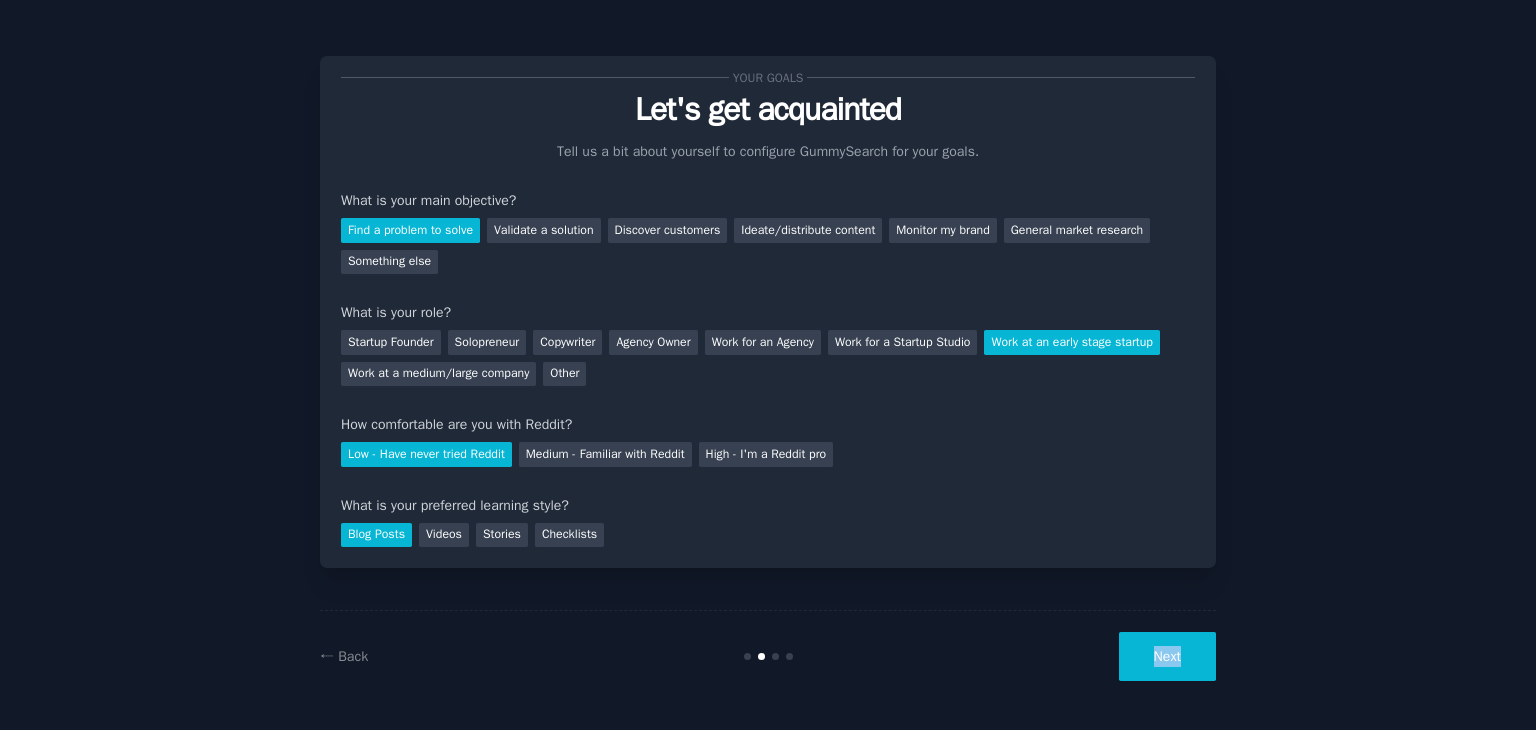 click on "Your goals Let's get acquainted Tell us a bit about yourself to configure GummySearch for your goals. What is your main objective? Find a problem to solve Validate a solution Discover customers Ideate/distribute content Monitor my brand General market research Something else What is your role? Startup Founder Solopreneur Copywriter Agency Owner Work for an Agency Work for a Startup Studio Work at an early stage startup Work at a medium/large company Other How comfortable are you with Reddit? Low - Have never tried Reddit Medium - Familiar with Reddit High - I'm a Reddit pro What is your preferred learning style? Blog Posts Videos Stories Checklists ← Back Next" 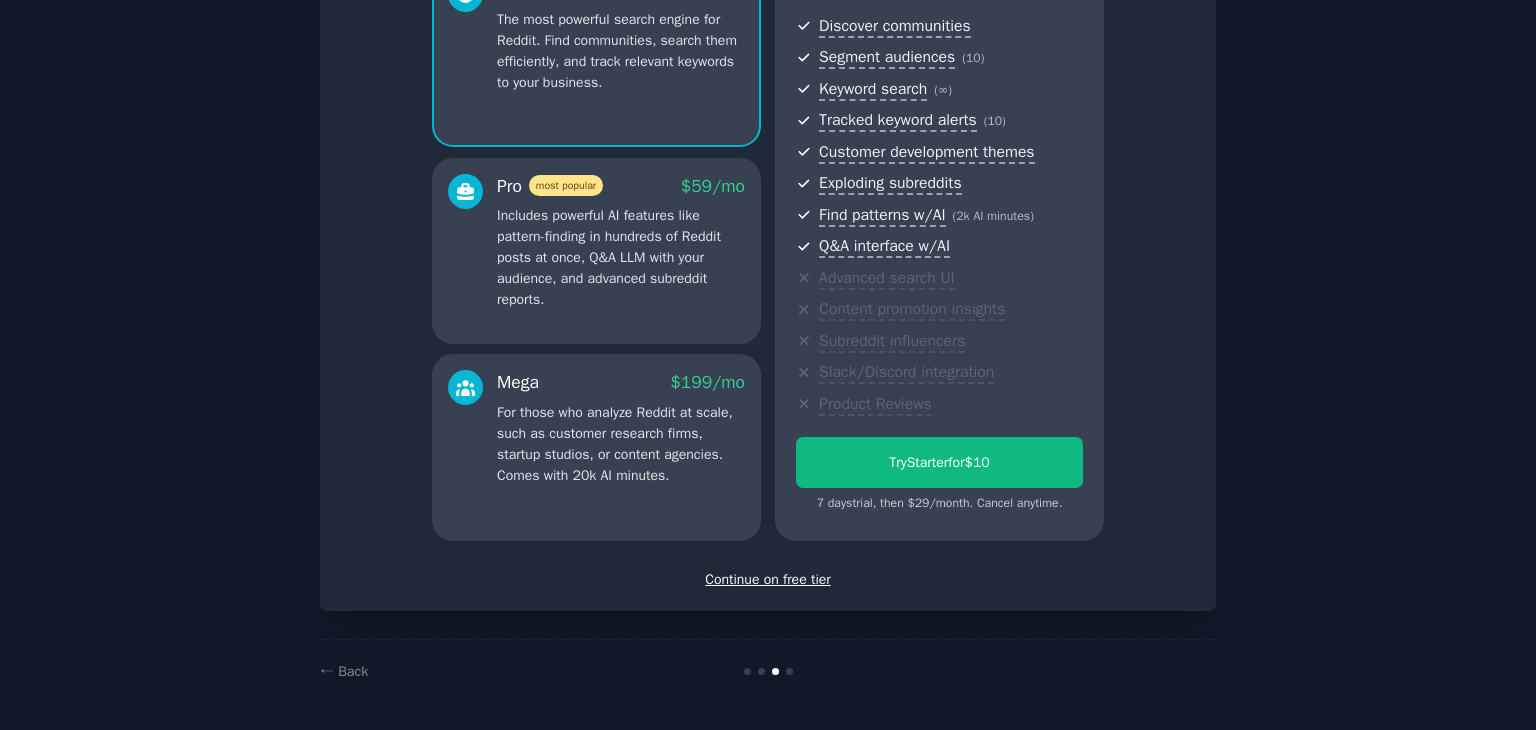 click on "Continue on free tier" at bounding box center [768, 579] 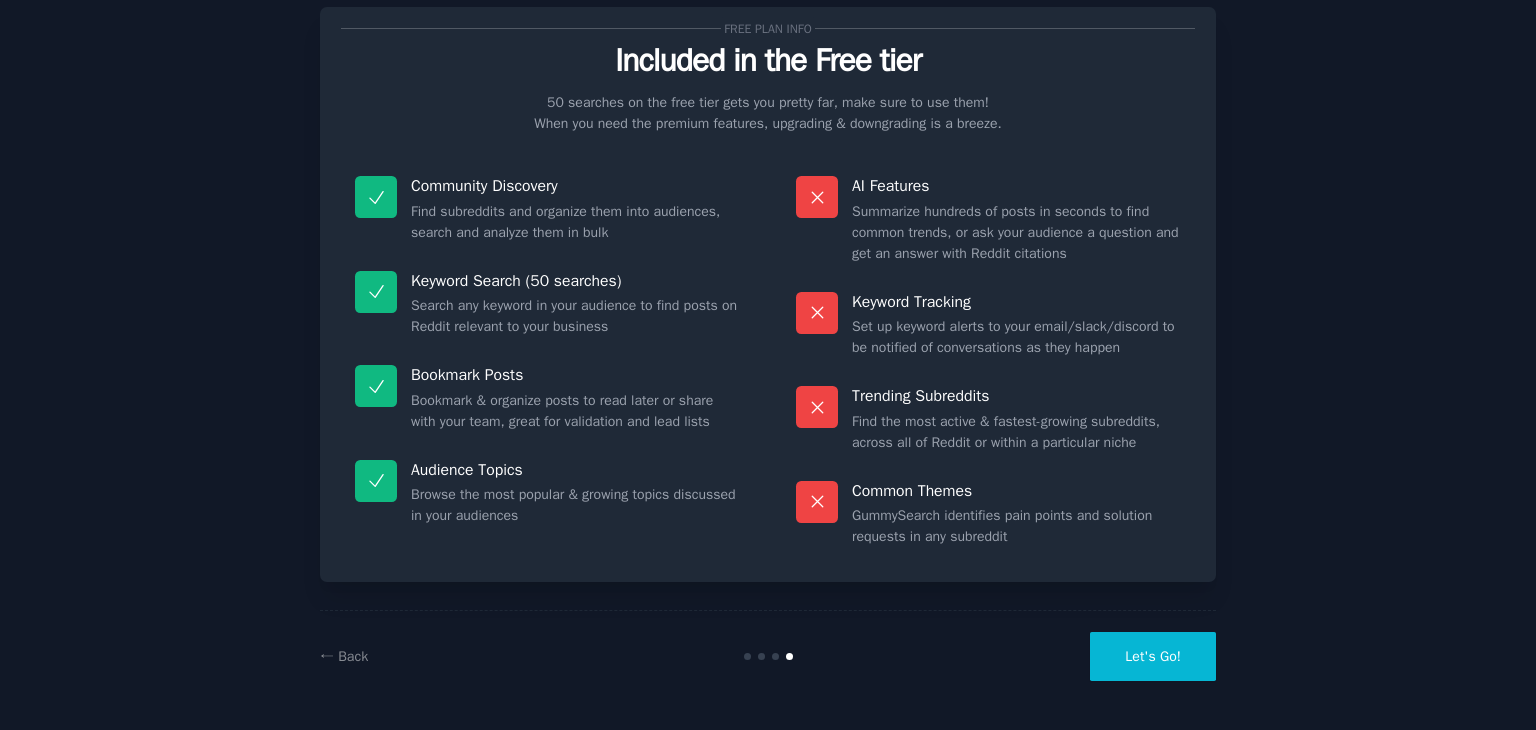 scroll, scrollTop: 48, scrollLeft: 0, axis: vertical 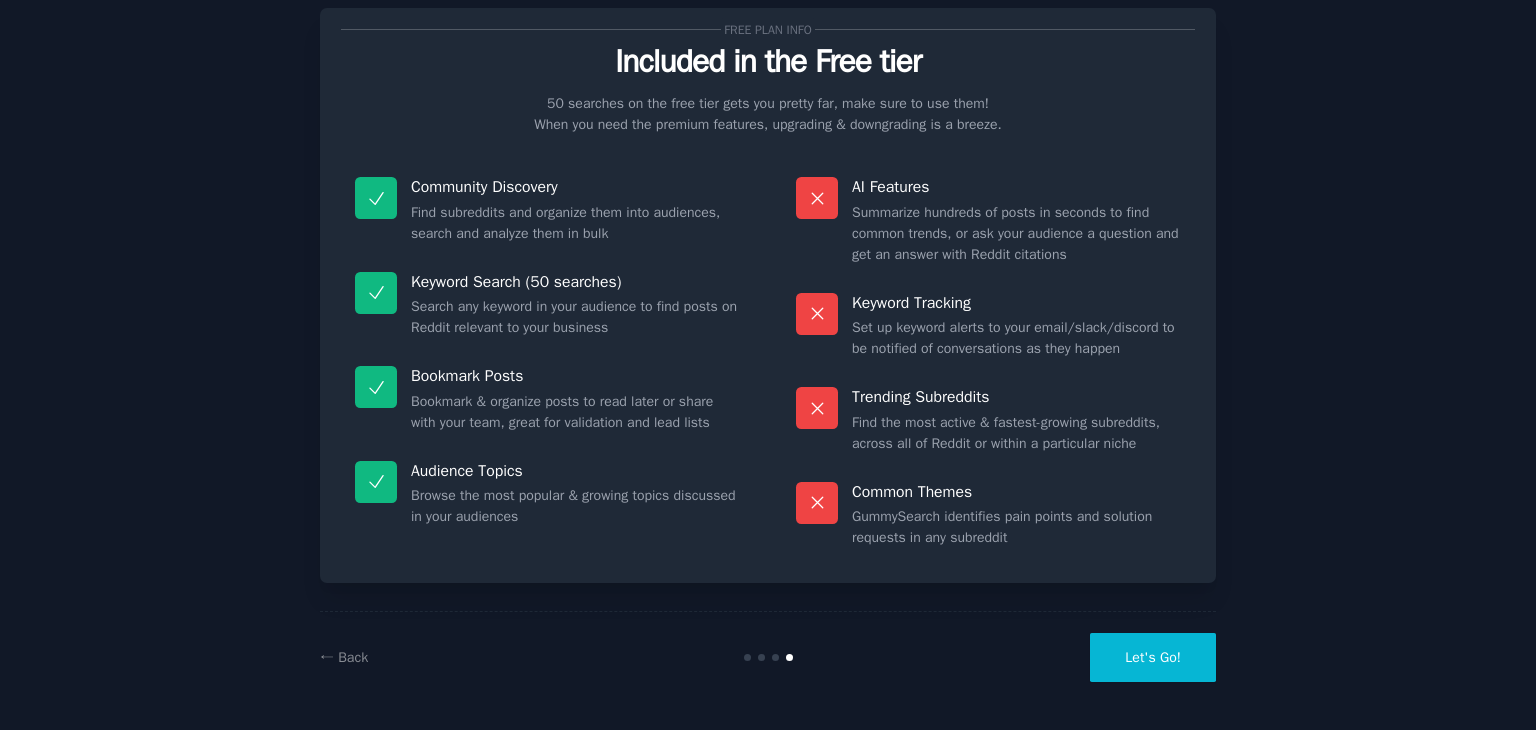 click on "Let's Go!" at bounding box center (1153, 657) 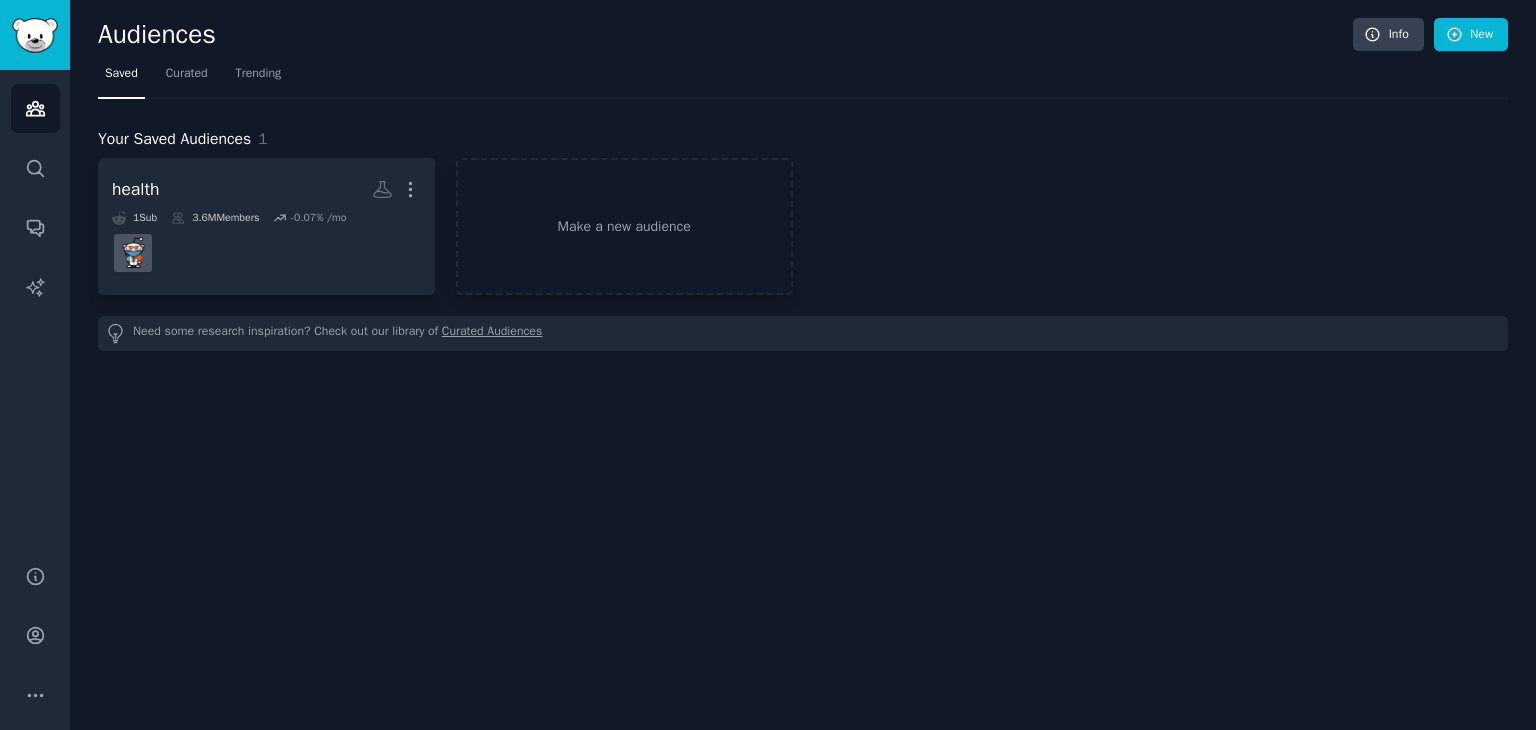 click on "Audiences" at bounding box center [725, 35] 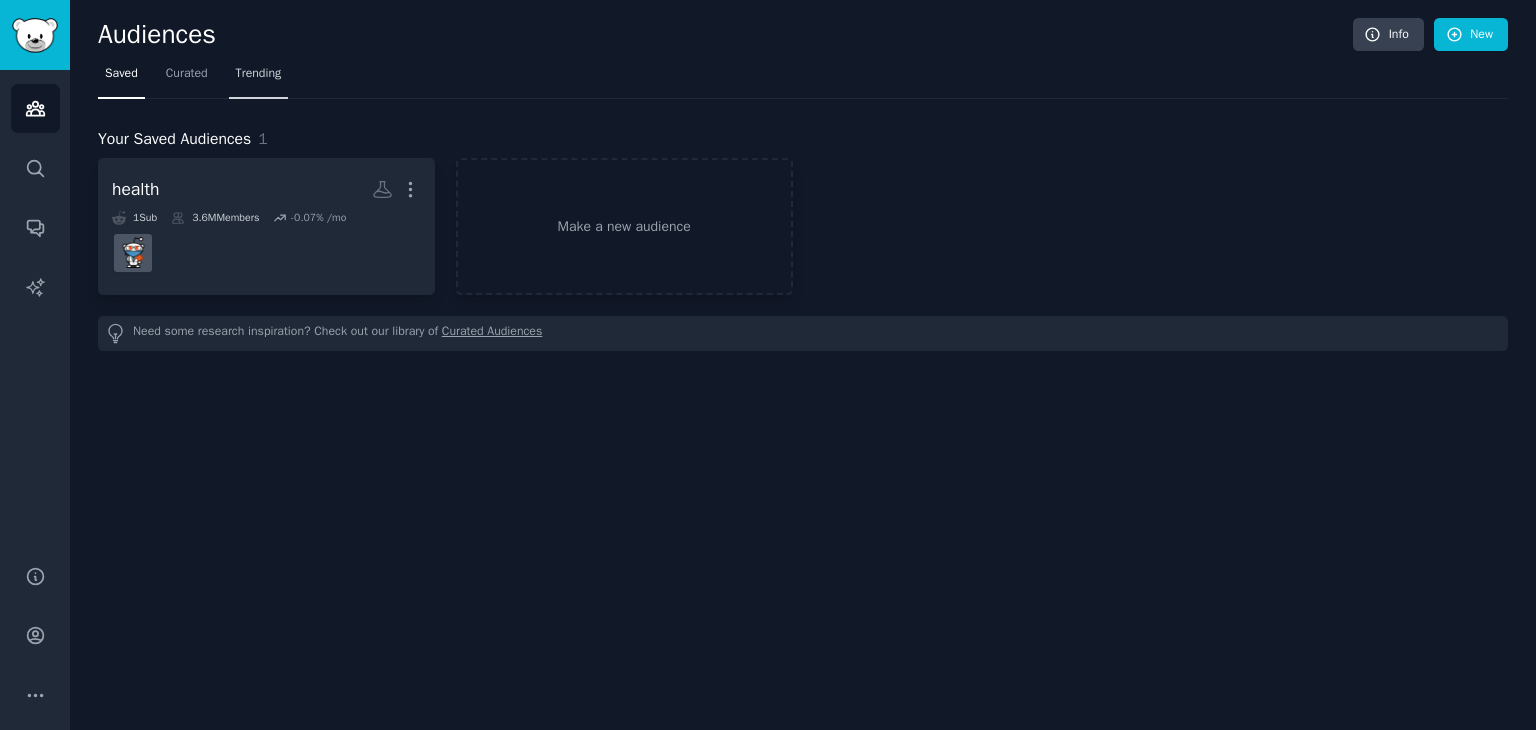 click on "Trending" at bounding box center (259, 78) 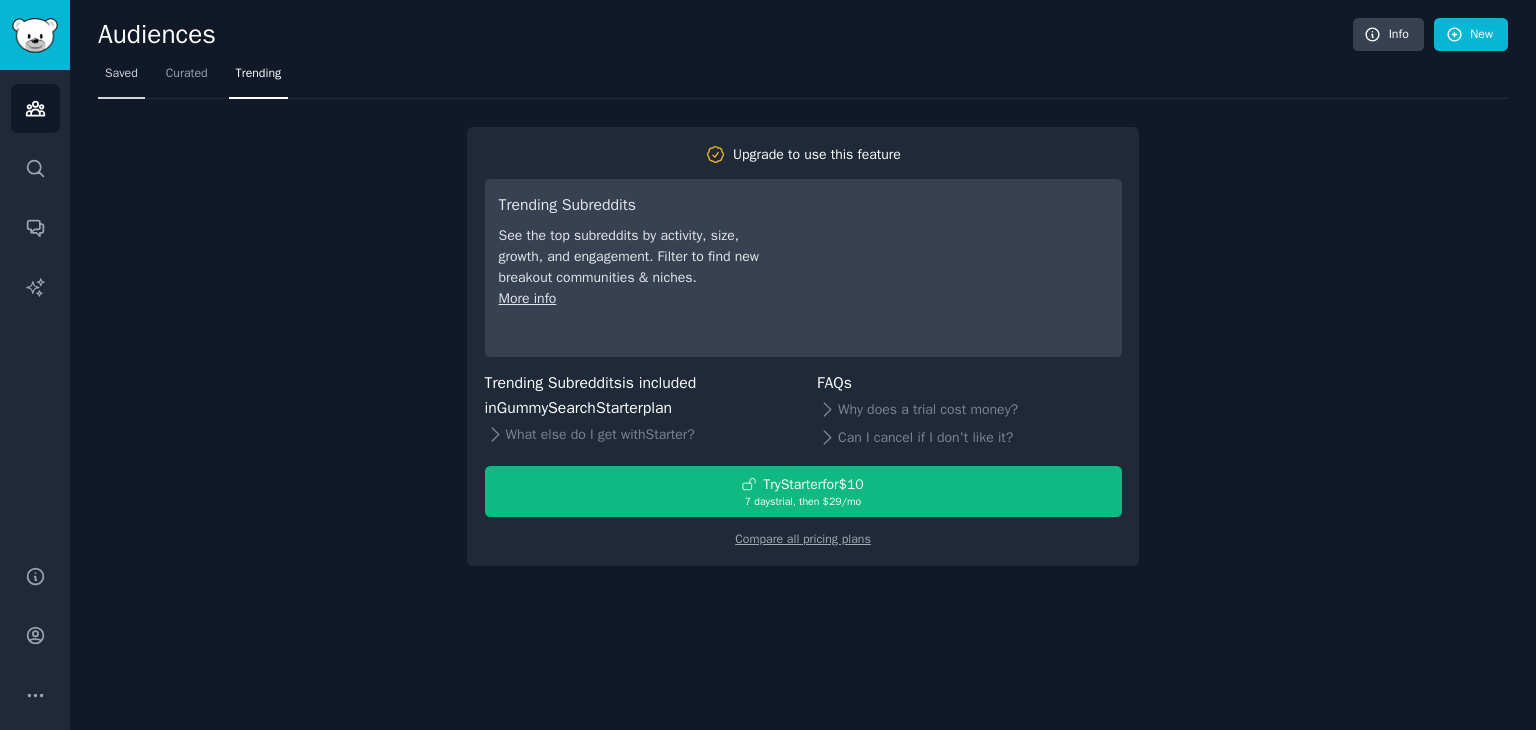 click on "Saved" at bounding box center (121, 74) 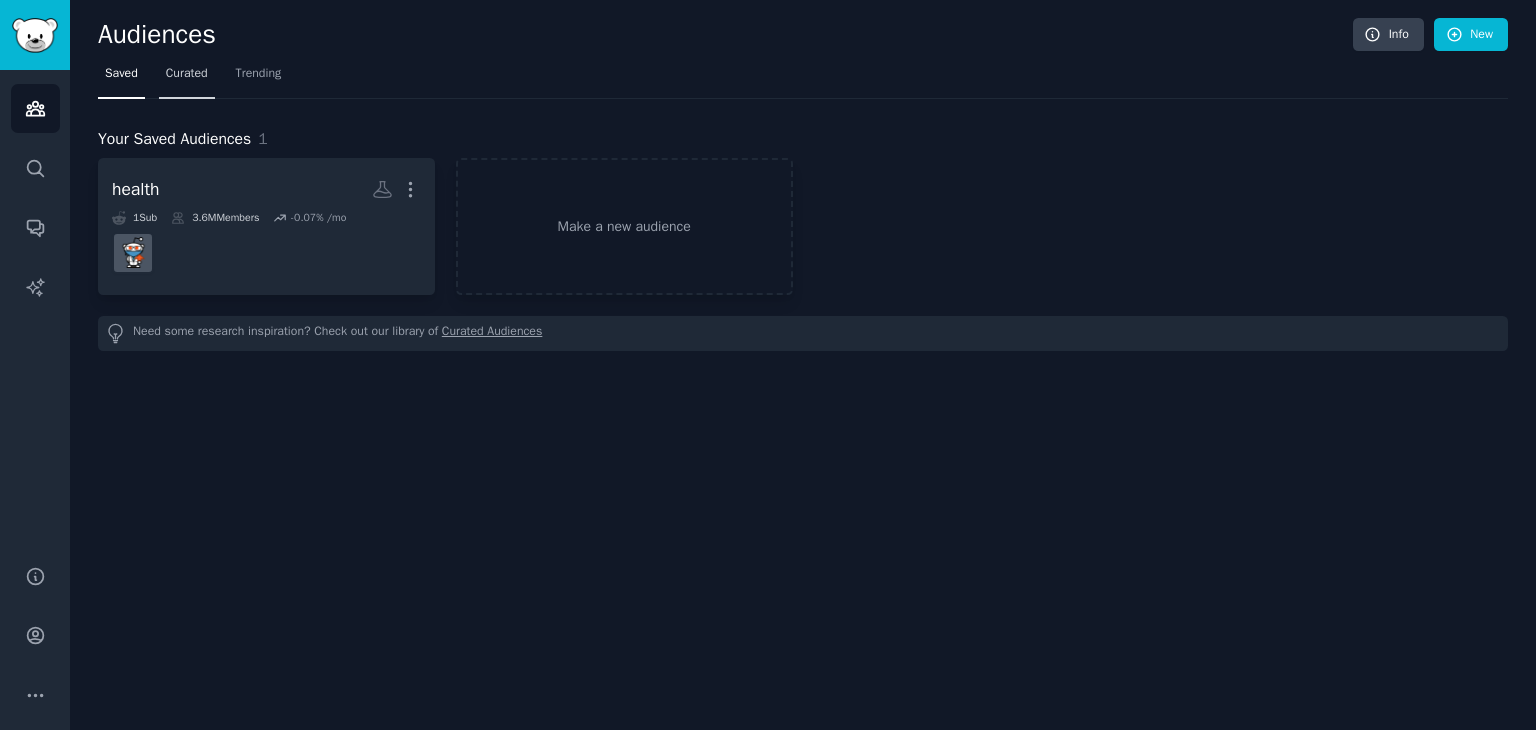 click on "Curated" at bounding box center (187, 74) 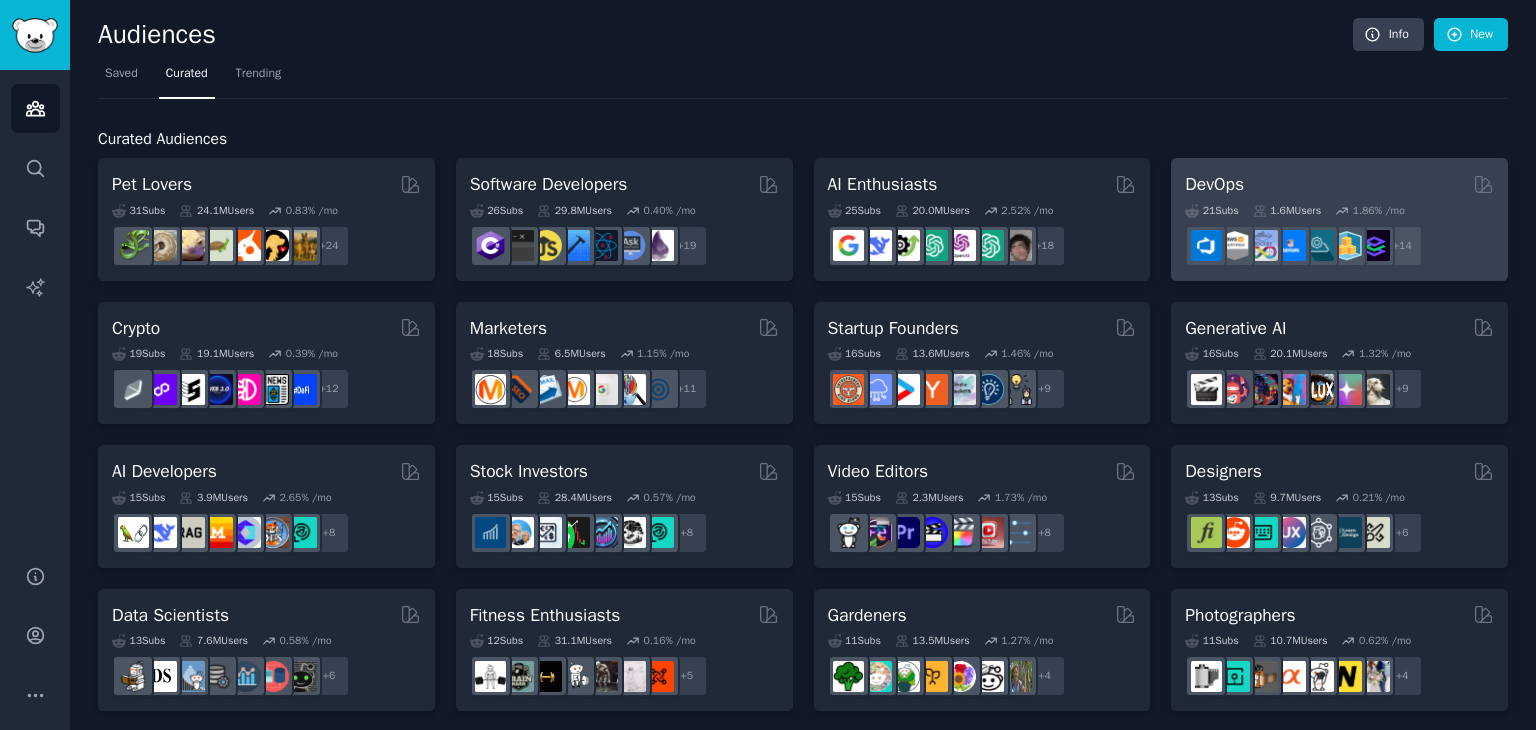 click on "1.6M  Users" at bounding box center [1287, 211] 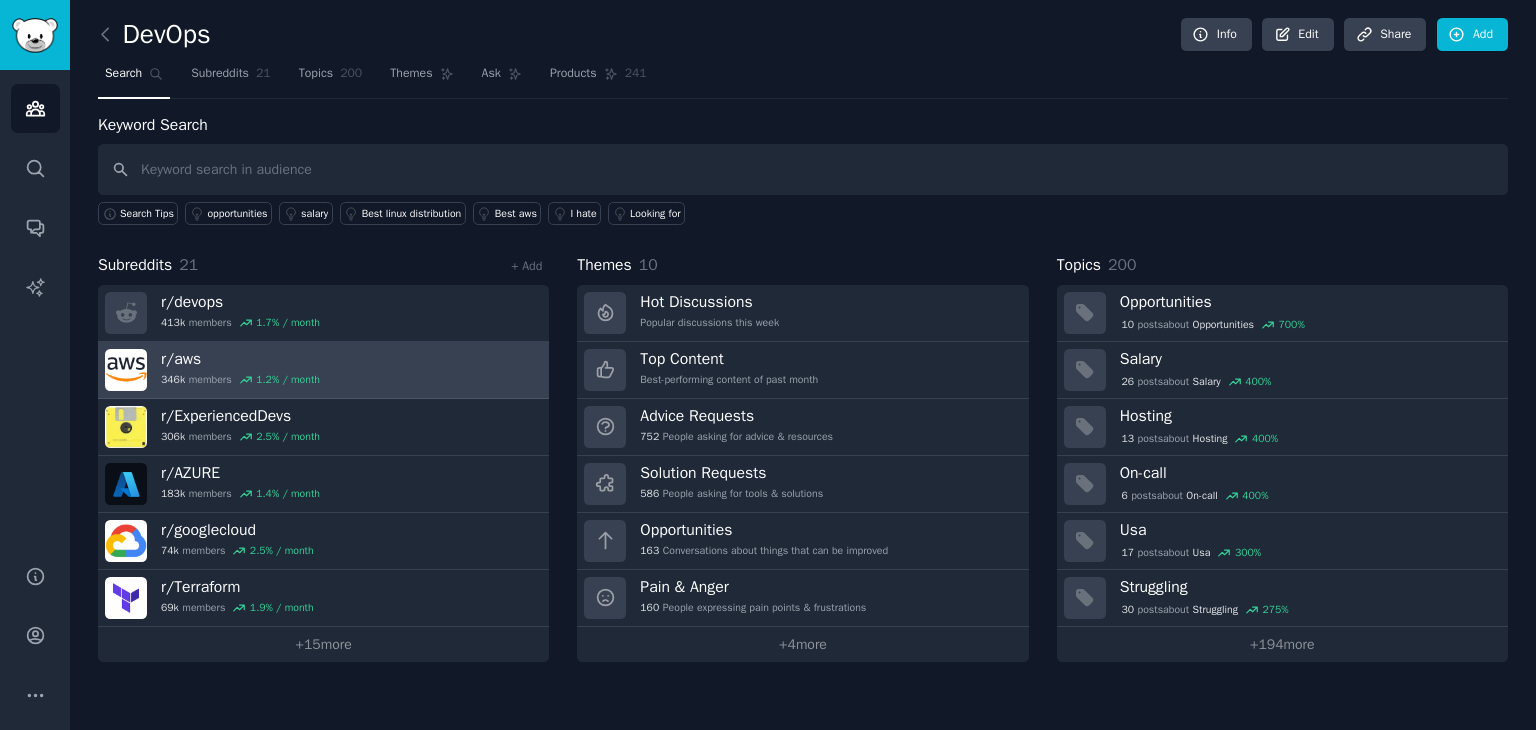 click on "r/ aws" at bounding box center (240, 359) 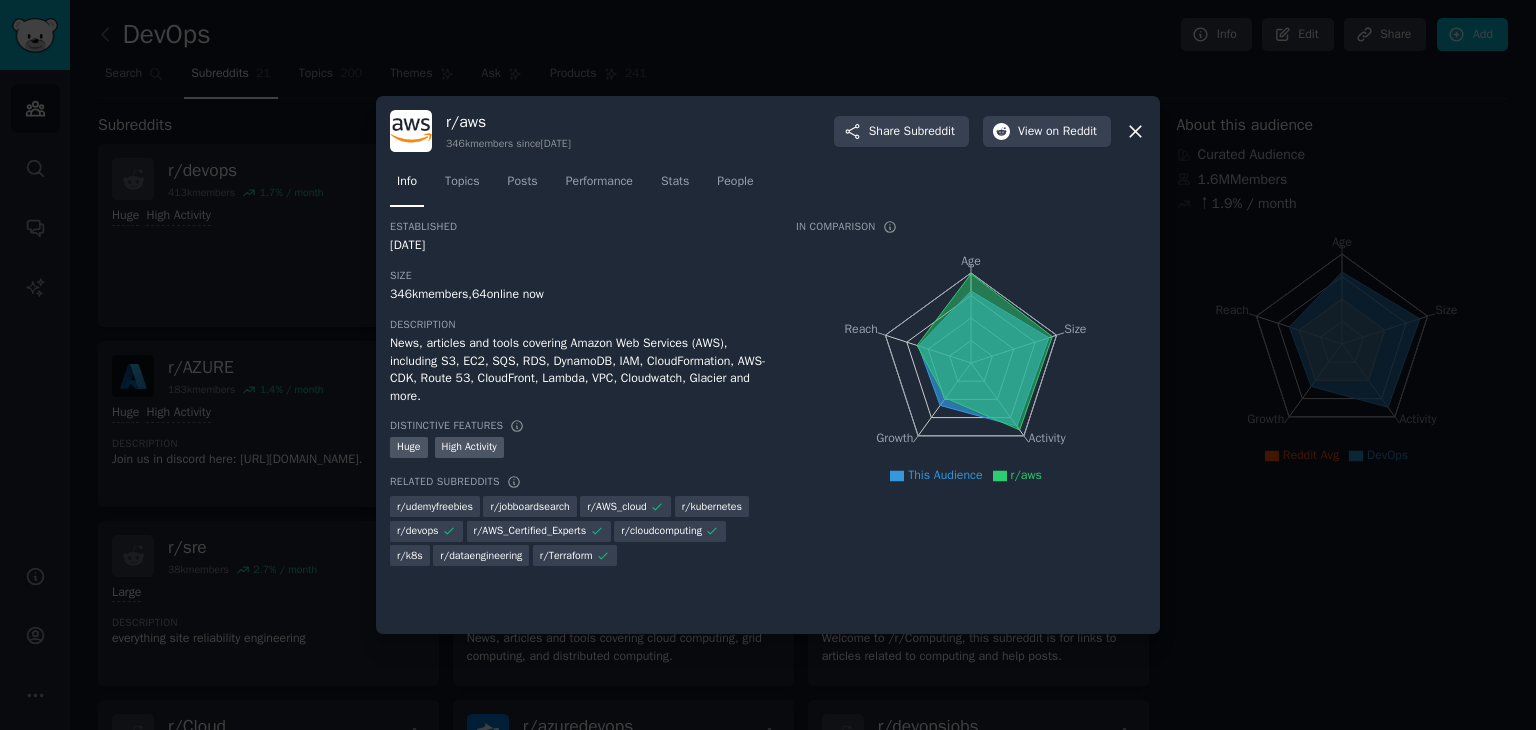 click 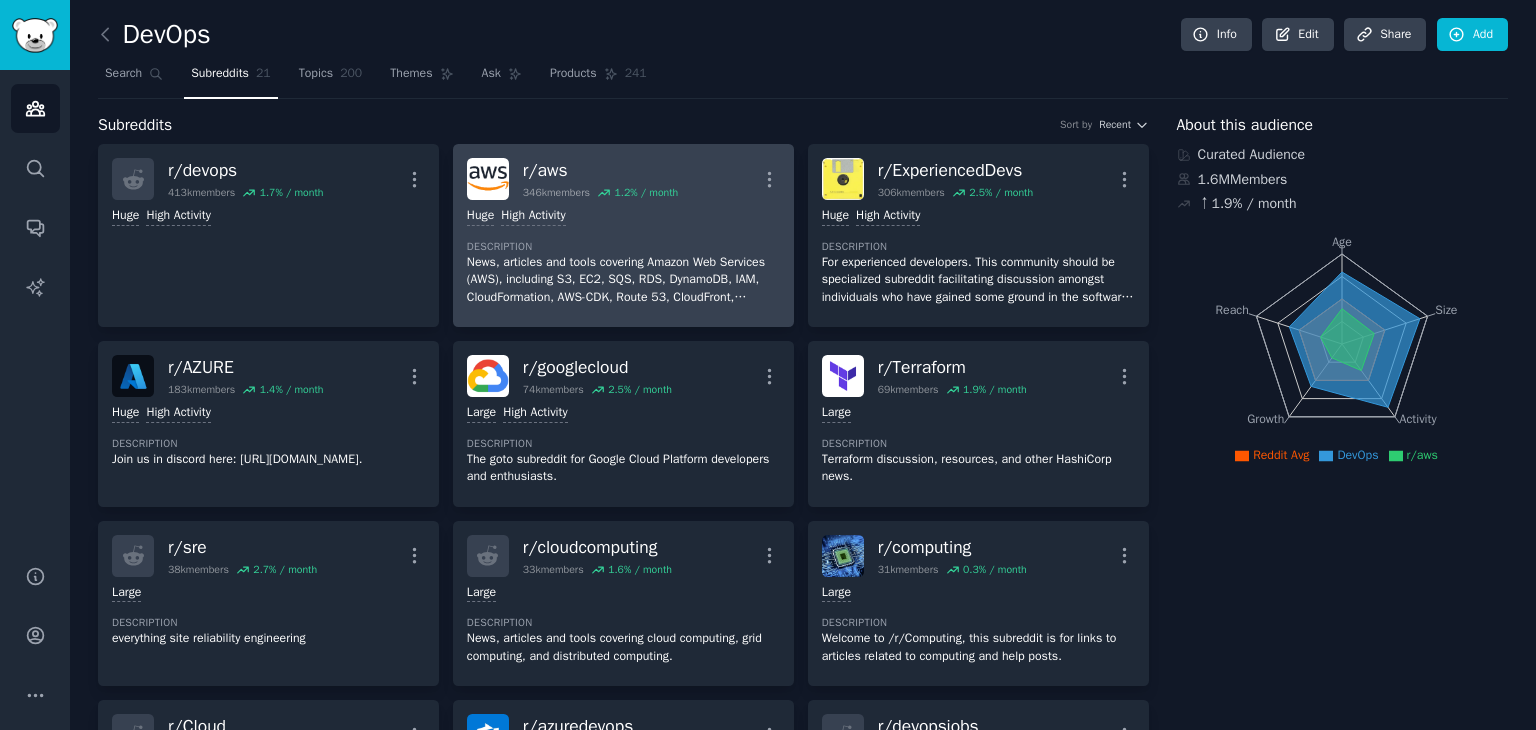 click on "r/ aws" at bounding box center (600, 170) 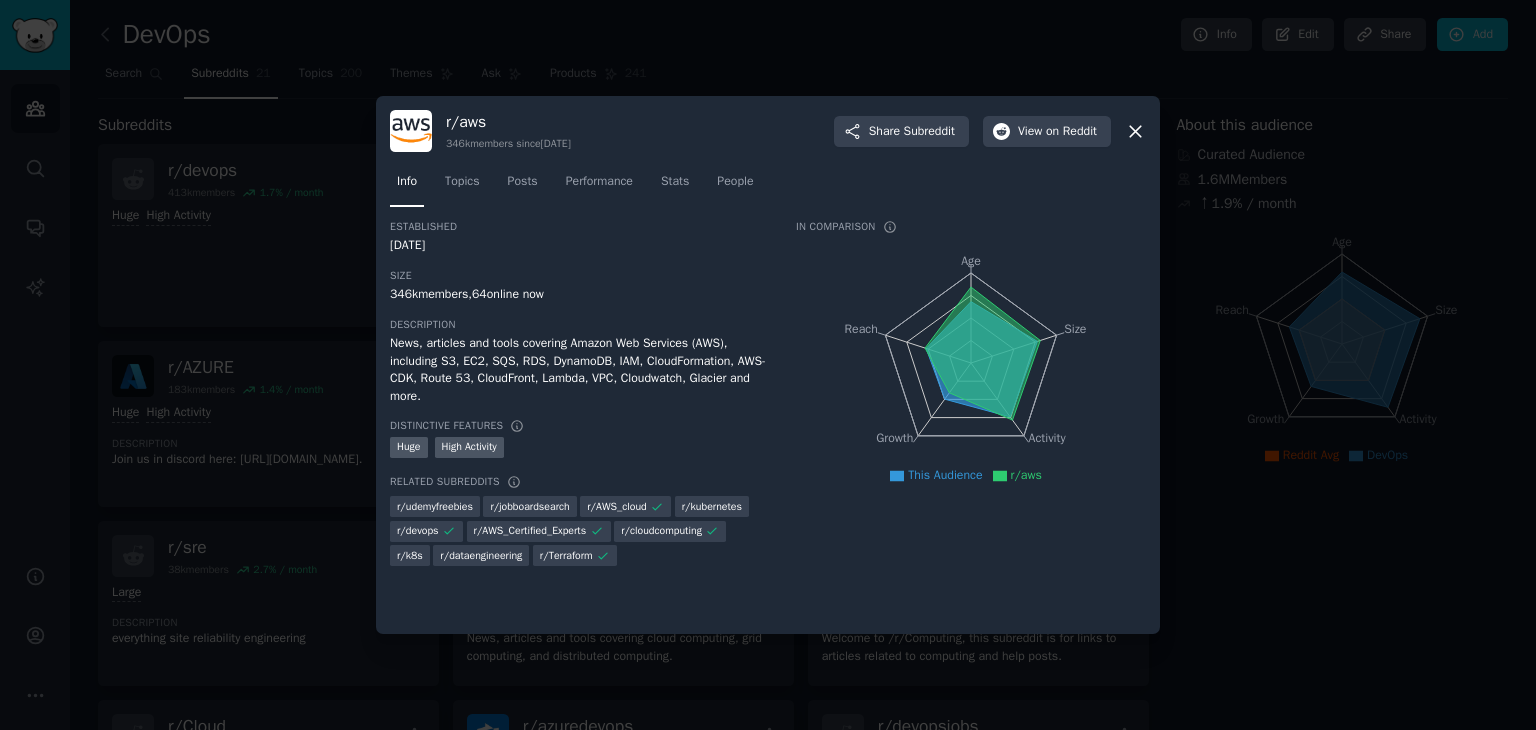 click 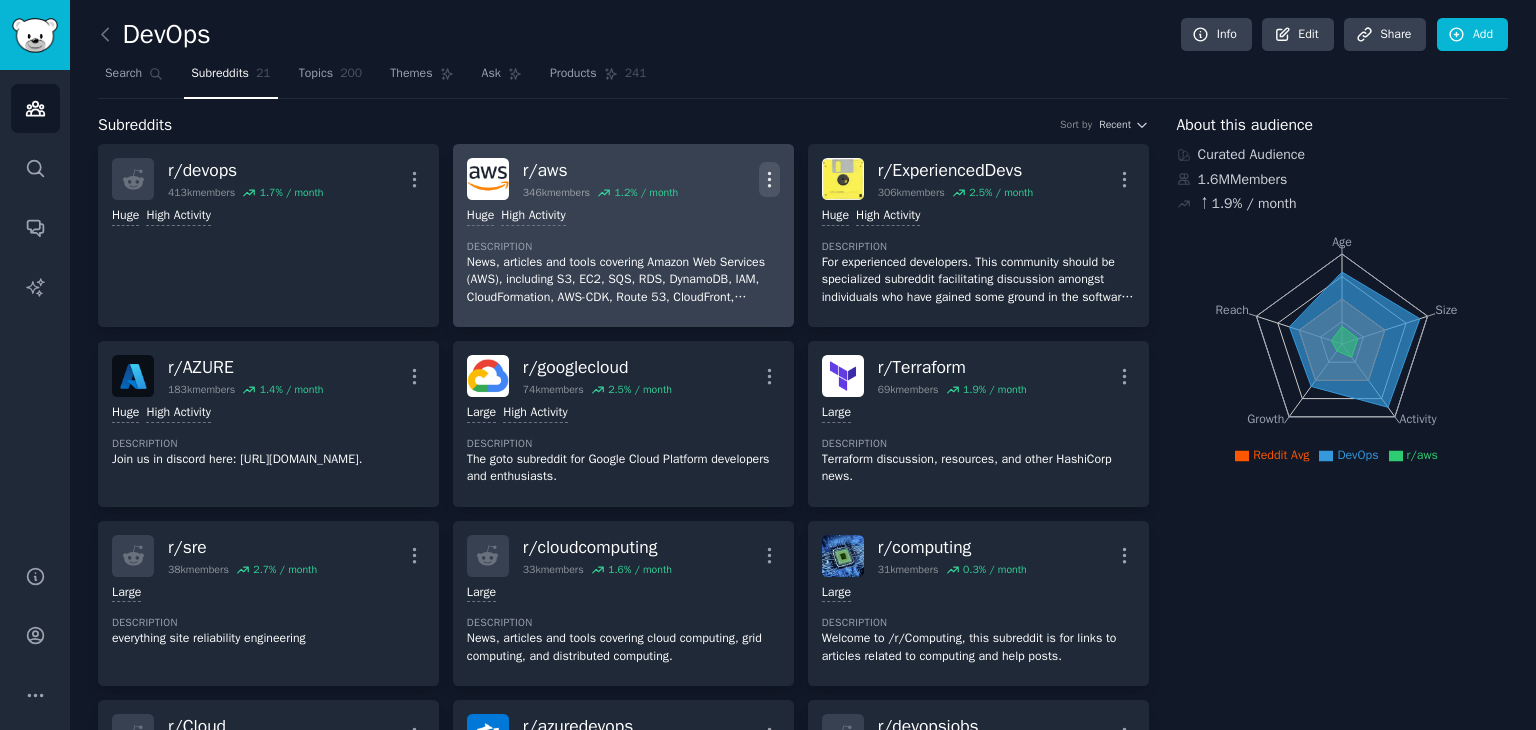 click on "More" at bounding box center (769, 179) 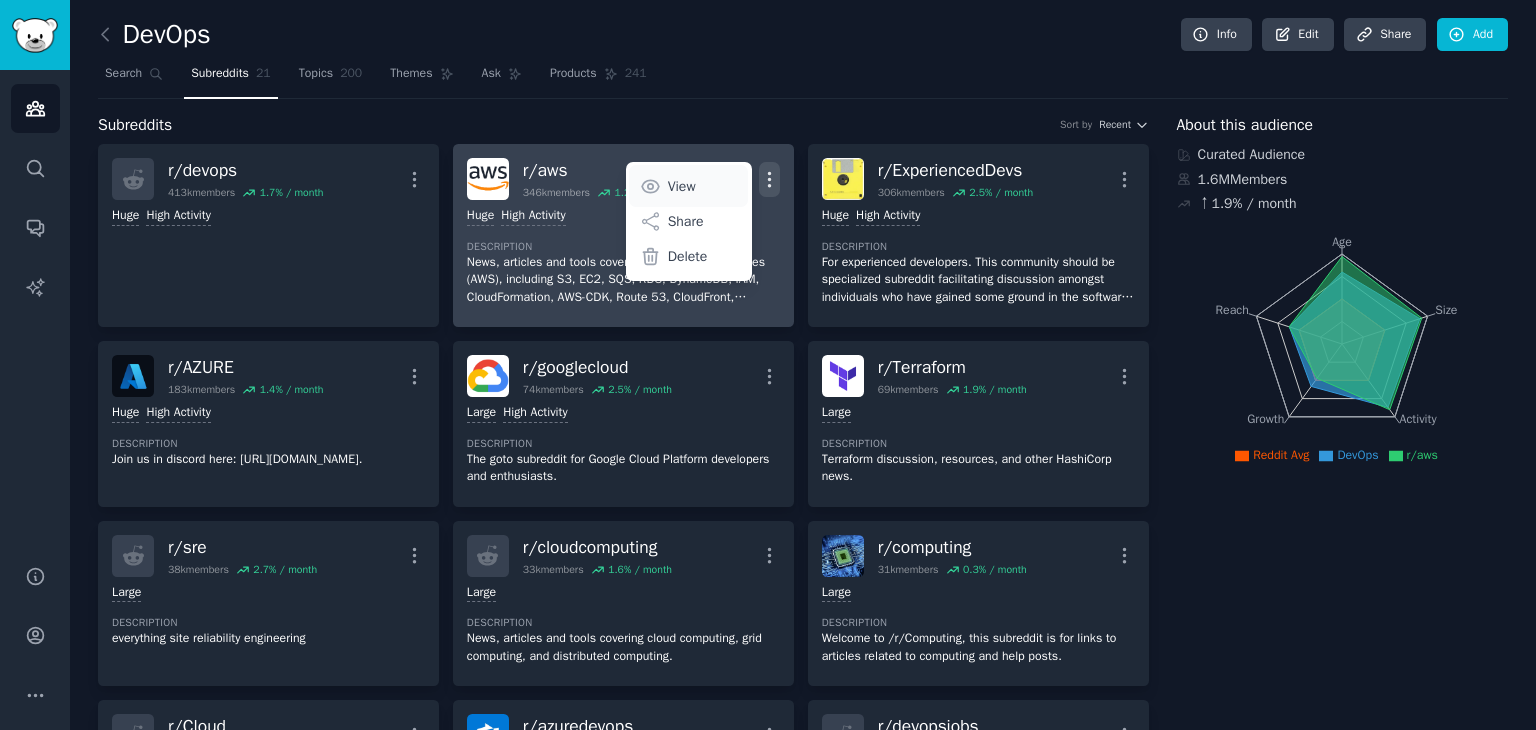 click on "View" at bounding box center (682, 186) 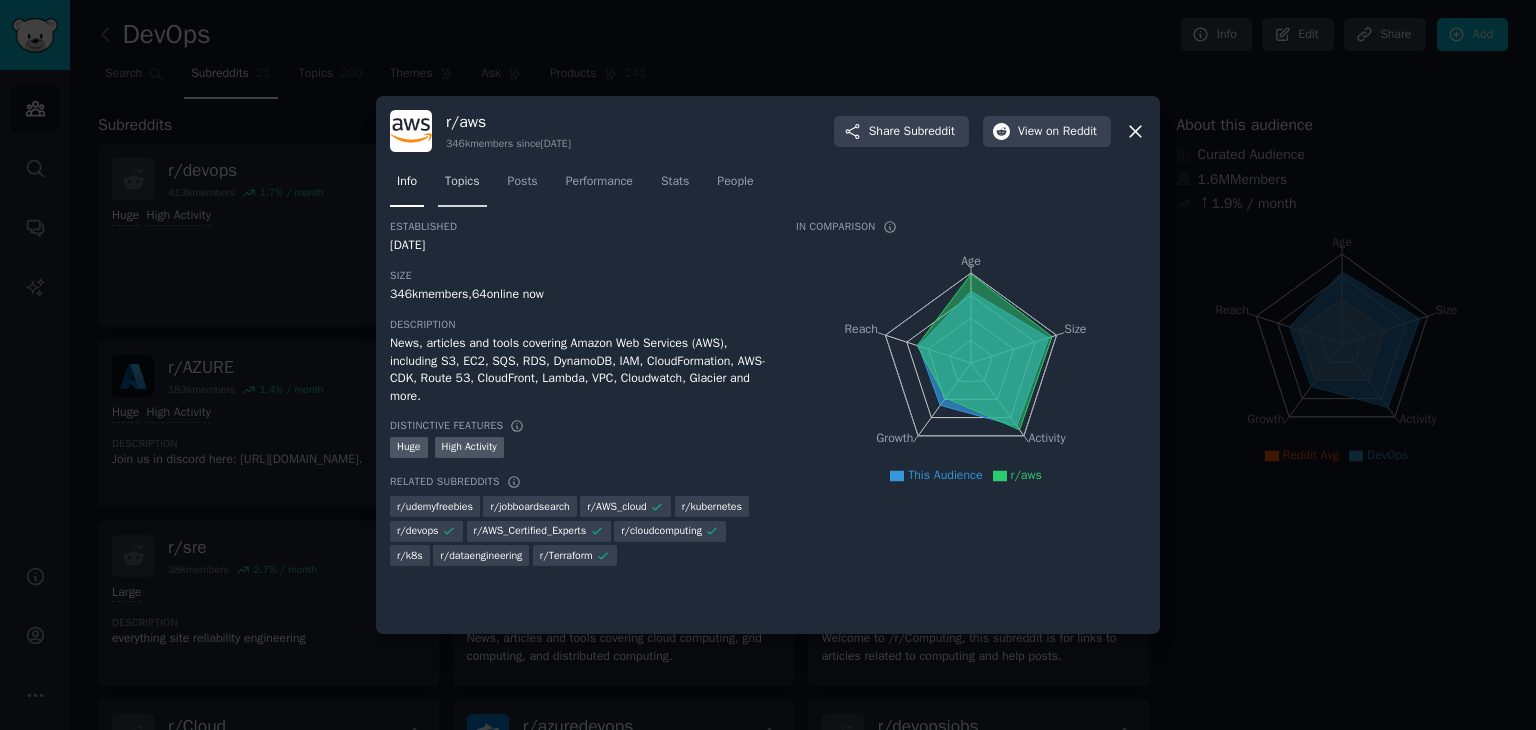 click on "Topics" at bounding box center [462, 186] 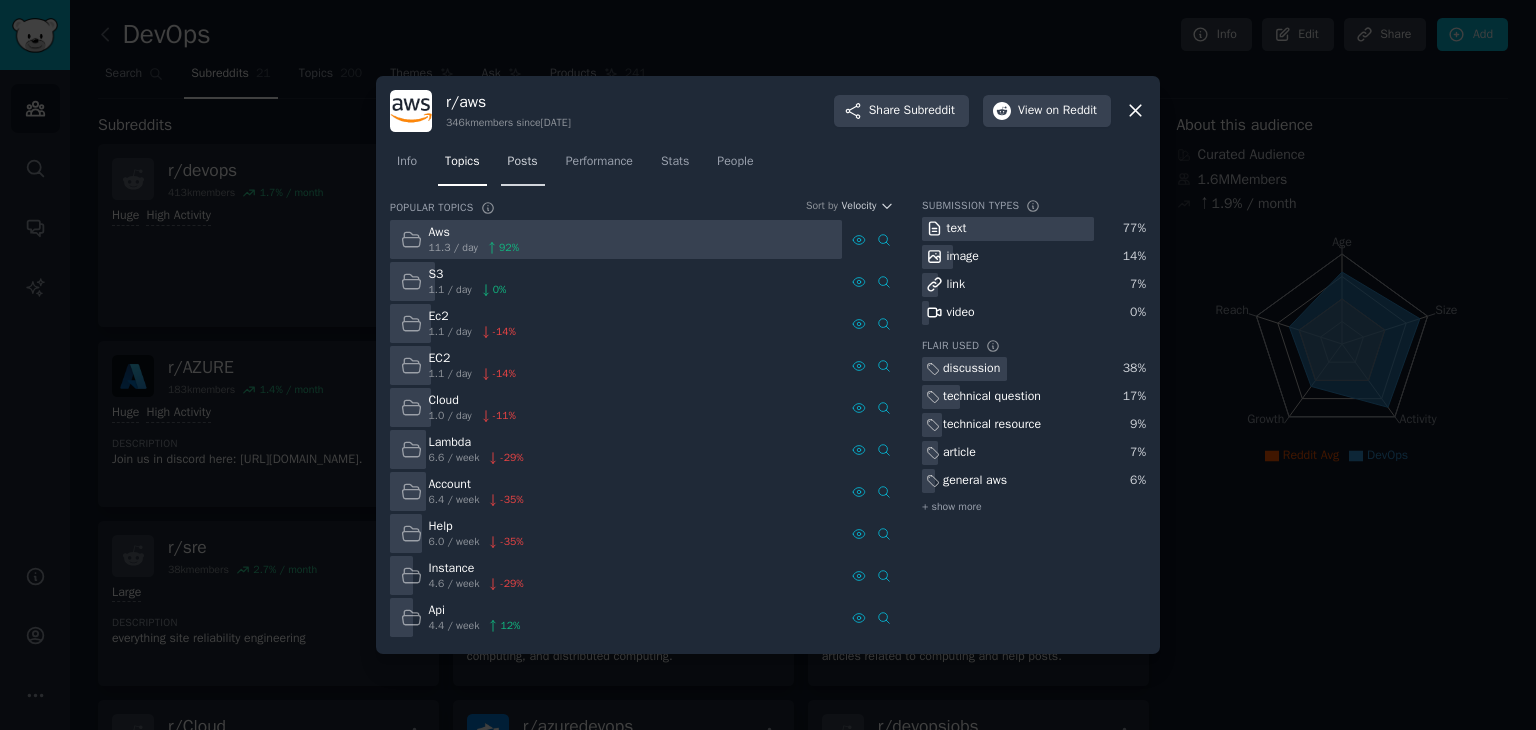click on "Posts" at bounding box center (523, 162) 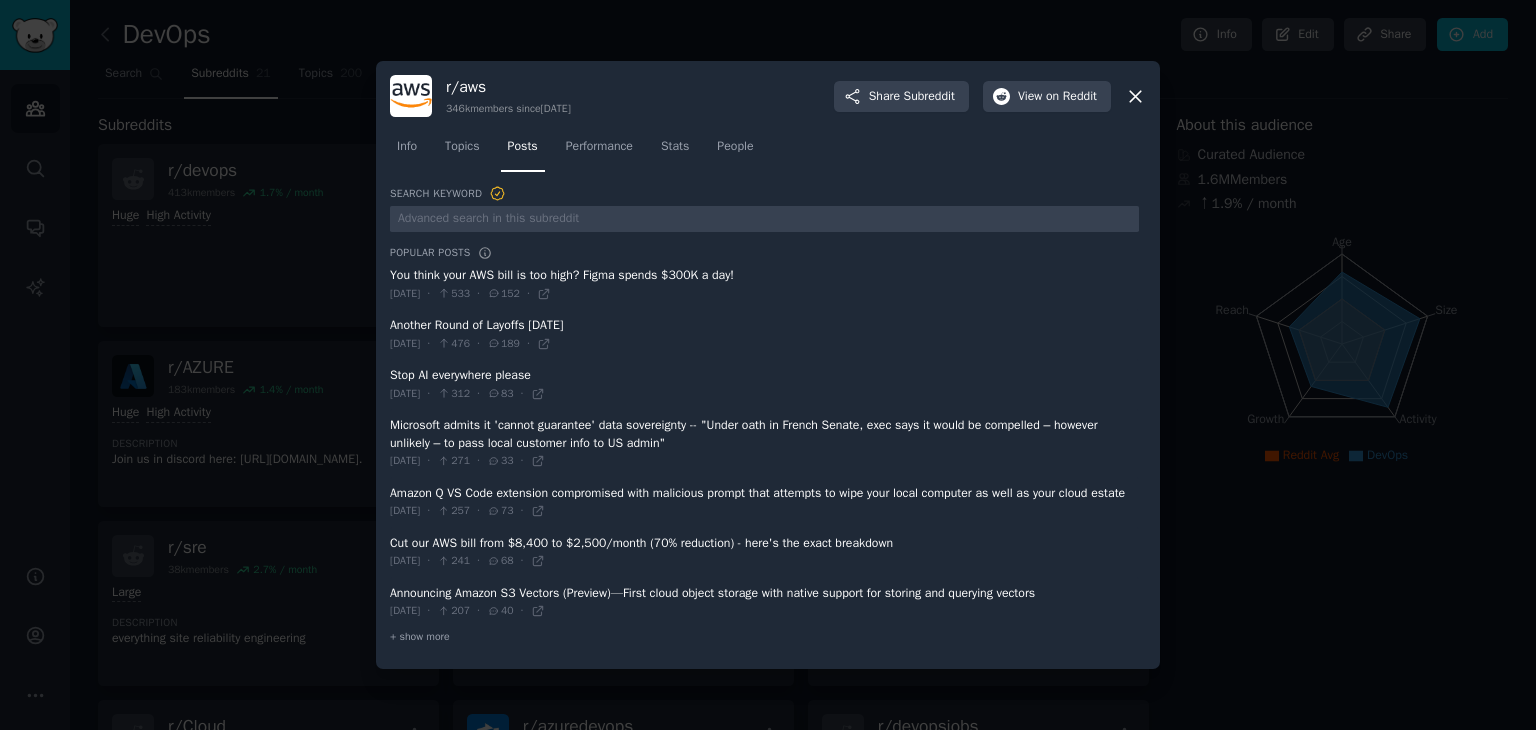 click 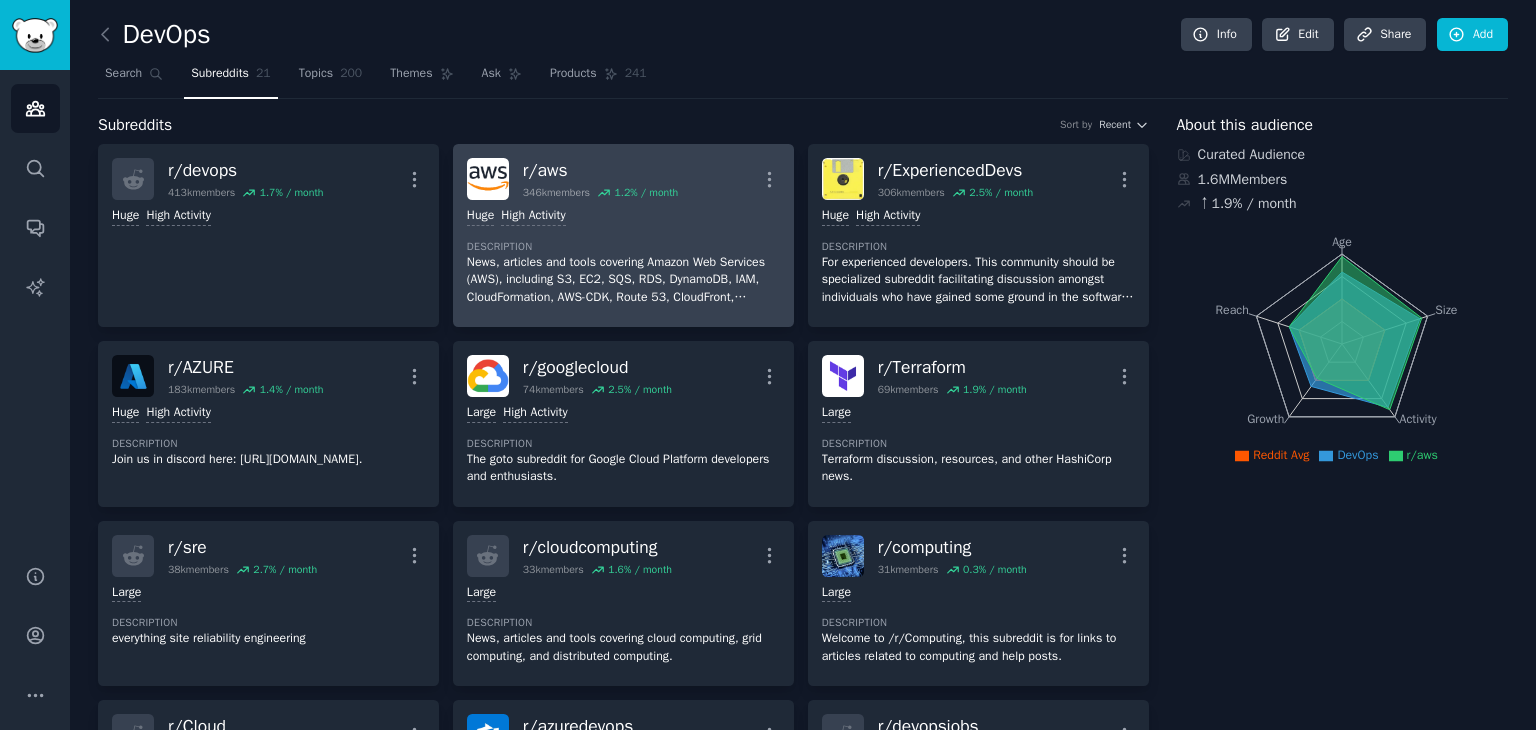 click on ">= 80th percentile for submissions / day Huge High Activity" at bounding box center [623, 216] 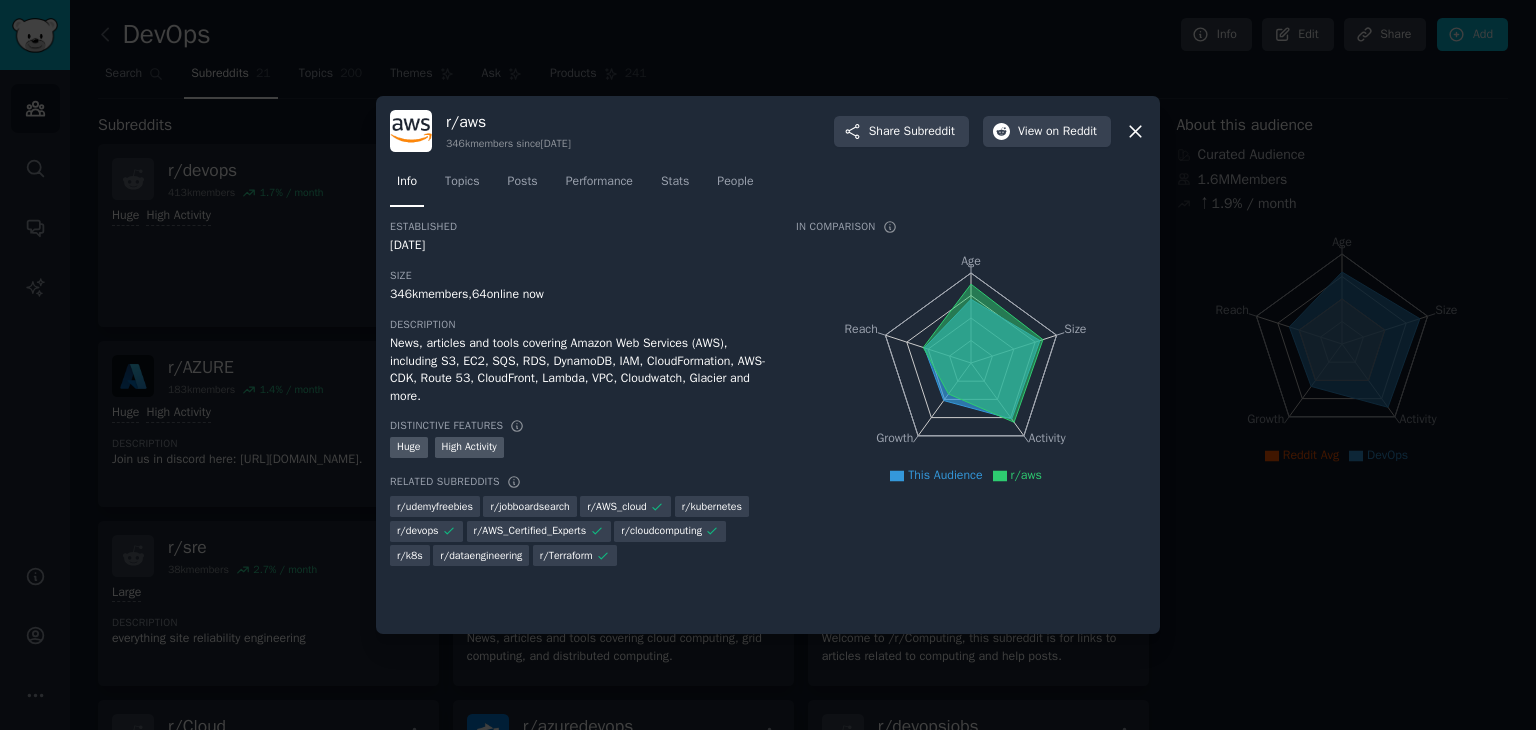 click at bounding box center (768, 365) 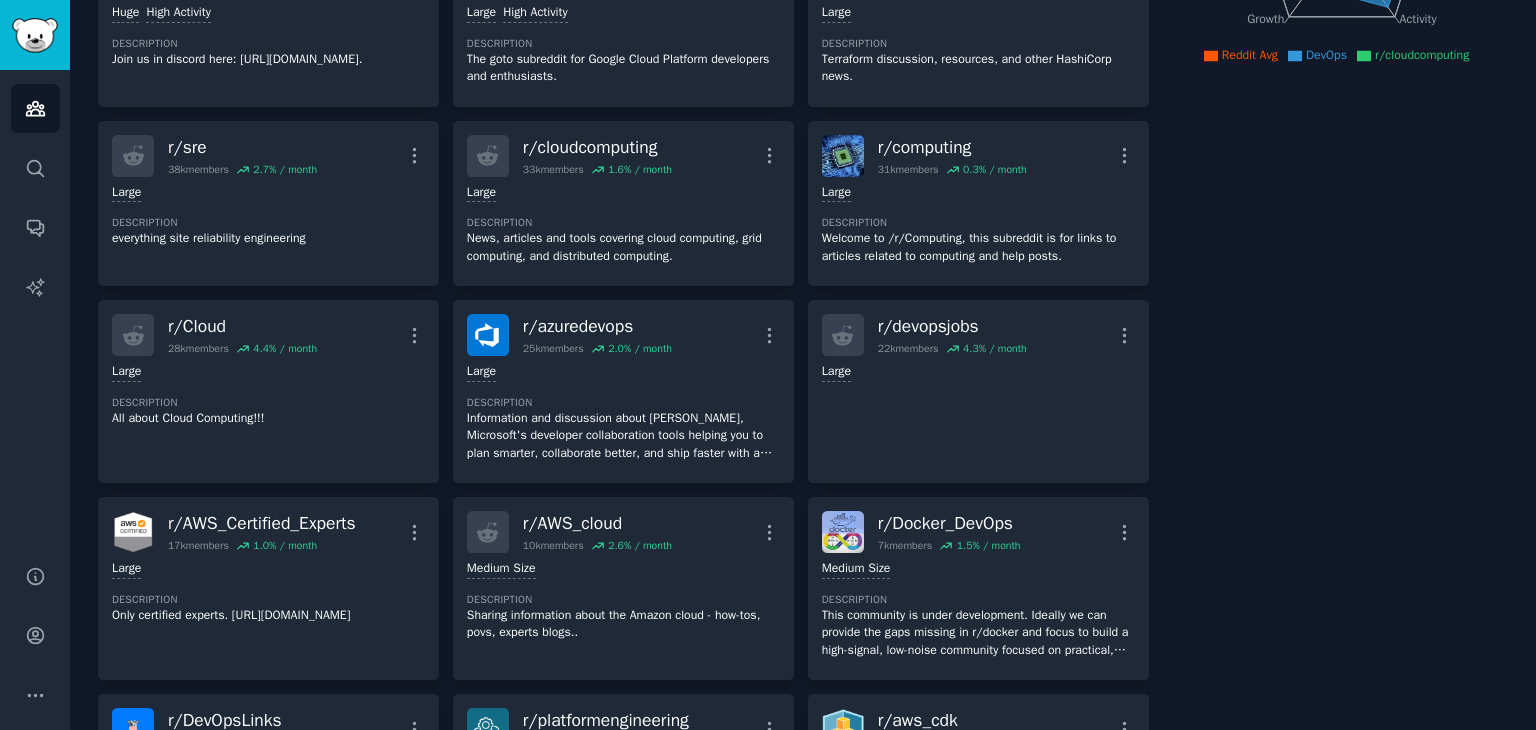 scroll, scrollTop: 700, scrollLeft: 0, axis: vertical 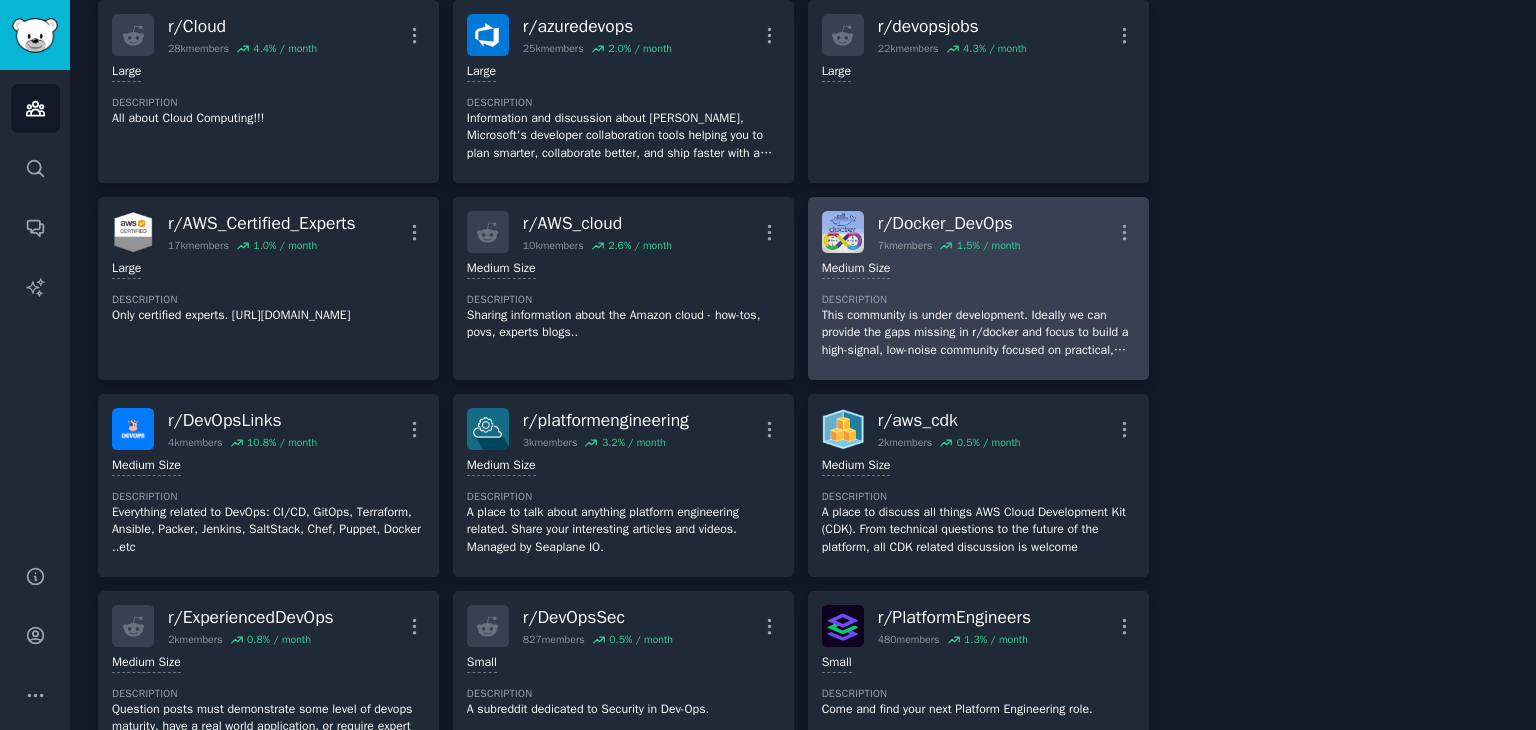 click on "r/ Docker_DevOps 7k  members 1.5 % / month More 1000 - 10,000 members Medium Size Description This community is under development. Ideally we can provide the gaps missing in r/docker and focus to build a high-signal, low-noise community focused on practical, real-world container and DevOps workflows — from Dockerfiles to production rollouts." at bounding box center (978, 288) 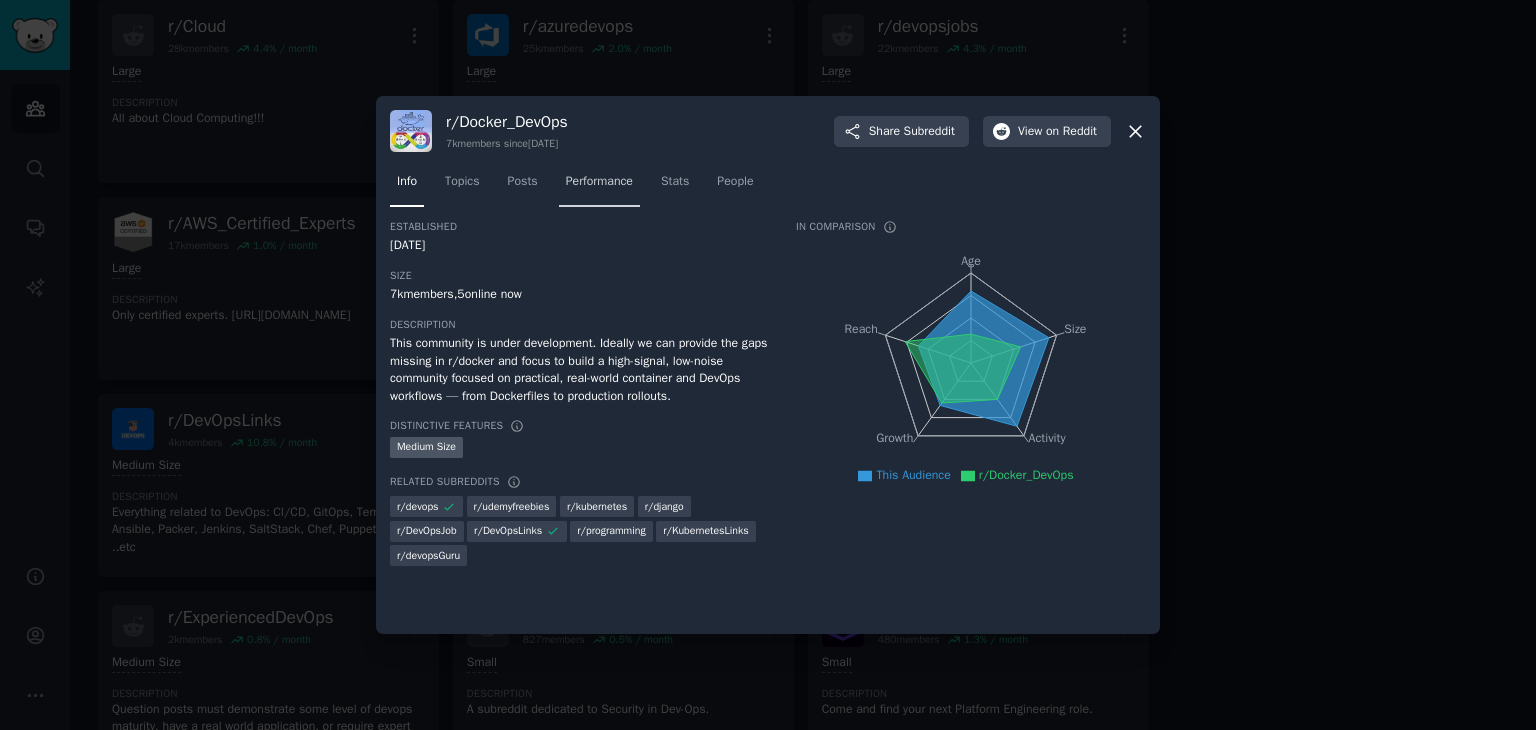 click on "Performance" at bounding box center (599, 182) 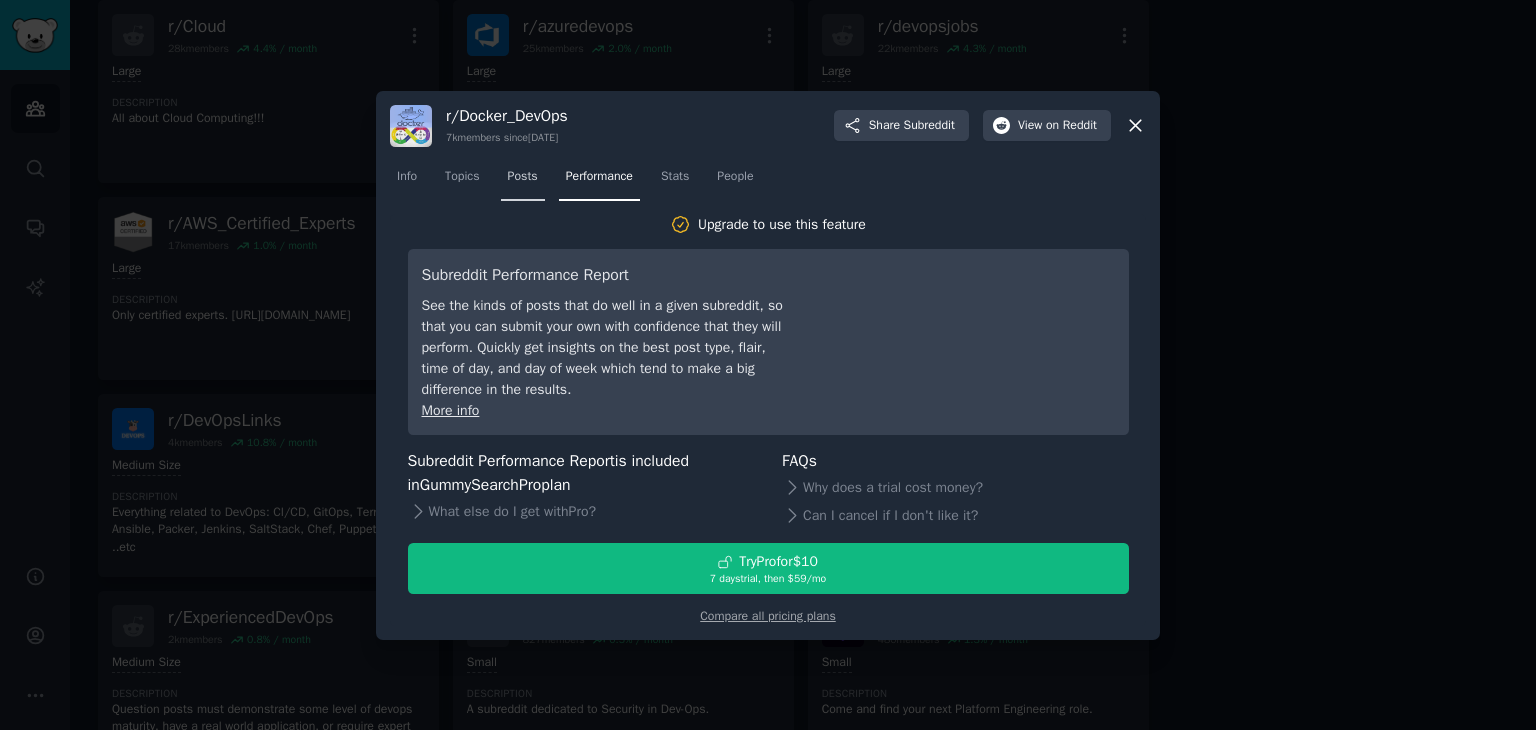 click on "Posts" at bounding box center [523, 177] 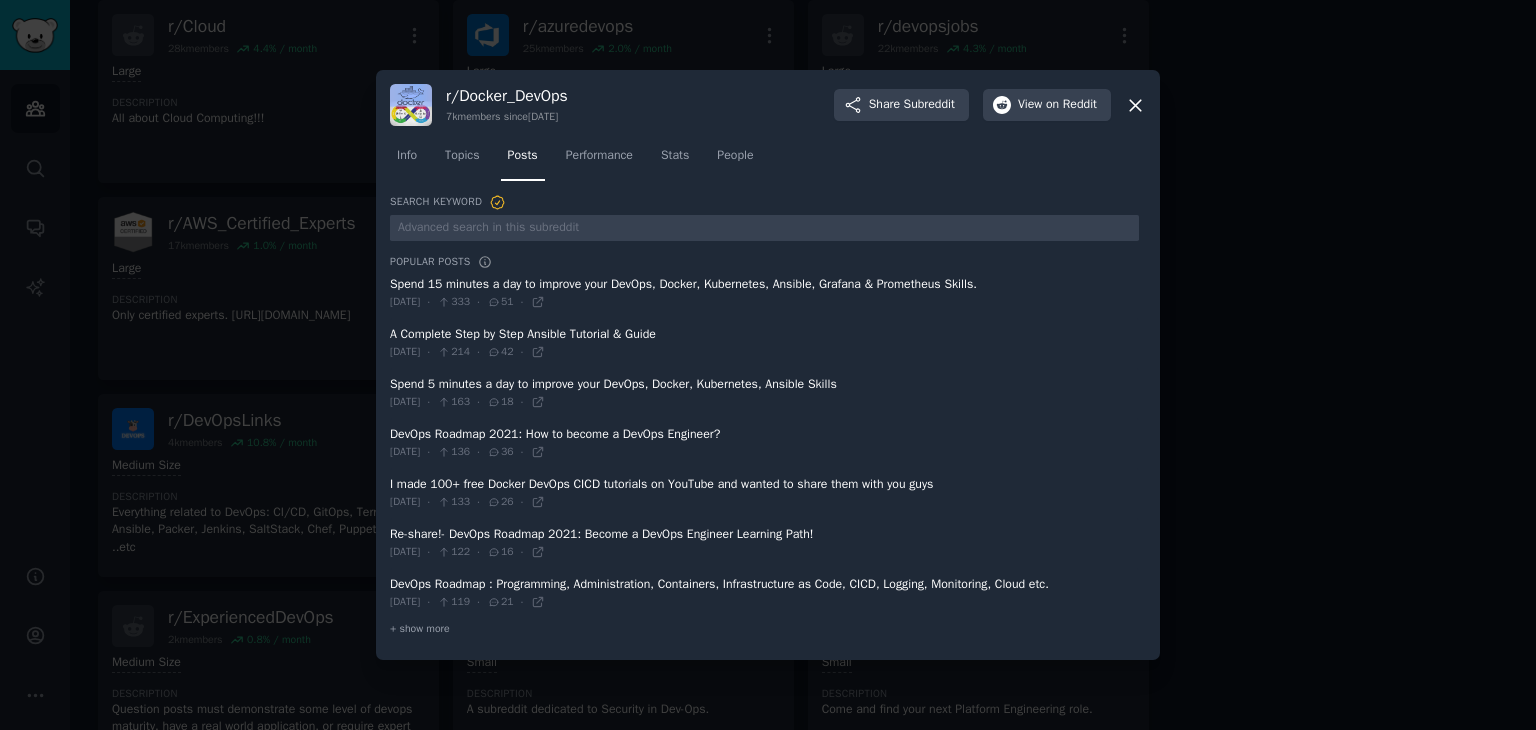 drag, startPoint x: 482, startPoint y: 282, endPoint x: 615, endPoint y: 277, distance: 133.09395 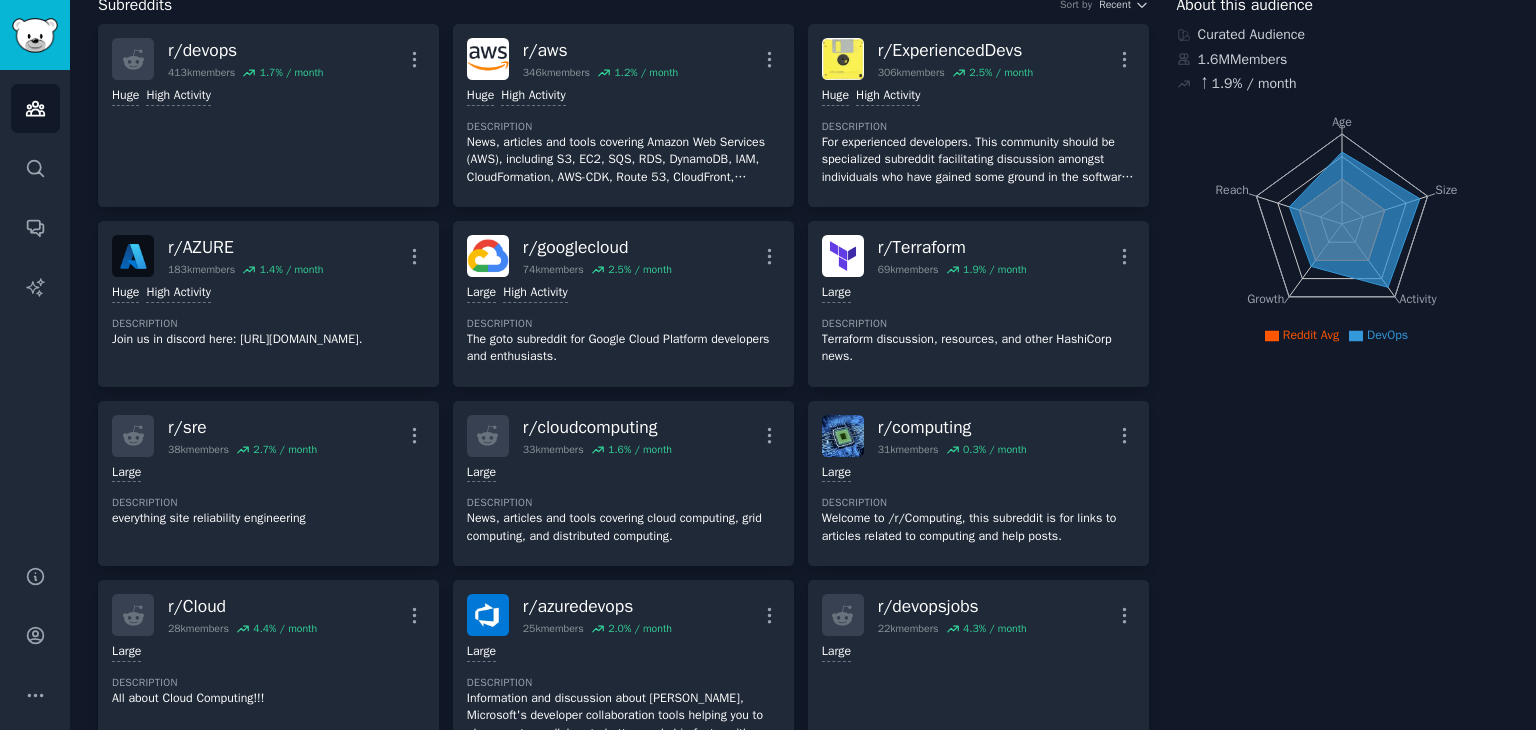 scroll, scrollTop: 0, scrollLeft: 0, axis: both 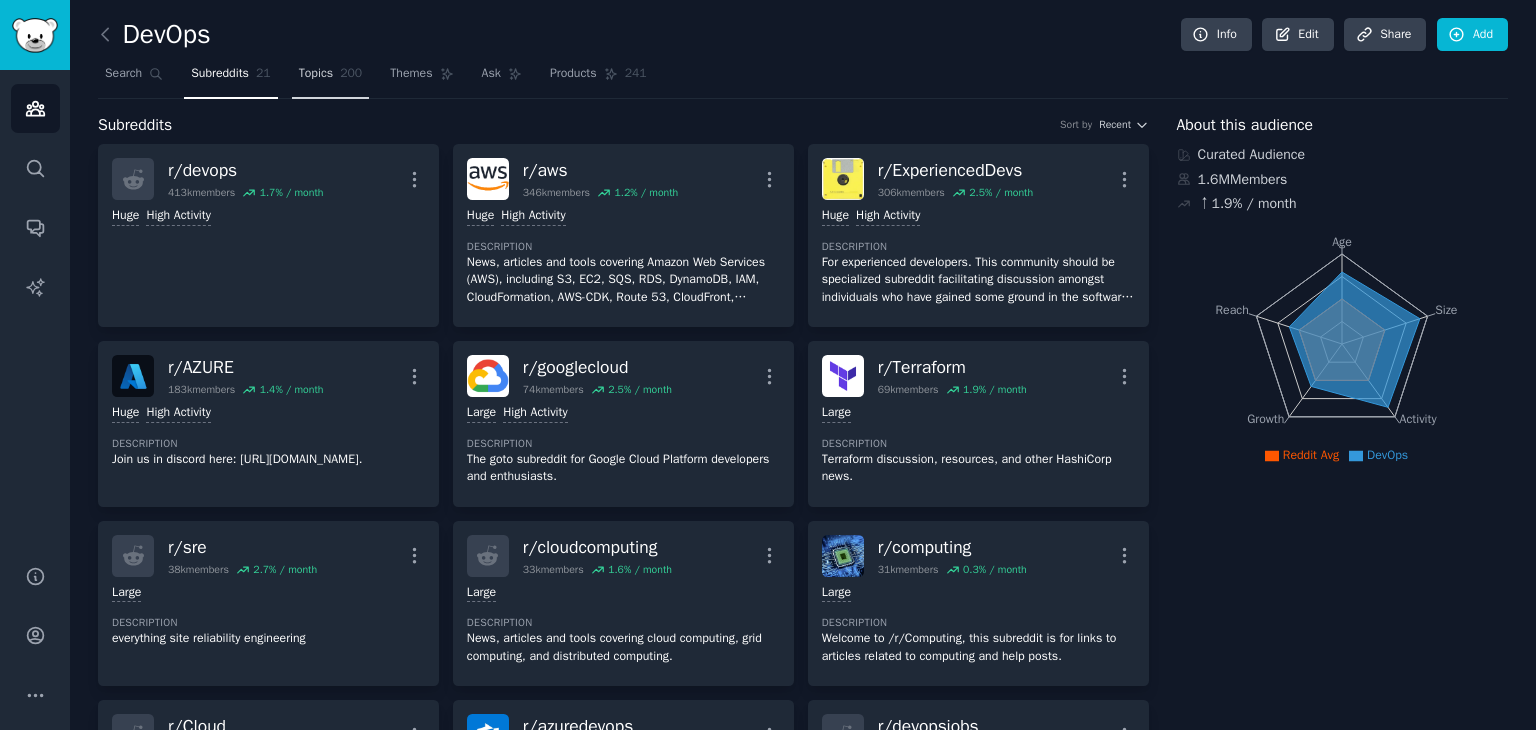 click on "Topics 200" at bounding box center (331, 78) 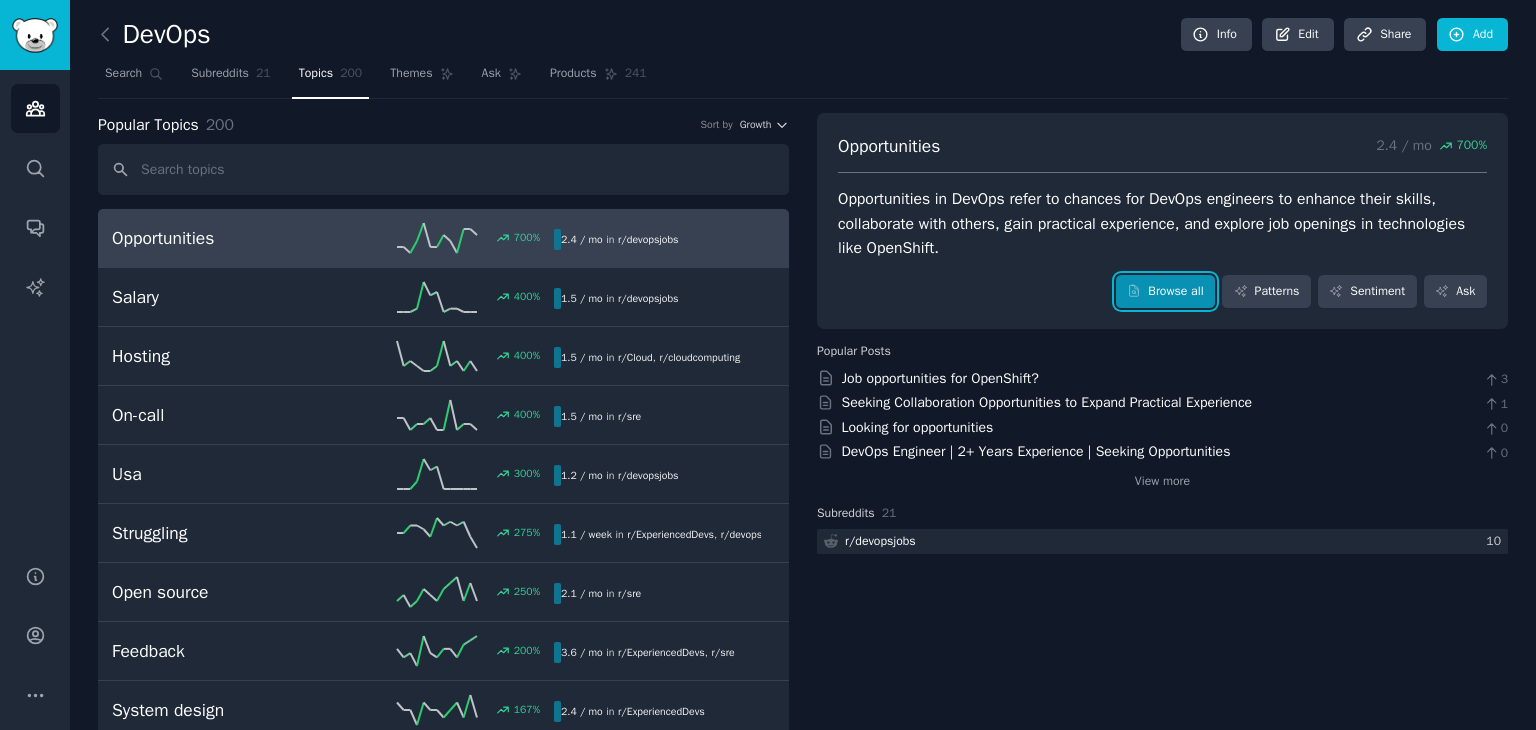 click on "Browse all" at bounding box center [1165, 292] 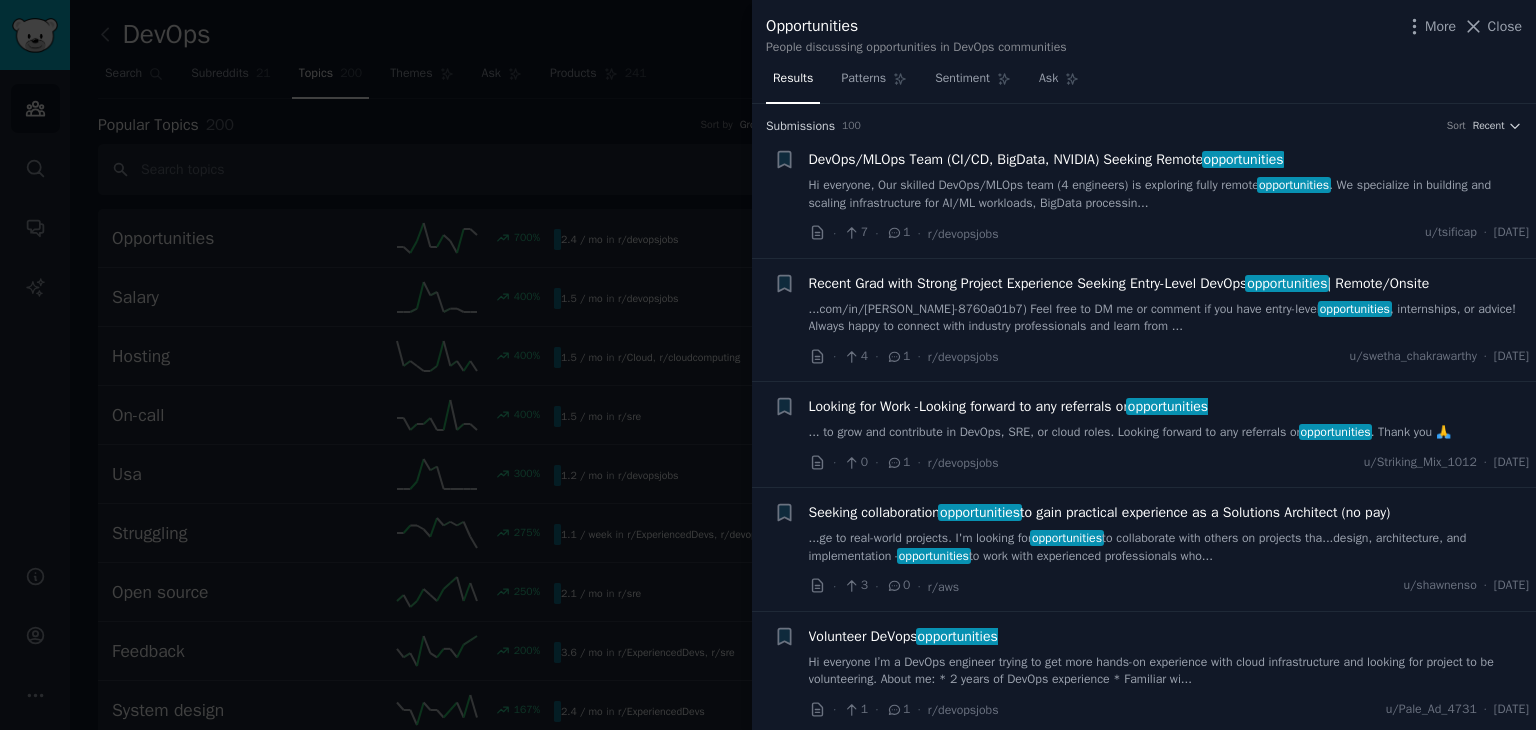 click 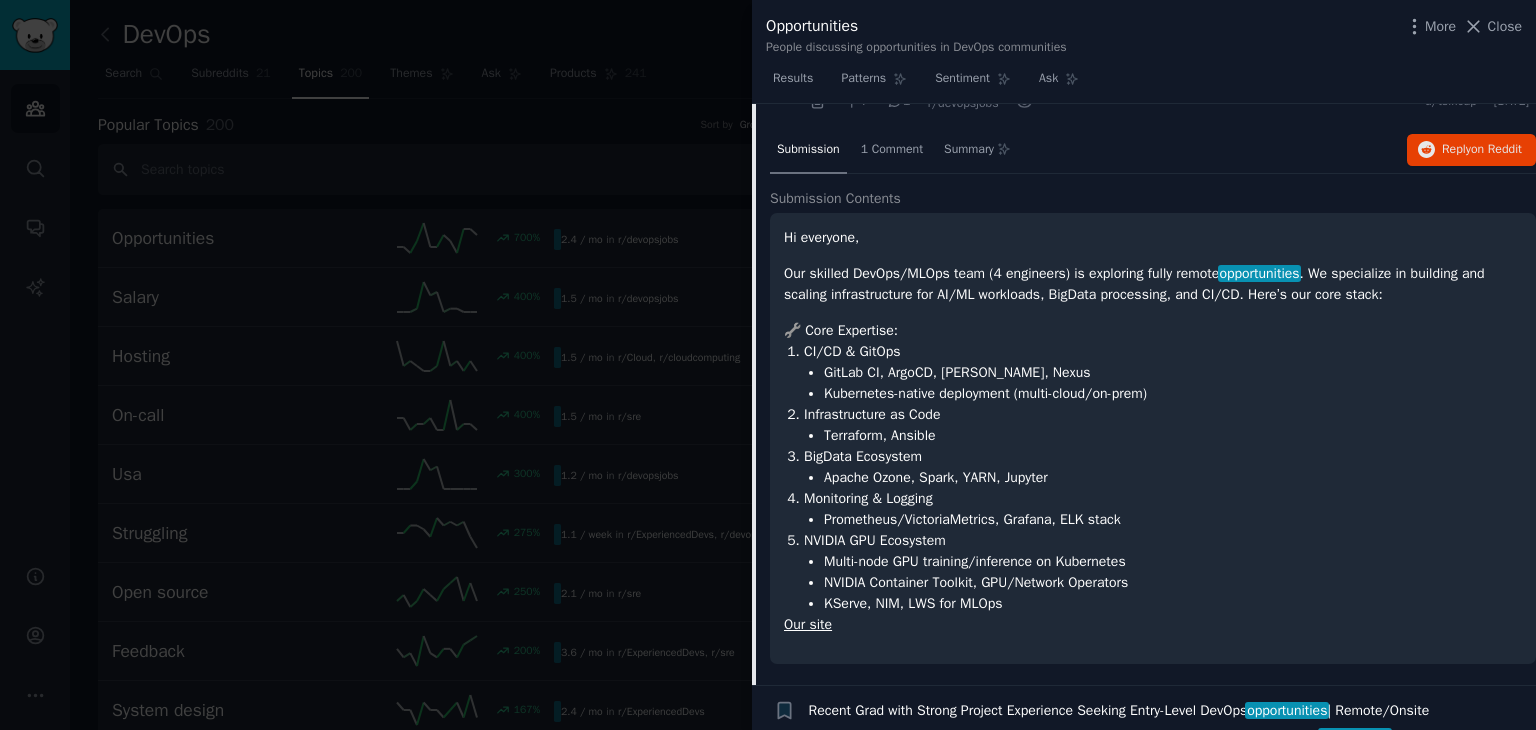 scroll, scrollTop: 231, scrollLeft: 0, axis: vertical 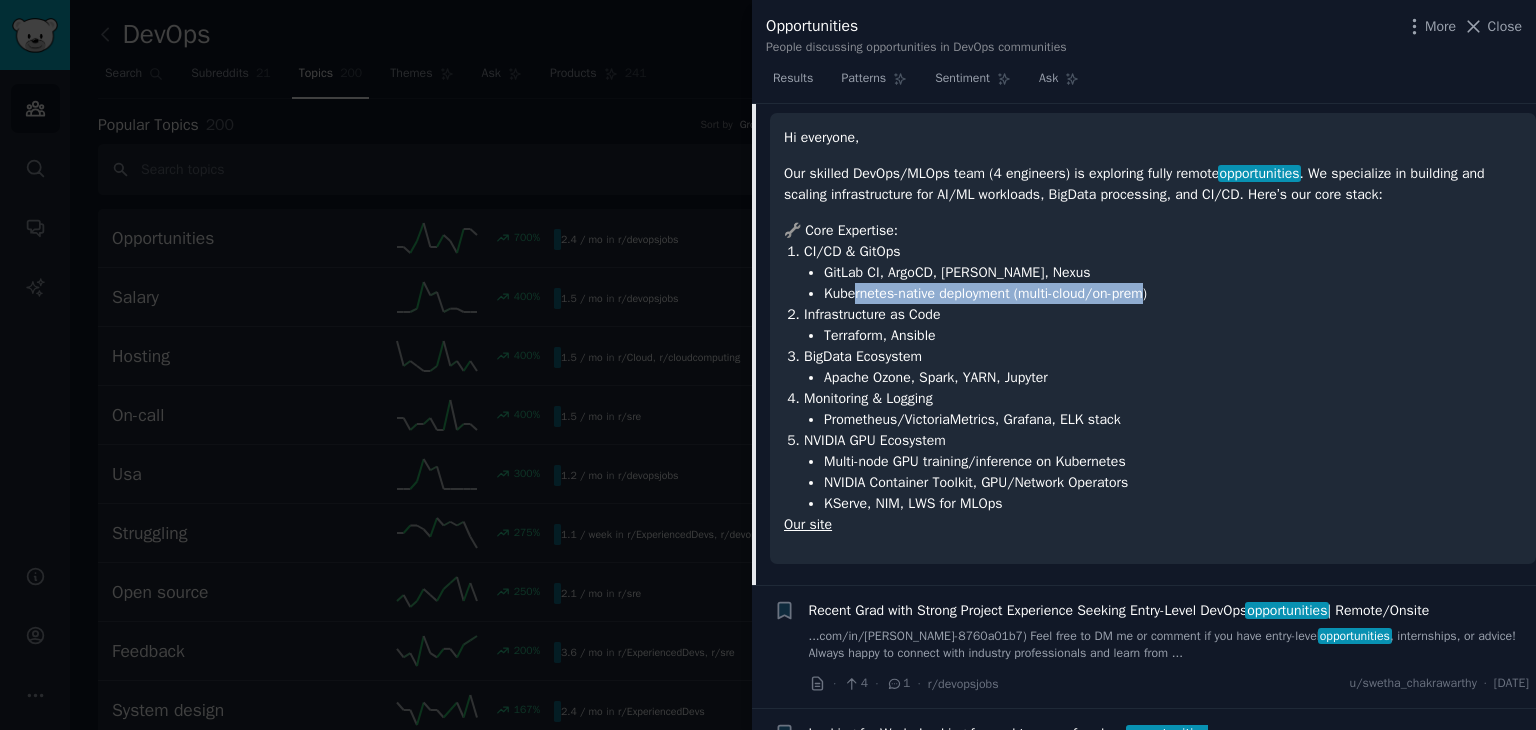 drag, startPoint x: 856, startPoint y: 293, endPoint x: 1159, endPoint y: 292, distance: 303.00165 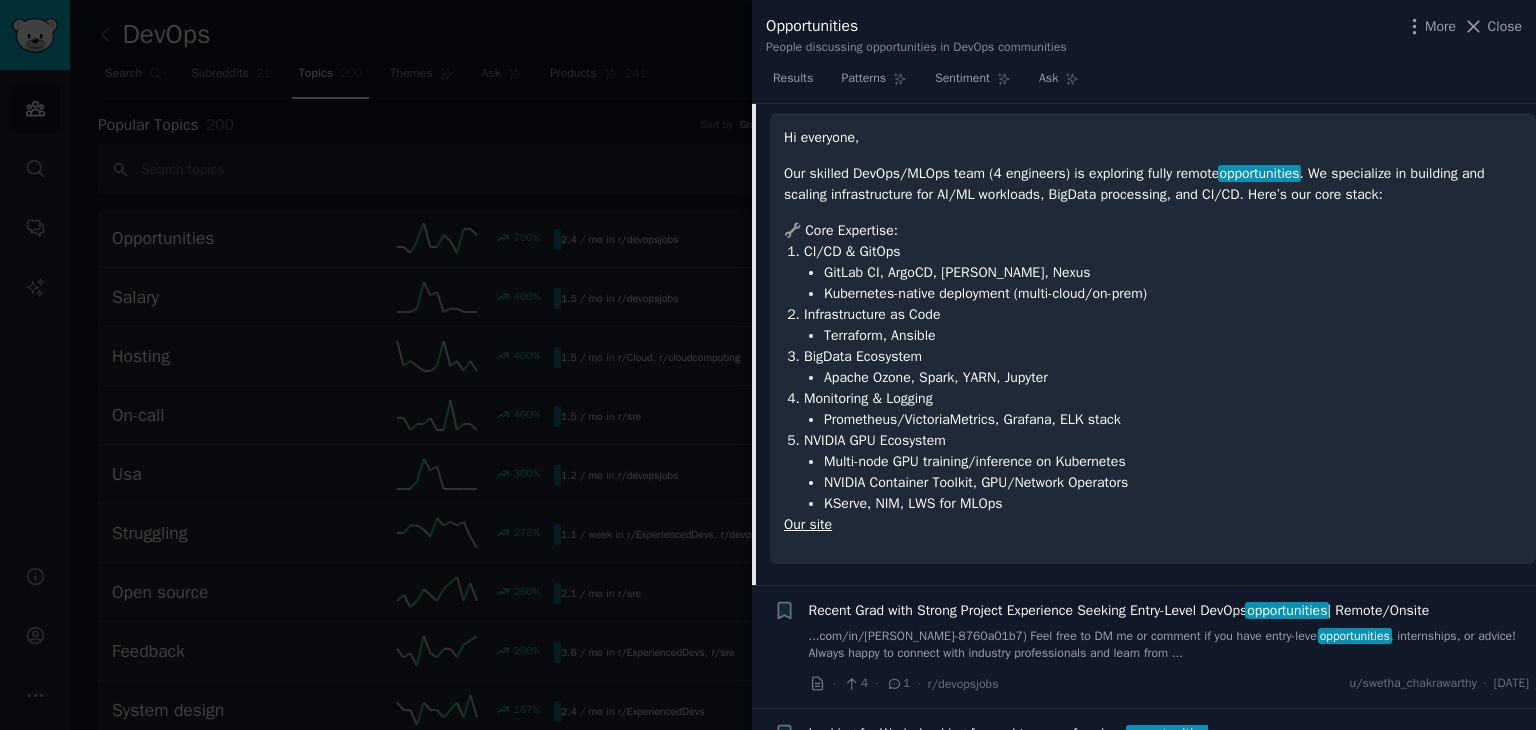 click on "Infrastructure as Code
Terraform, Ansible" at bounding box center [1163, 325] 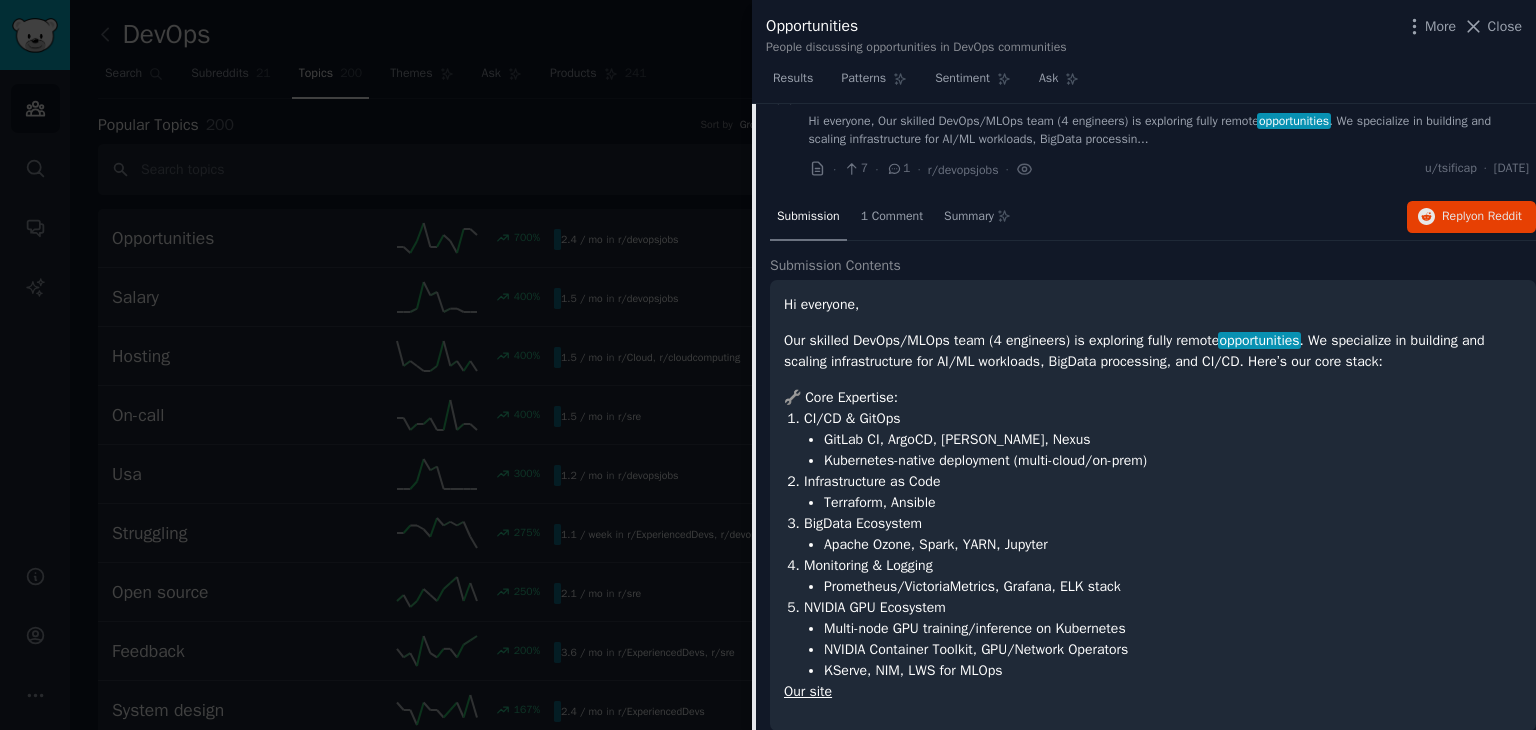 scroll, scrollTop: 31, scrollLeft: 0, axis: vertical 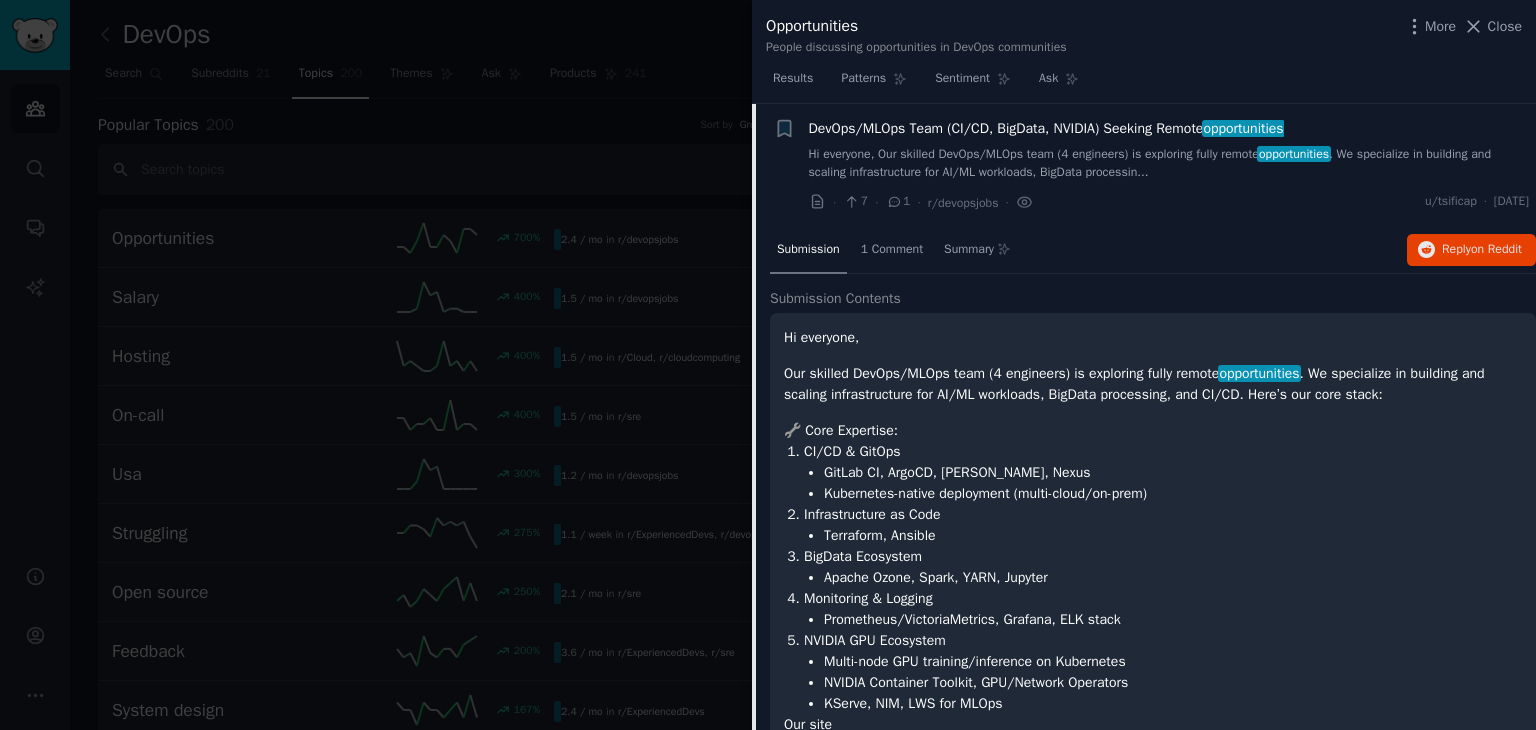 click on "DevOps/MLOps Team (CI/CD, BigData, NVIDIA) Seeking Remote  opportunities" at bounding box center [1046, 128] 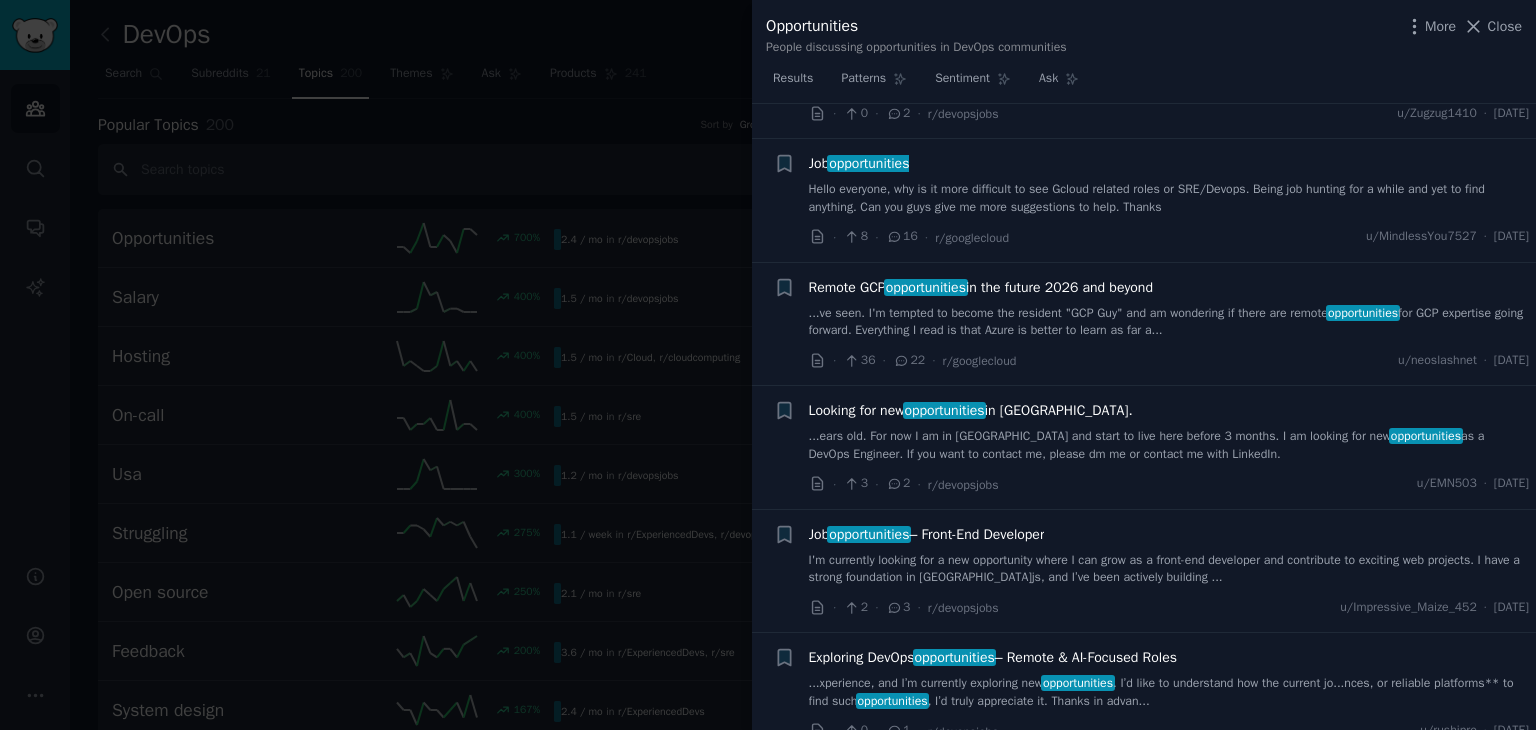 scroll, scrollTop: 931, scrollLeft: 0, axis: vertical 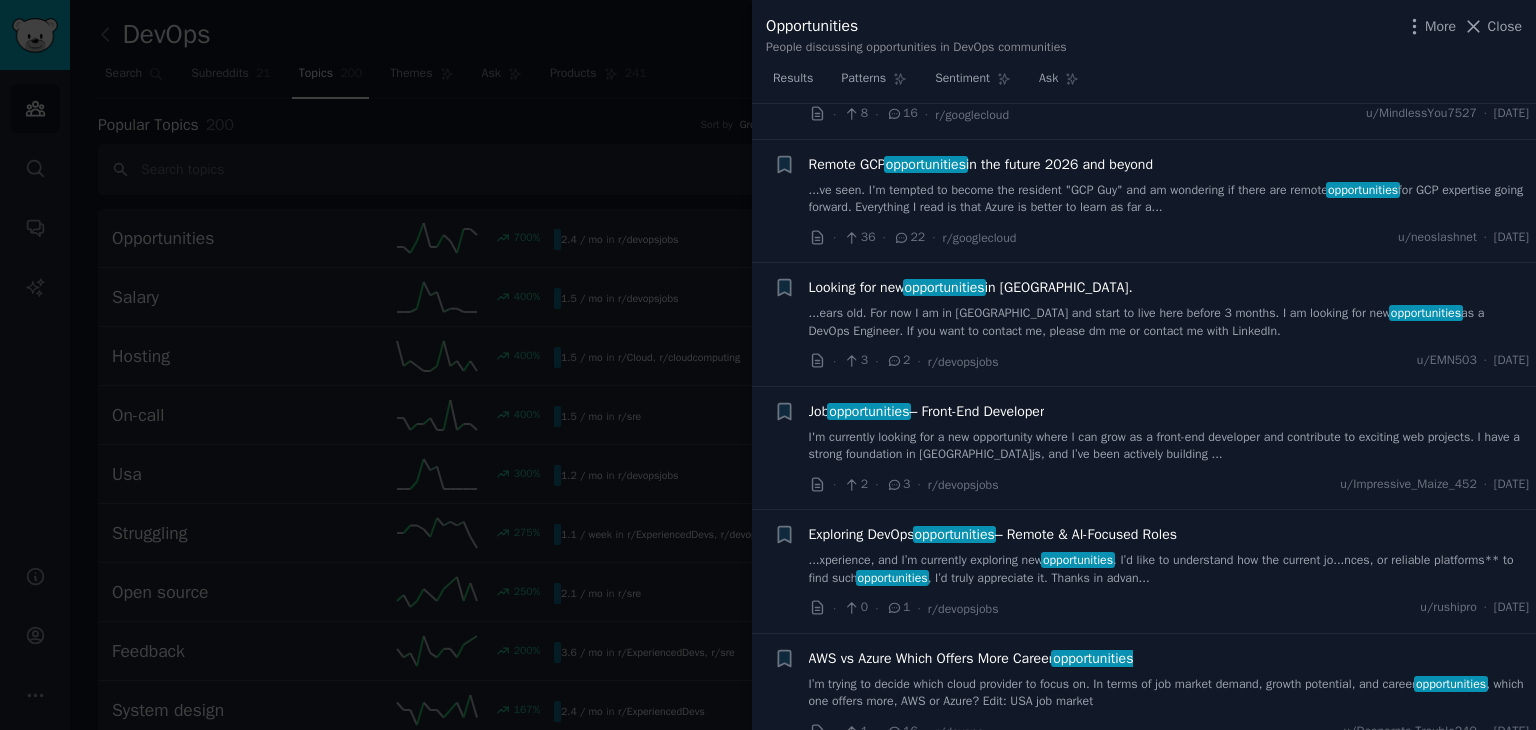 click on "opportunities" at bounding box center [869, 411] 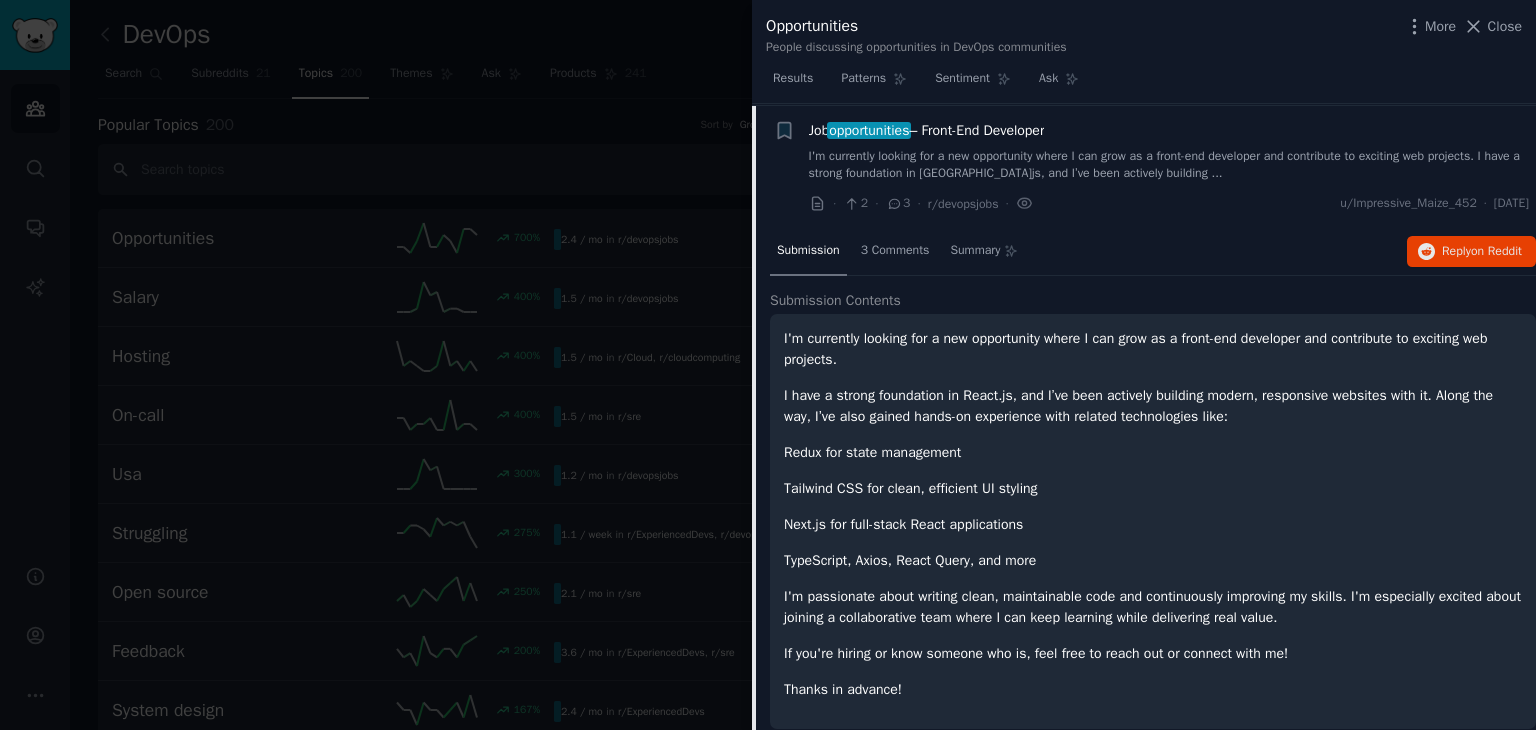 scroll, scrollTop: 1312, scrollLeft: 0, axis: vertical 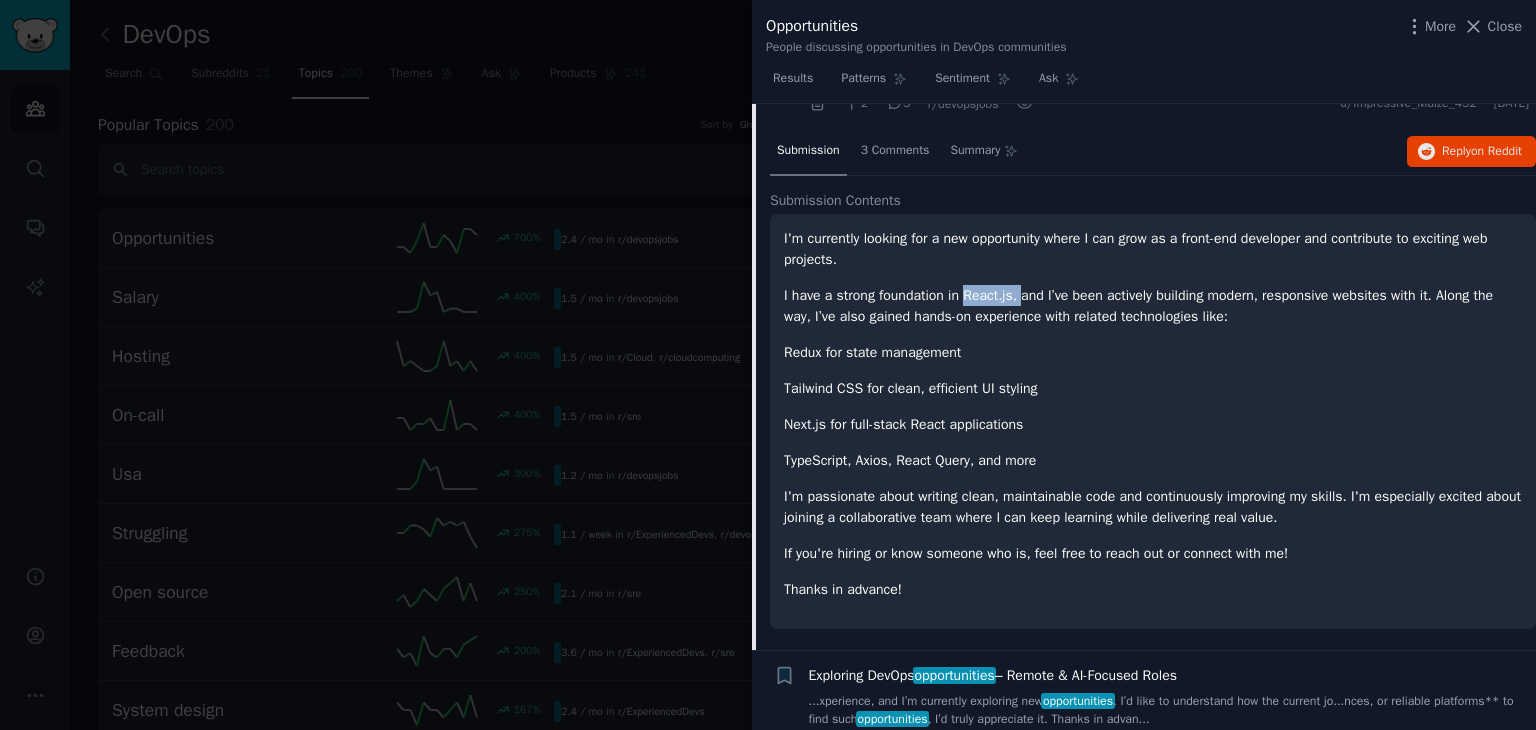 drag, startPoint x: 967, startPoint y: 289, endPoint x: 1020, endPoint y: 285, distance: 53.15073 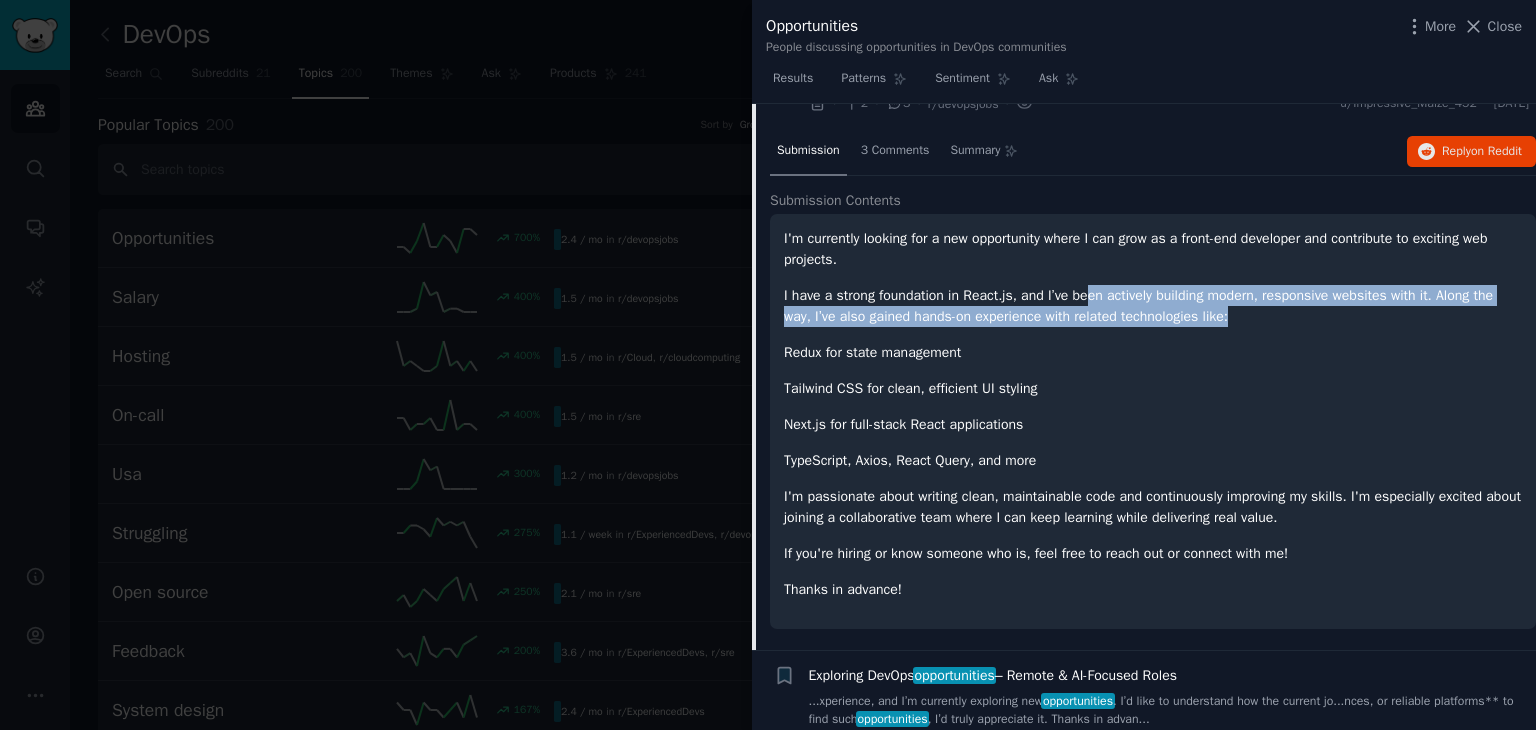 drag, startPoint x: 1087, startPoint y: 285, endPoint x: 1336, endPoint y: 309, distance: 250.15395 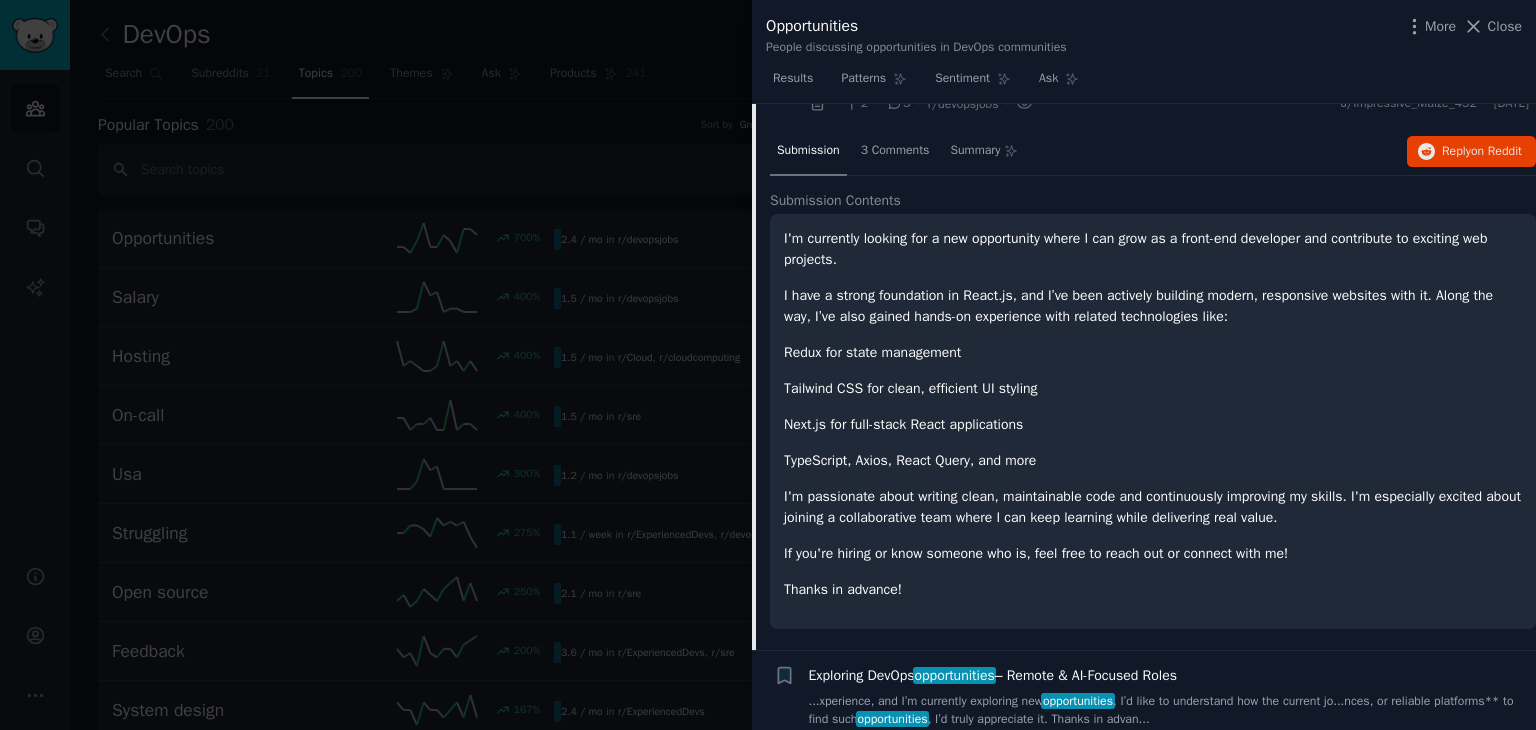 click on "I'm currently looking for a new opportunity where I can grow as a front-end developer and contribute to exciting web projects.
I have a strong foundation in [GEOGRAPHIC_DATA]js, and I’ve been actively building modern, responsive websites with it. Along the way, I’ve also gained hands-on experience with related technologies like:
Redux for state management
Tailwind CSS for clean, efficient UI styling
Next.js for full-stack React applications
TypeScript, Axios, React Query, and more
I'm passionate about writing clean, maintainable code and continuously improving my skills. I'm especially excited about joining a collaborative team where I can keep learning while delivering real value.
If you're hiring or know someone who is, feel free to reach out or connect with me!
Thanks in advance!" at bounding box center [1153, 414] 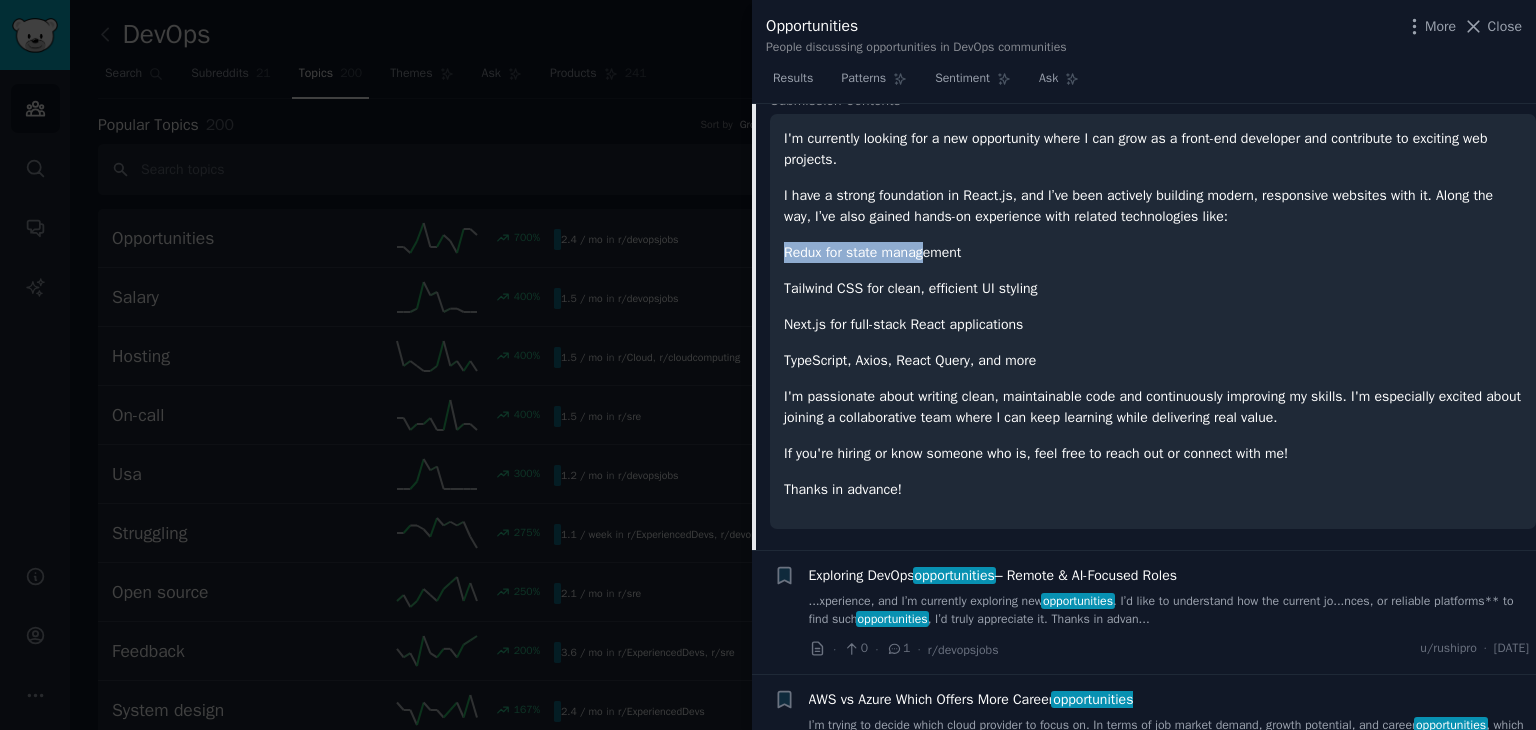 drag, startPoint x: 785, startPoint y: 242, endPoint x: 936, endPoint y: 253, distance: 151.40013 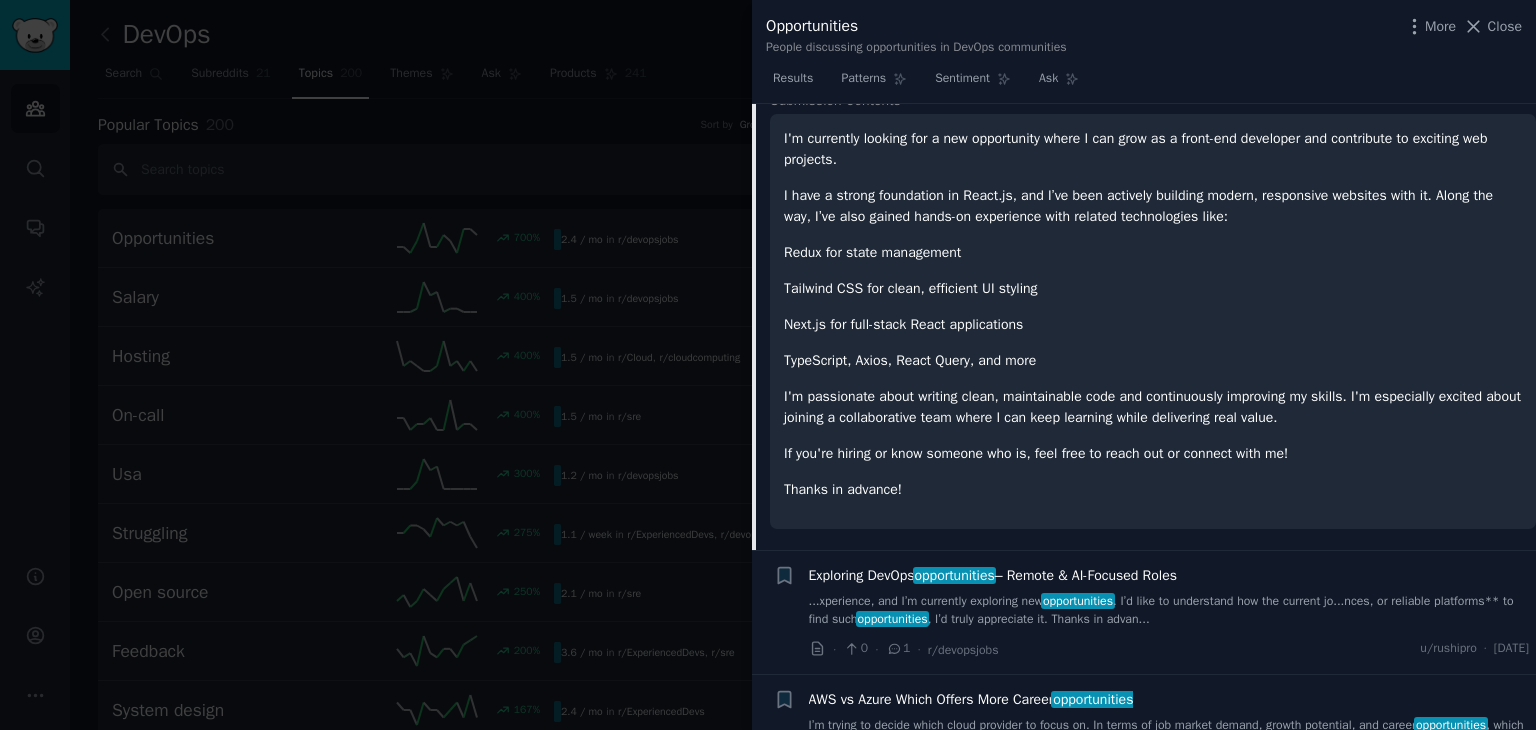 click on "Redux for state management" at bounding box center [1153, 252] 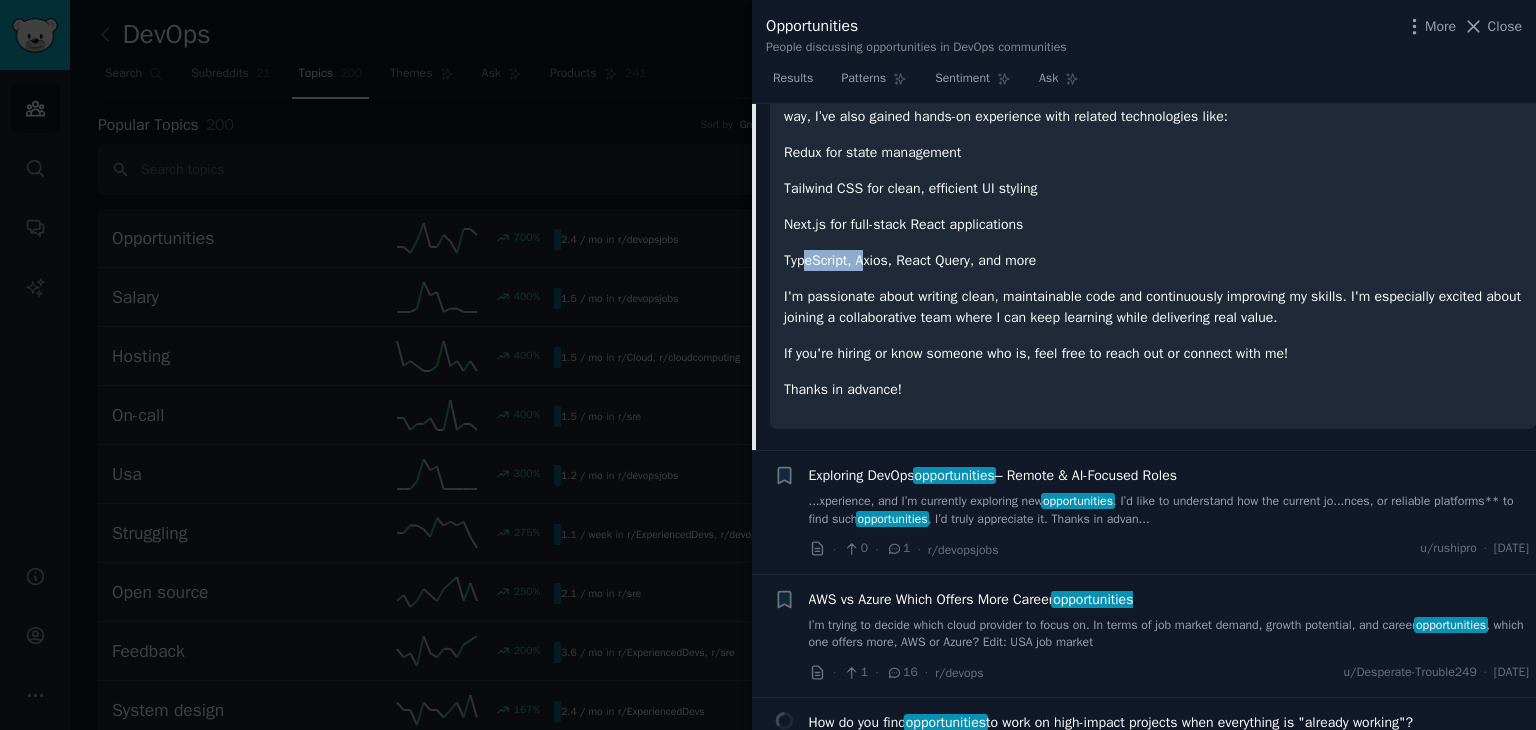 drag, startPoint x: 802, startPoint y: 259, endPoint x: 866, endPoint y: 253, distance: 64.28063 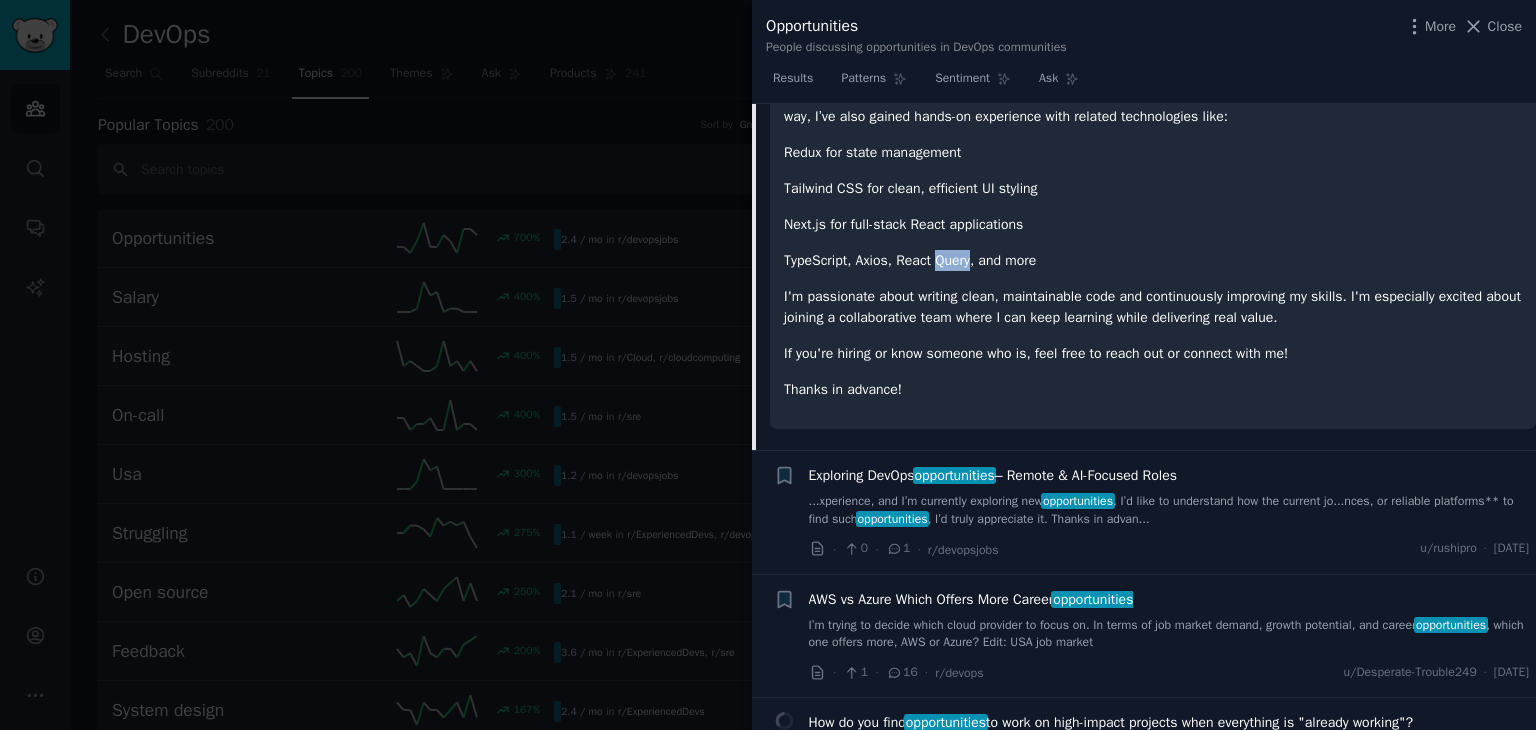 drag, startPoint x: 936, startPoint y: 265, endPoint x: 968, endPoint y: 263, distance: 32.06244 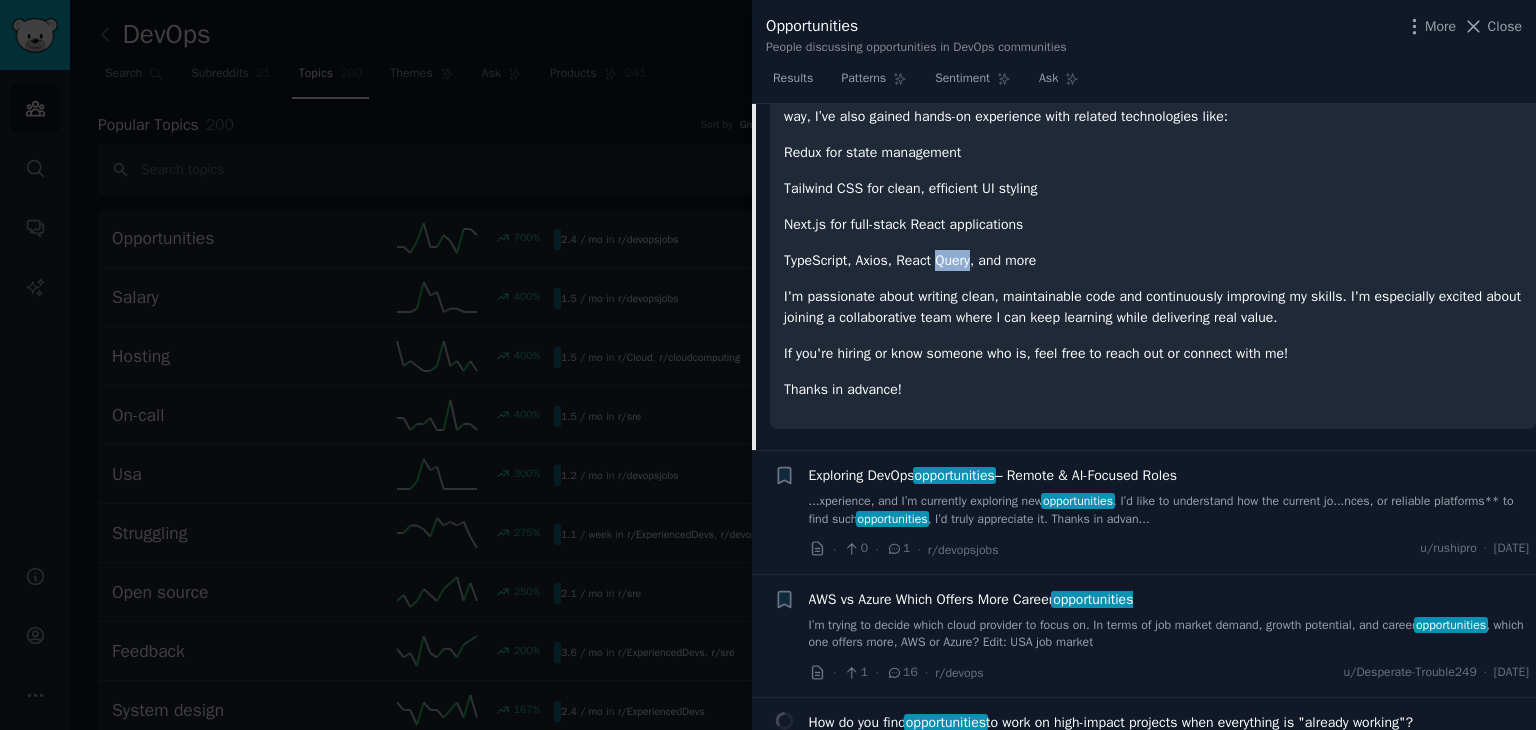 click on "TypeScript, Axios, React Query, and more" at bounding box center (1153, 260) 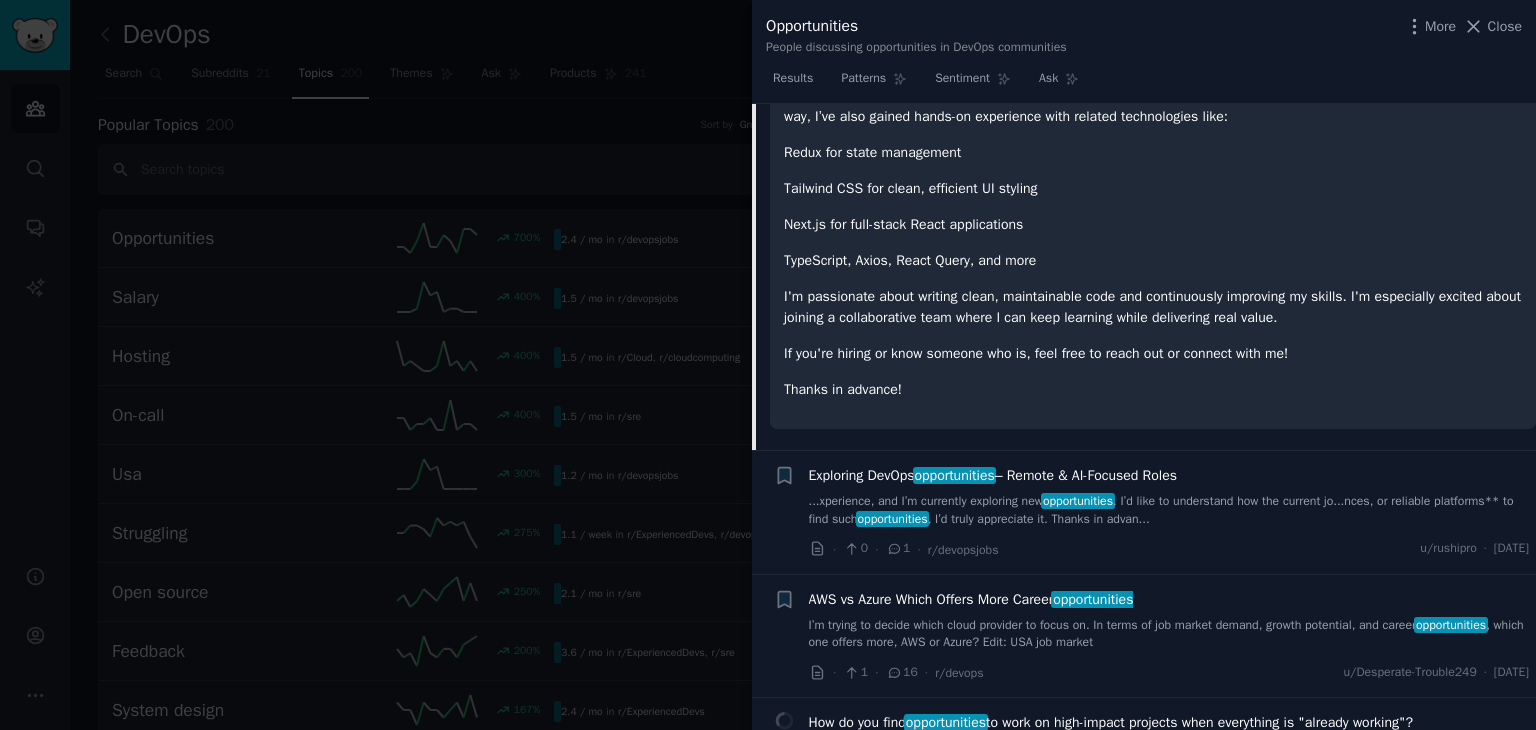 click on "TypeScript, Axios, React Query, and more" at bounding box center [1153, 260] 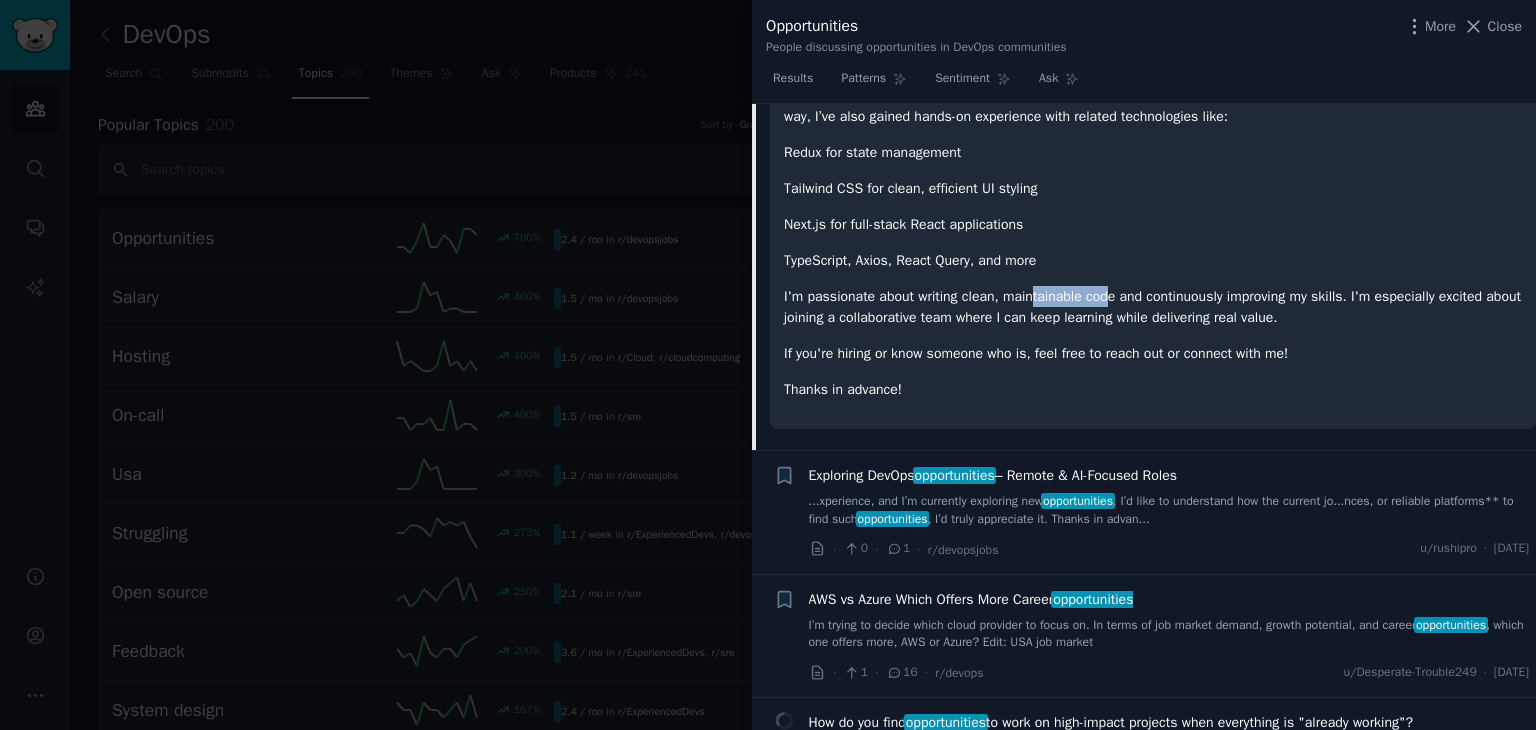 drag, startPoint x: 1031, startPoint y: 291, endPoint x: 1111, endPoint y: 297, distance: 80.224686 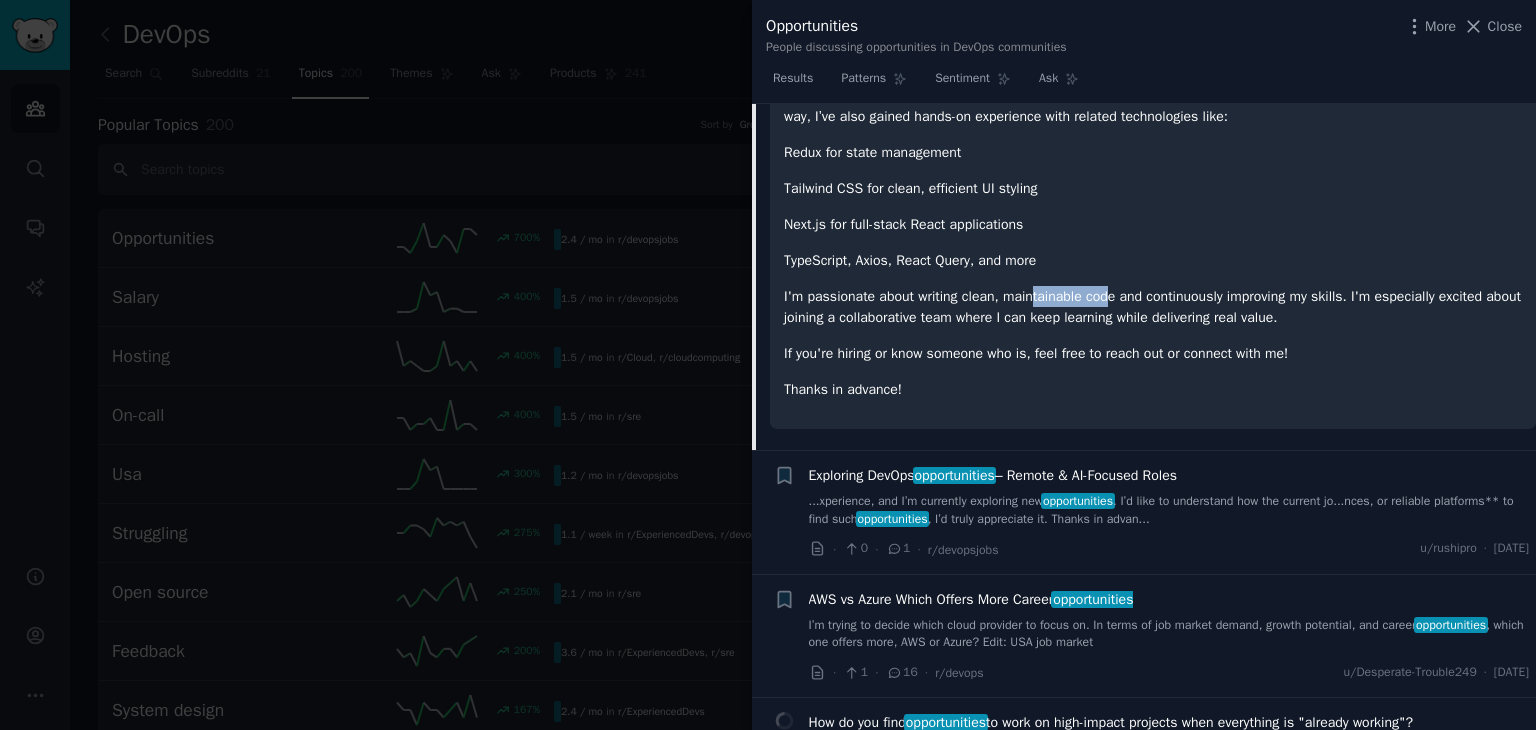 click on "I'm passionate about writing clean, maintainable code and continuously improving my skills. I'm especially excited about joining a collaborative team where I can keep learning while delivering real value." at bounding box center (1153, 307) 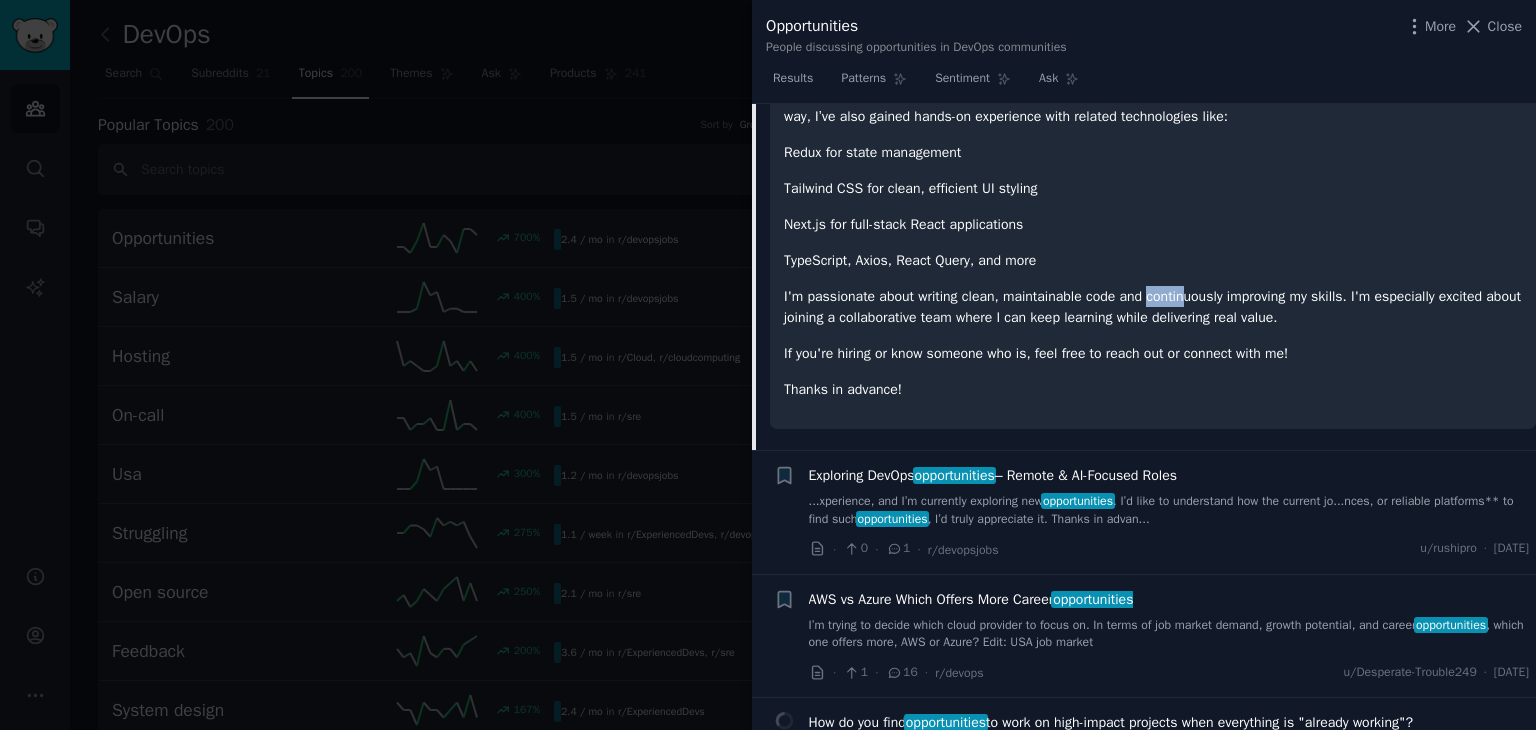 click on "I'm passionate about writing clean, maintainable code and continuously improving my skills. I'm especially excited about joining a collaborative team where I can keep learning while delivering real value." at bounding box center (1153, 307) 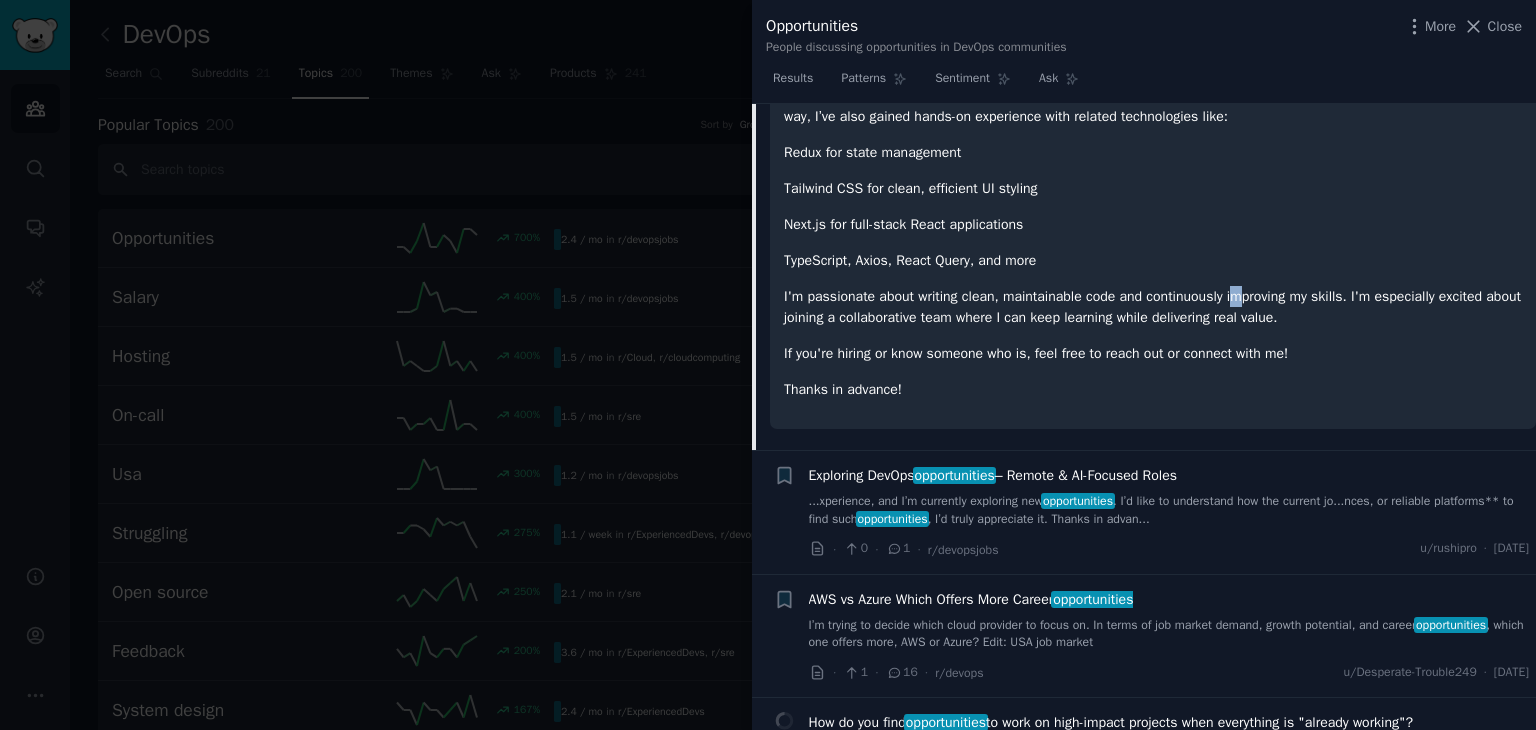 click on "I'm passionate about writing clean, maintainable code and continuously improving my skills. I'm especially excited about joining a collaborative team where I can keep learning while delivering real value." at bounding box center (1153, 307) 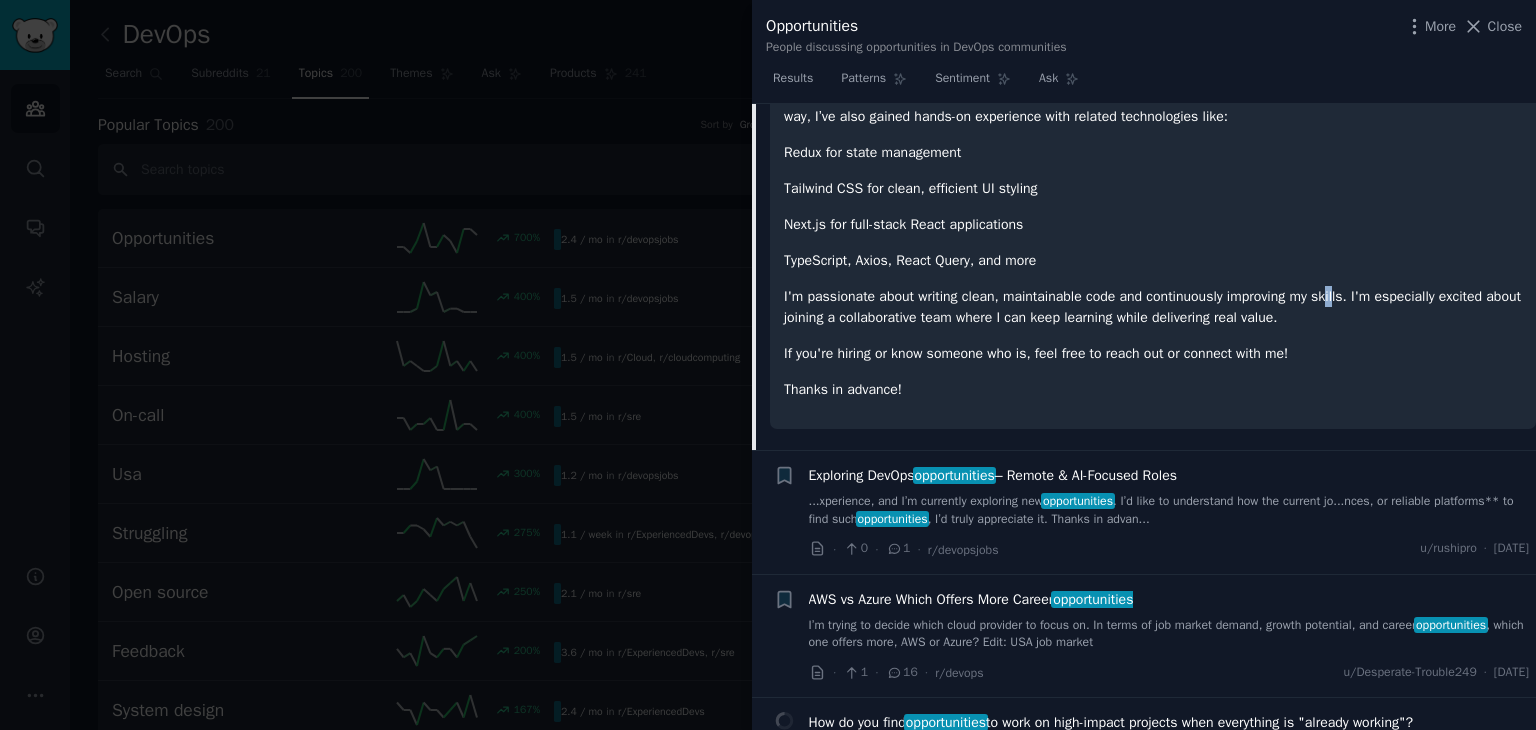 click on "I'm passionate about writing clean, maintainable code and continuously improving my skills. I'm especially excited about joining a collaborative team where I can keep learning while delivering real value." at bounding box center (1153, 307) 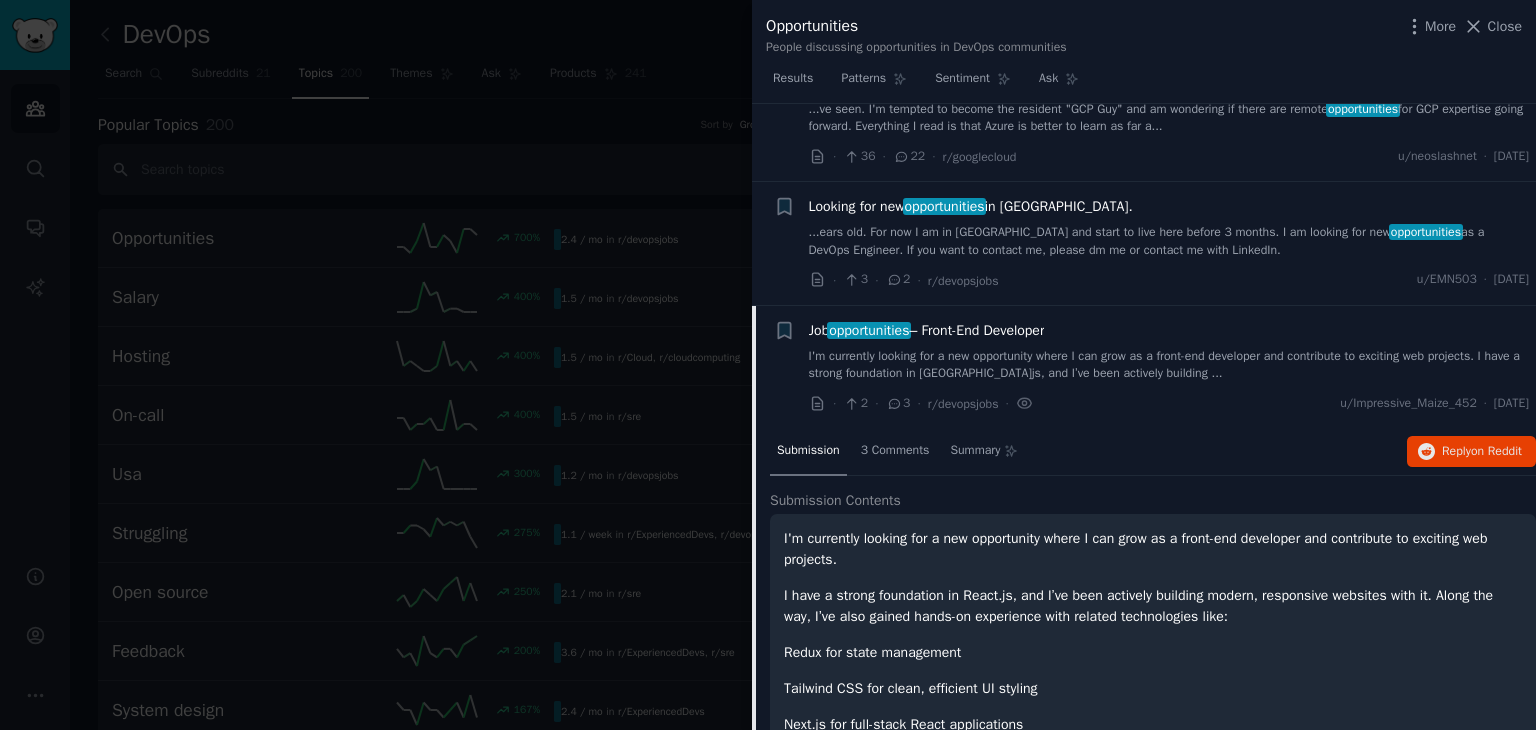 click on "opportunities" at bounding box center (869, 330) 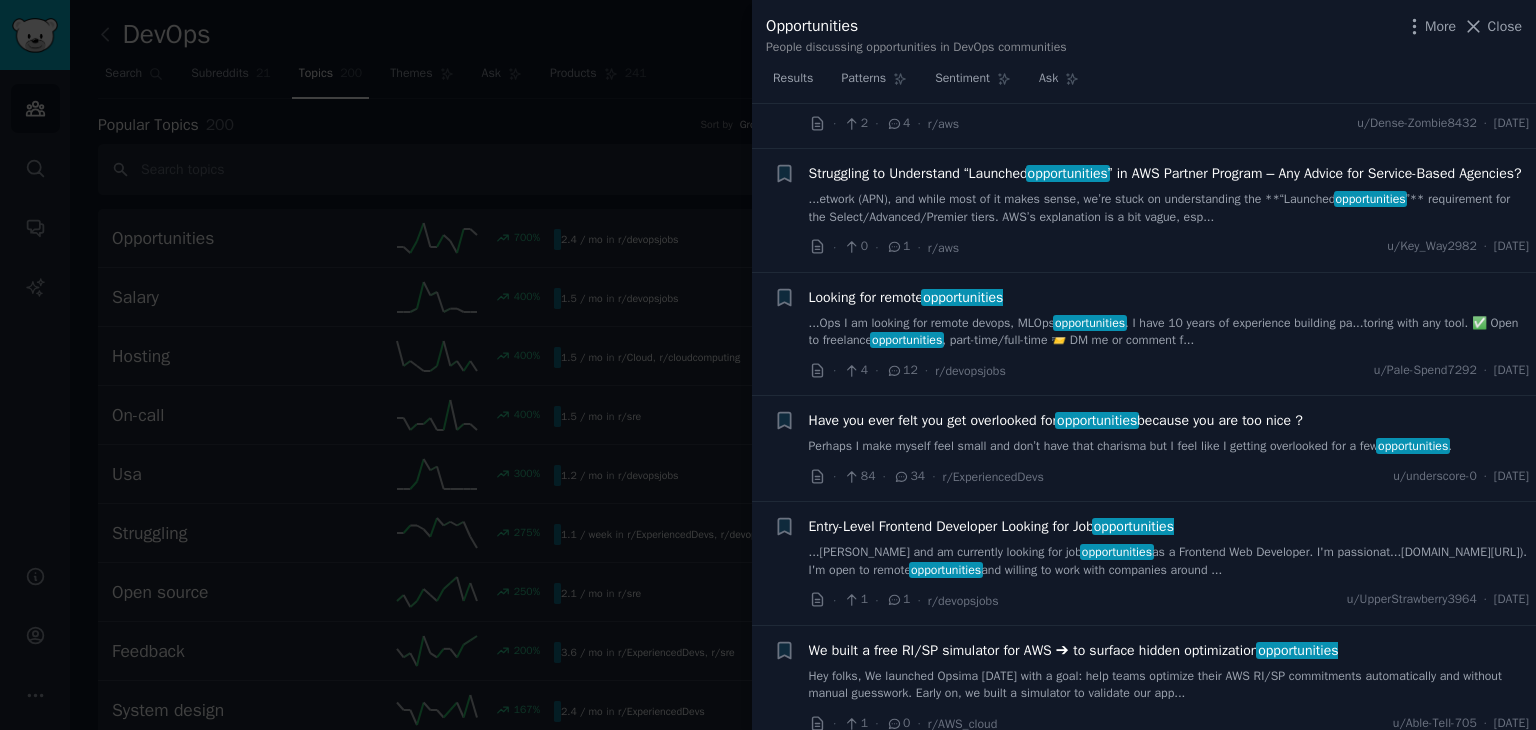 scroll, scrollTop: 1999, scrollLeft: 0, axis: vertical 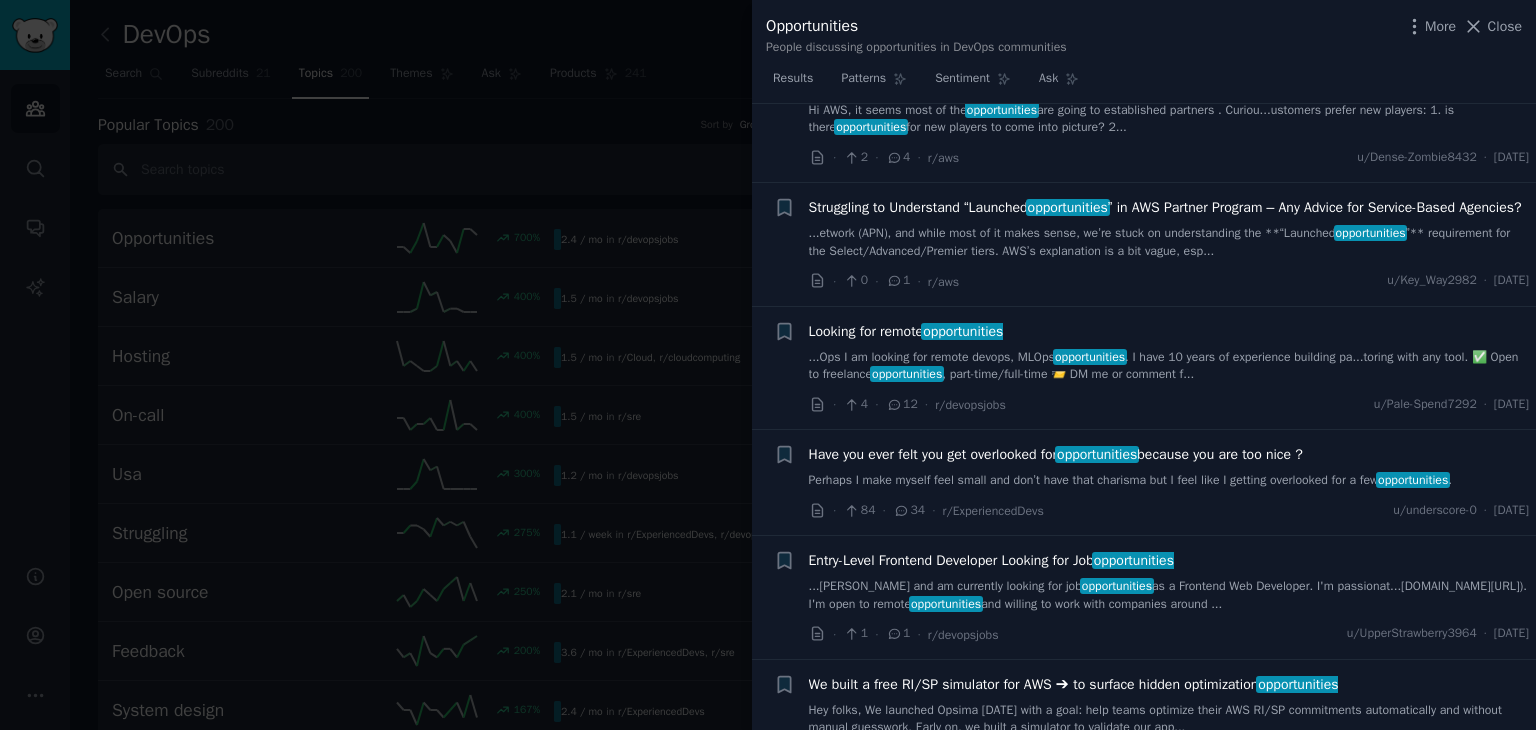 click at bounding box center (768, 365) 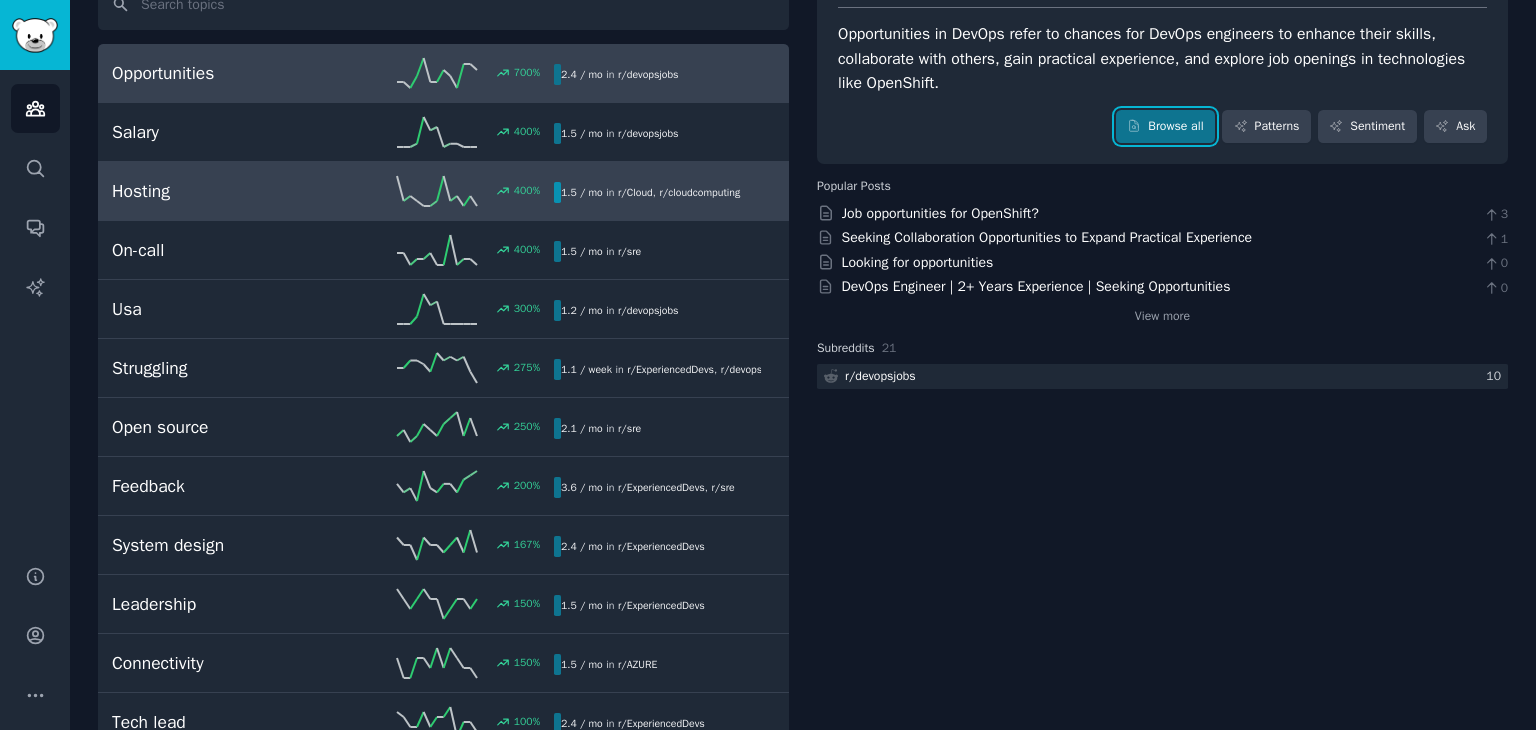 scroll, scrollTop: 200, scrollLeft: 0, axis: vertical 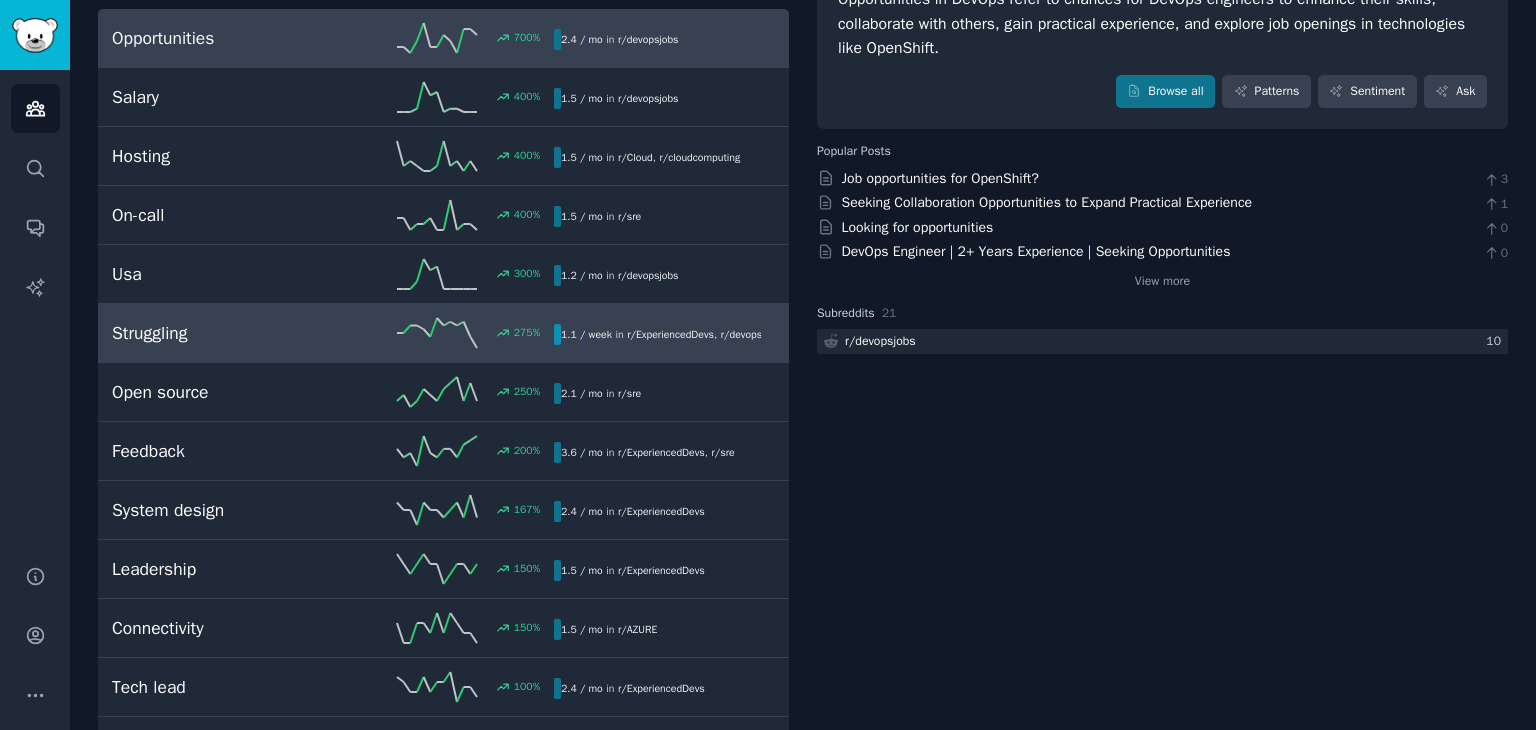 click on "Struggling" at bounding box center (222, 333) 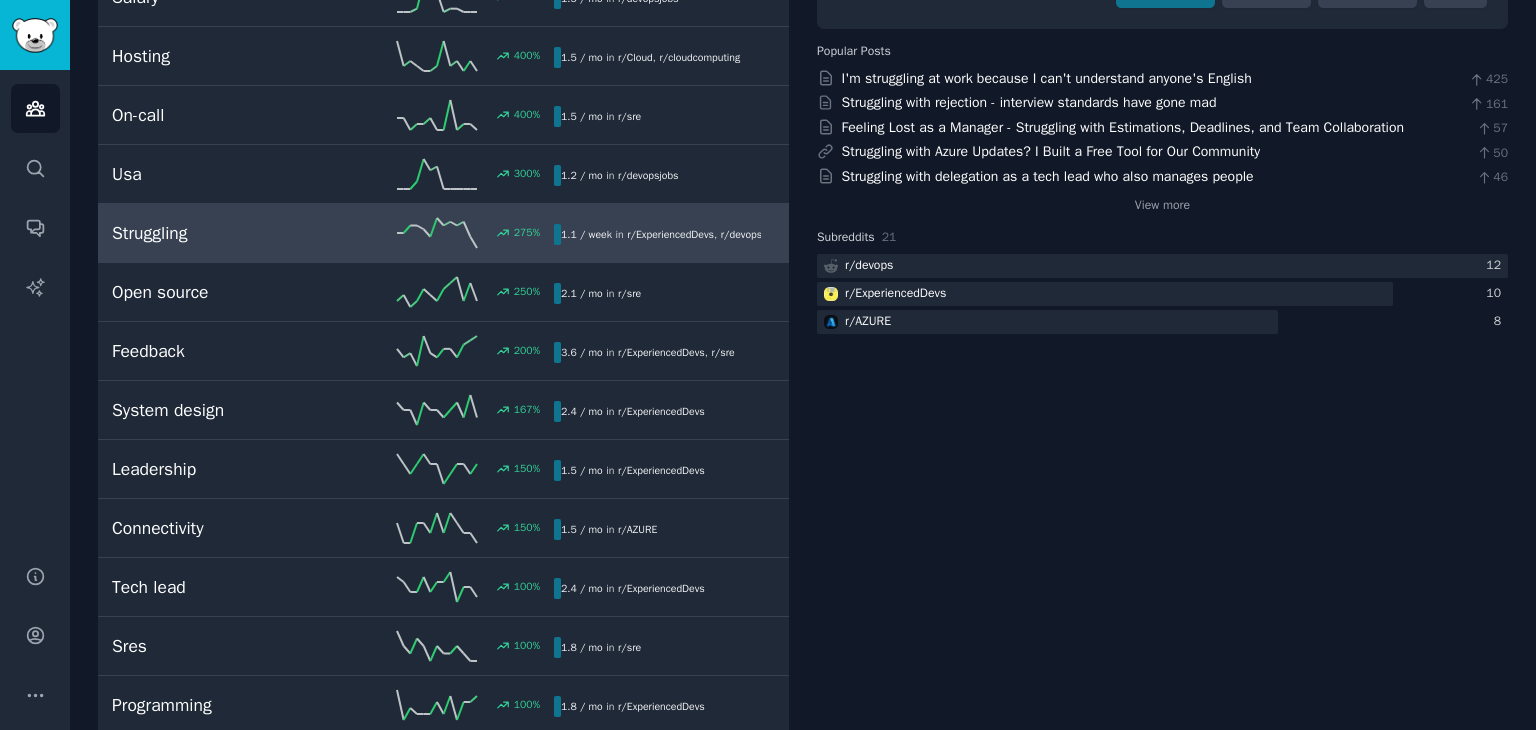 scroll, scrollTop: 200, scrollLeft: 0, axis: vertical 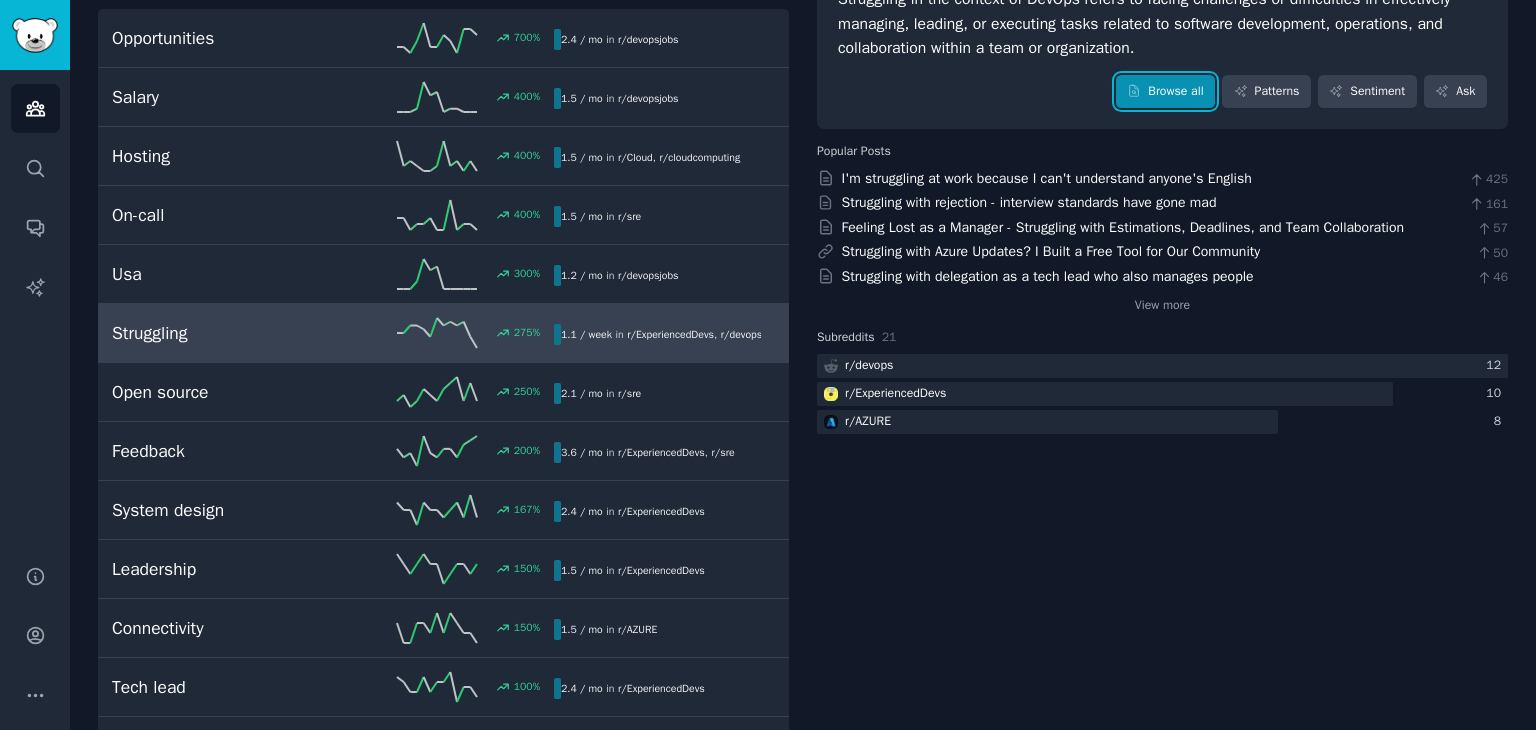 click on "Browse all" at bounding box center [1165, 92] 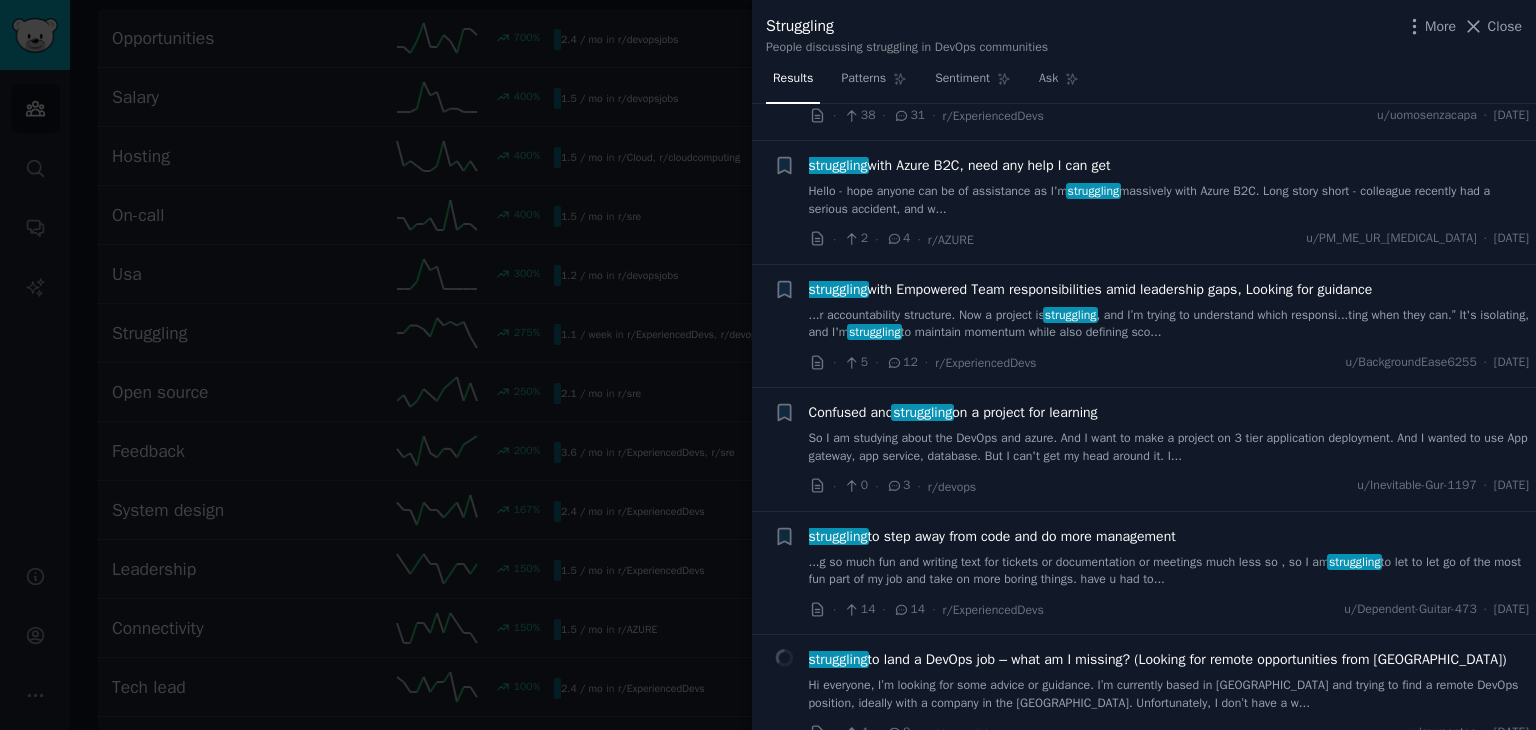 scroll, scrollTop: 1400, scrollLeft: 0, axis: vertical 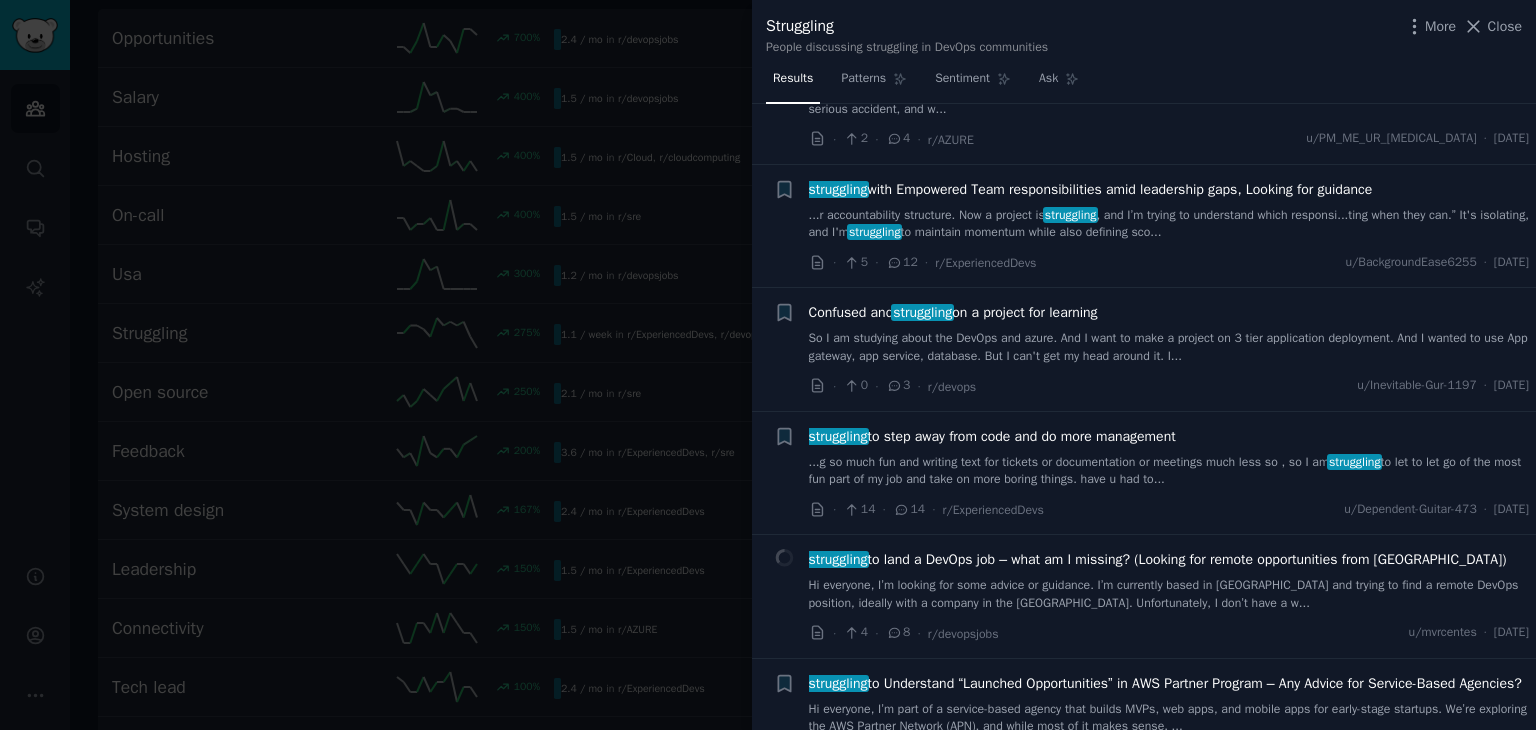 click at bounding box center [768, 365] 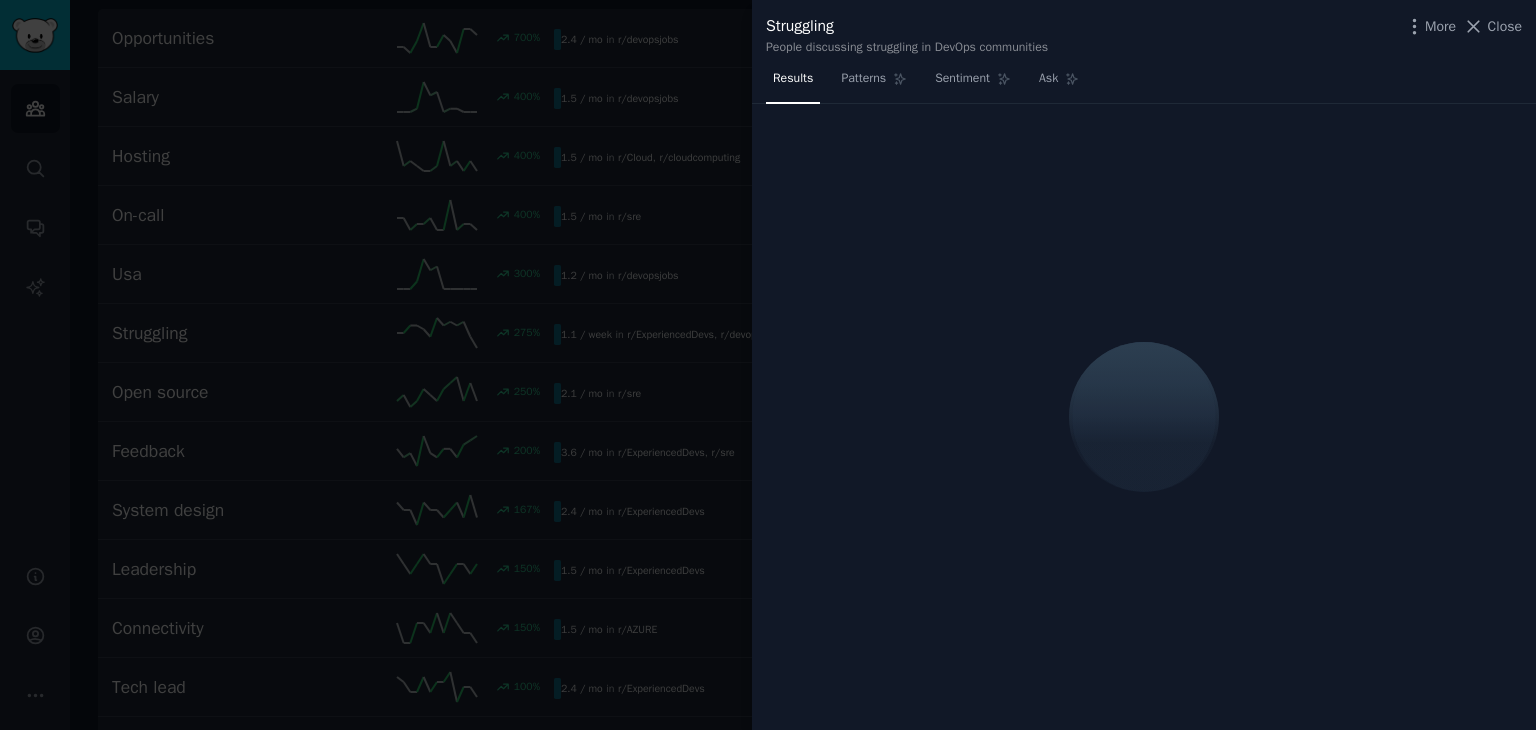 click at bounding box center (768, 365) 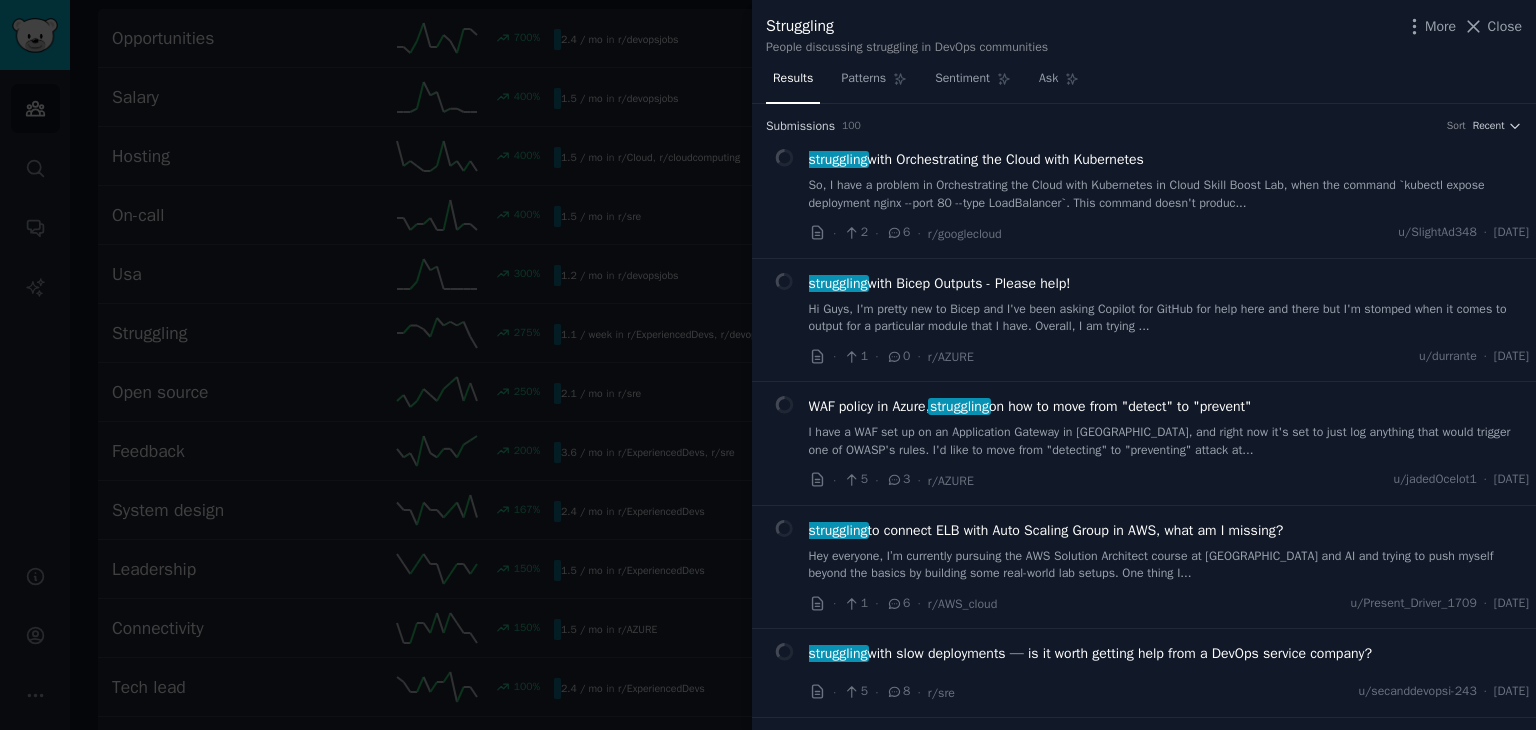 click at bounding box center [768, 365] 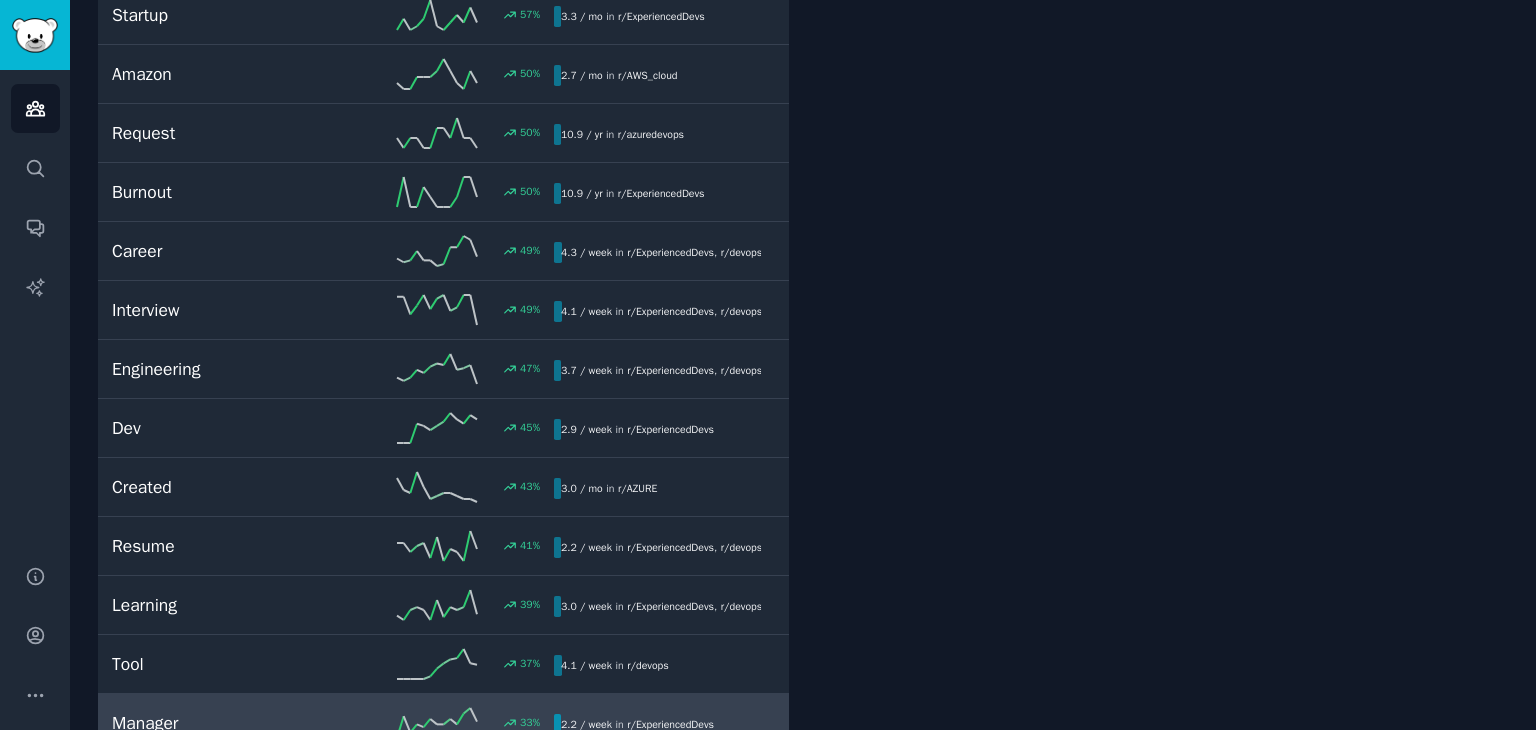 scroll, scrollTop: 1700, scrollLeft: 0, axis: vertical 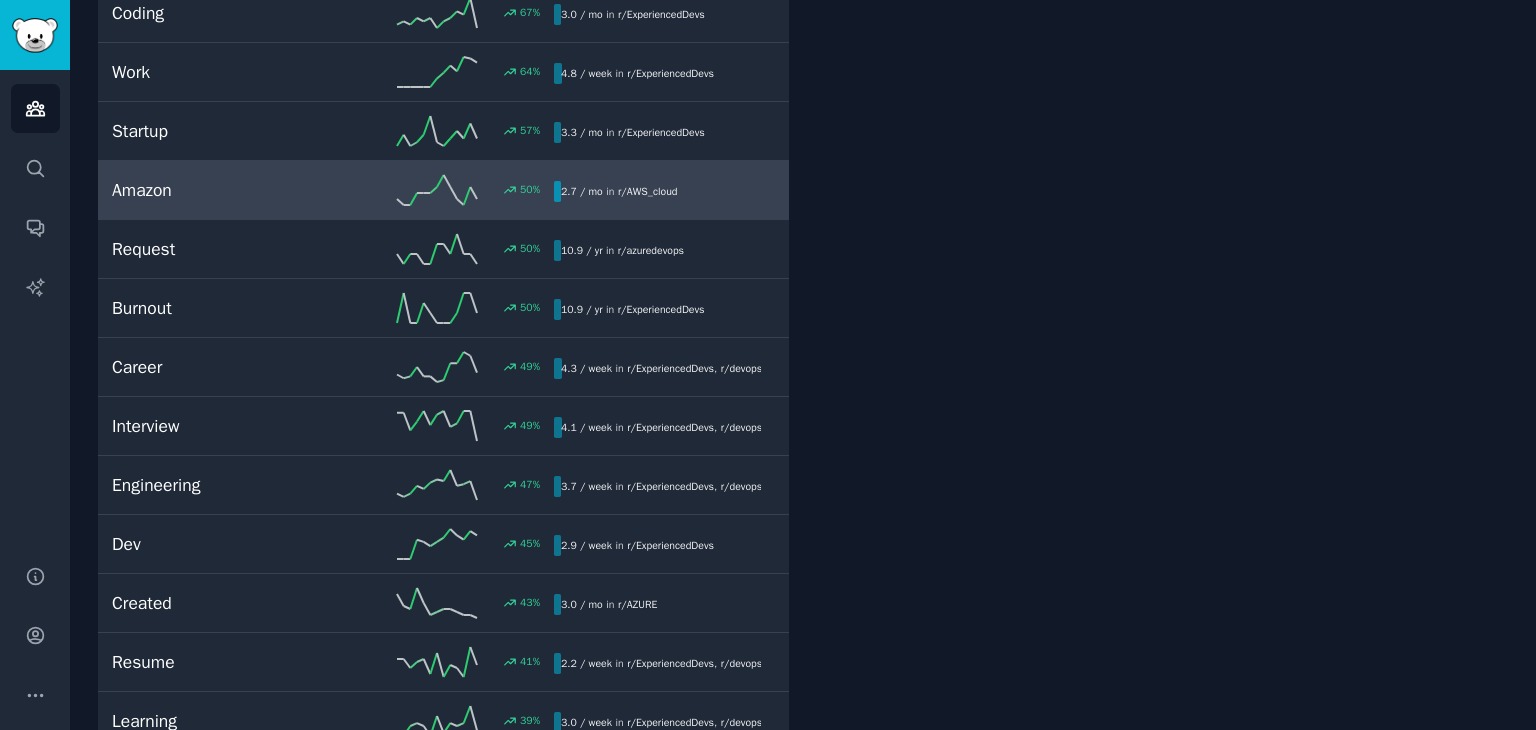 click on "Amazon" at bounding box center (222, 190) 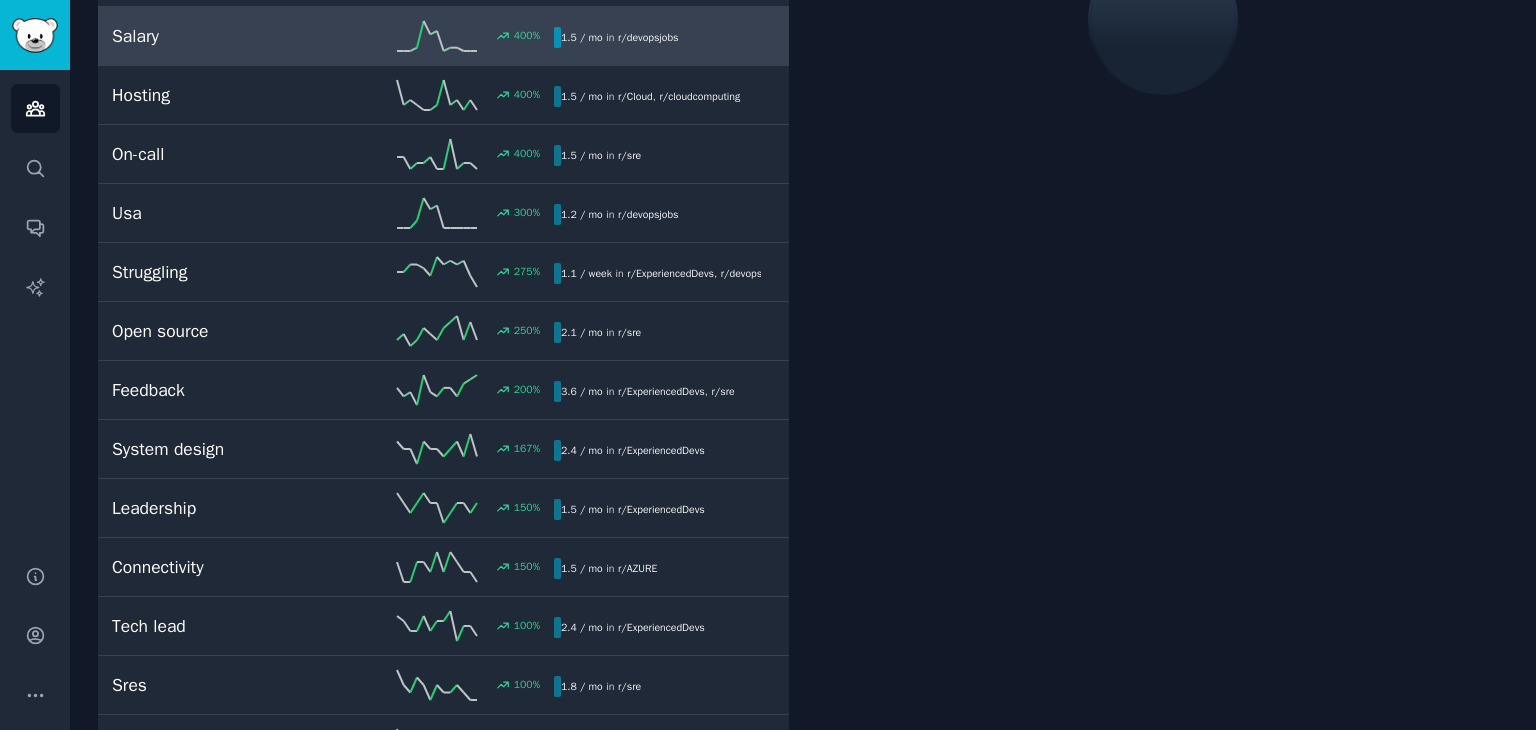 scroll, scrollTop: 111, scrollLeft: 0, axis: vertical 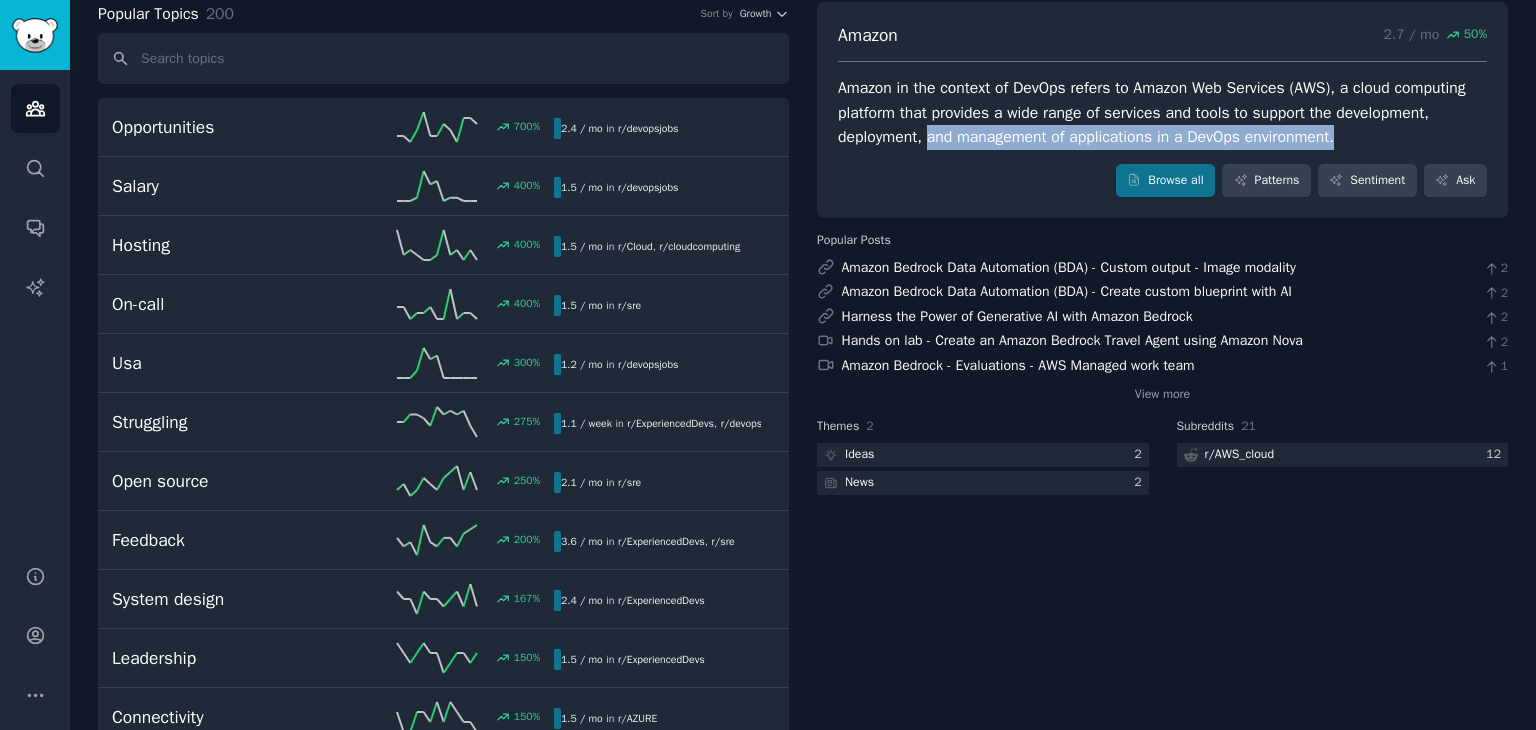 drag, startPoint x: 943, startPoint y: 133, endPoint x: 1360, endPoint y: 144, distance: 417.14505 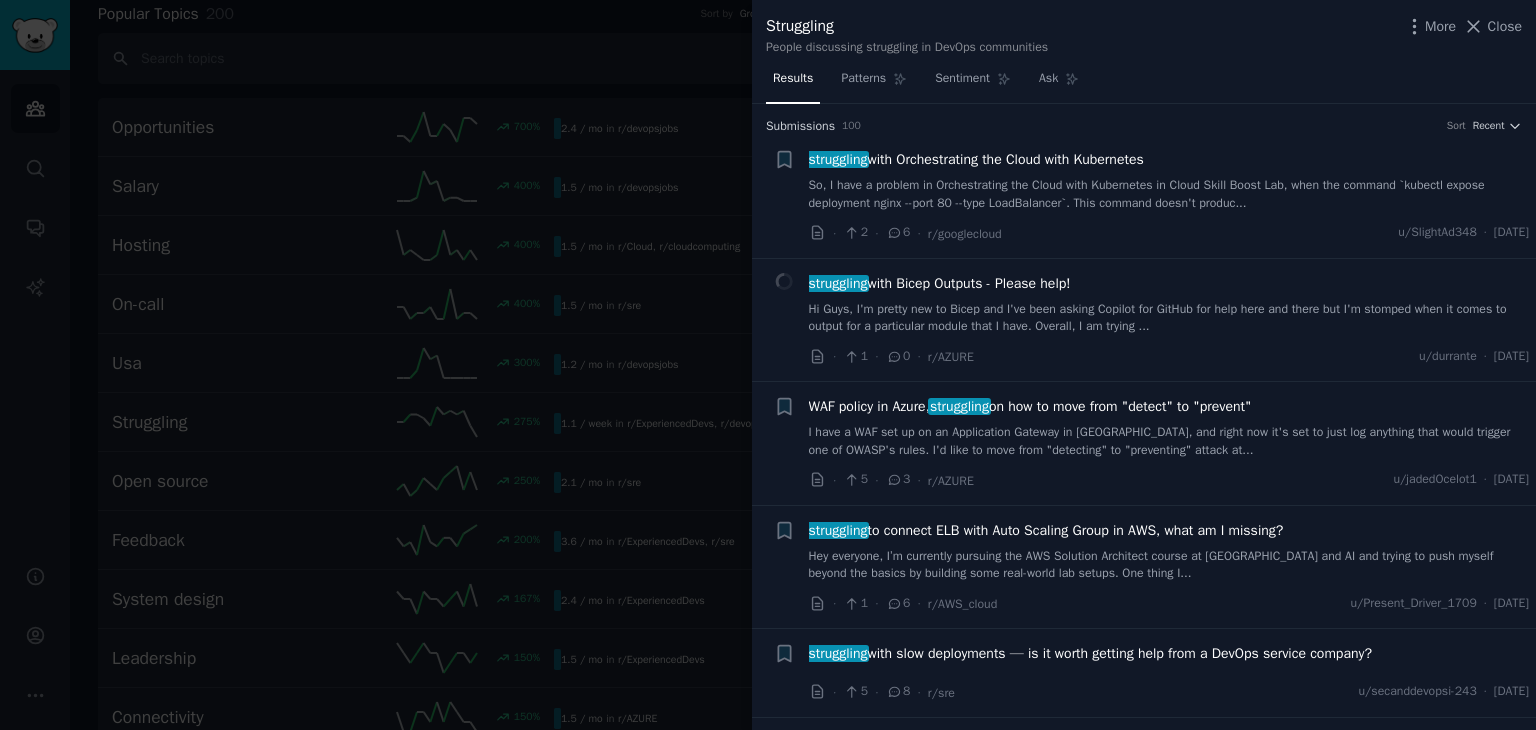 click at bounding box center (768, 365) 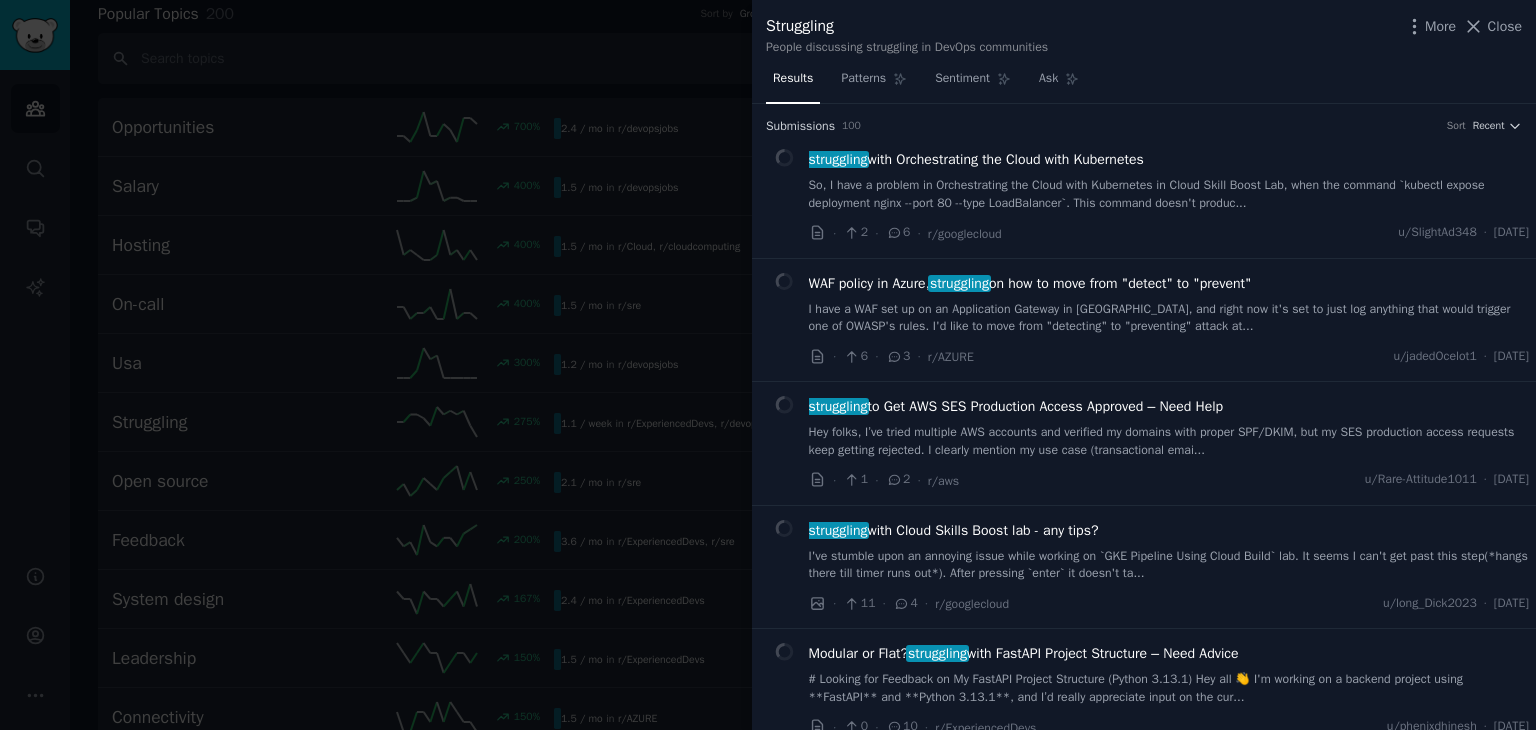 click on "Struggling 1.1 / week 275 % Struggling in the context of DevOps refers to facing challenges or difficulties in effectively implementing, managing, or leading the processes and practices related to development and operations integration within an organization. Browse all Patterns Sentiment Ask" at bounding box center [1162, 110] 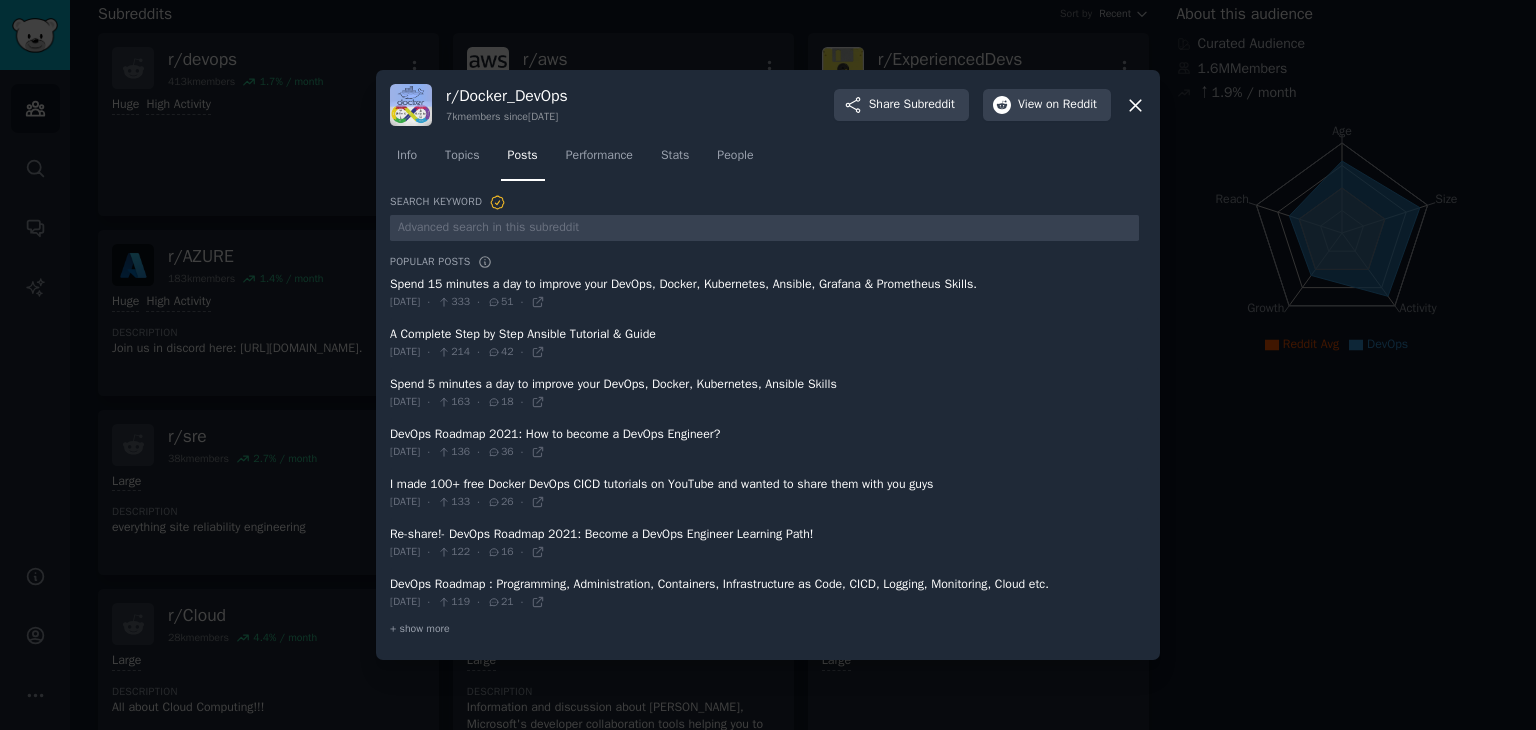 click 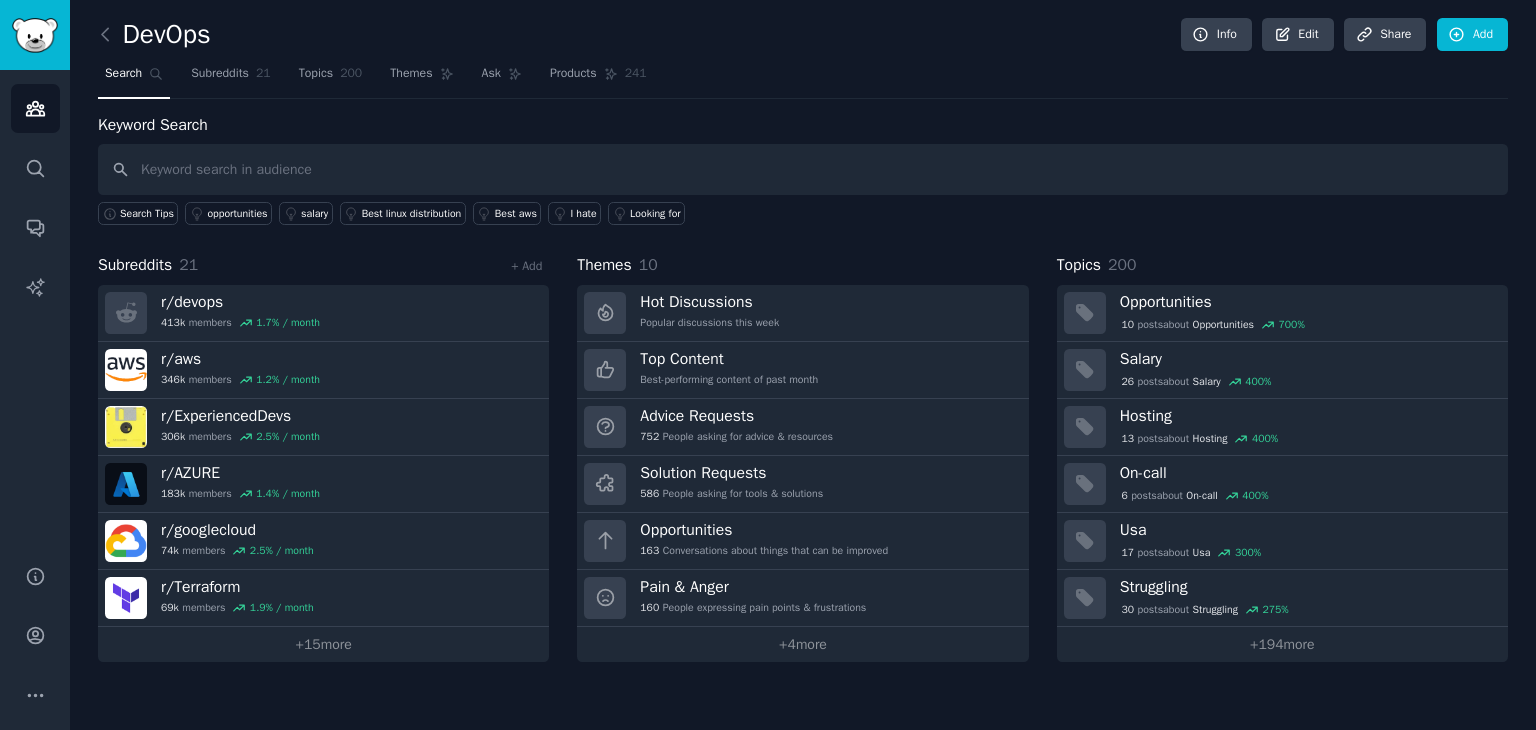 scroll, scrollTop: 0, scrollLeft: 0, axis: both 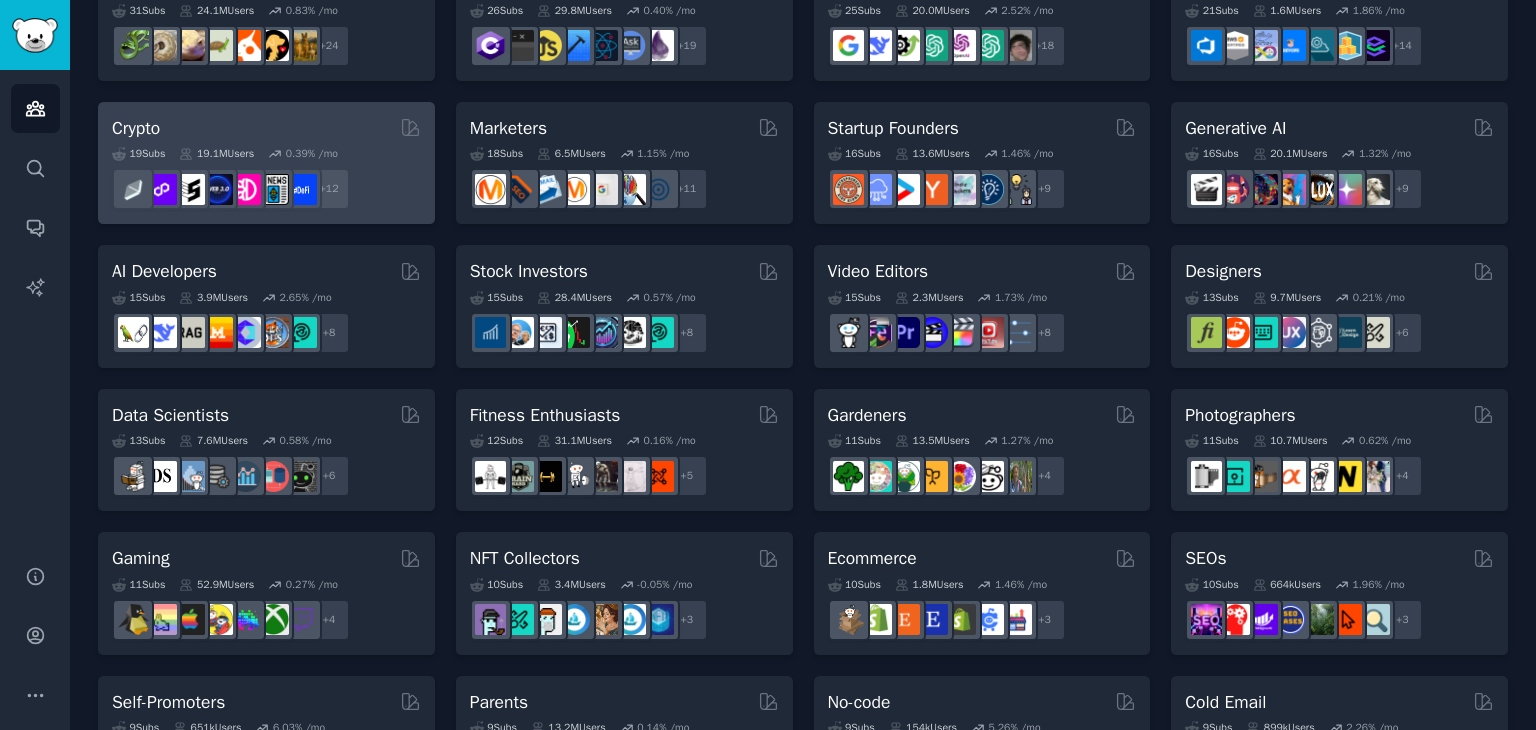 click on "19.1M  Users" at bounding box center (216, 154) 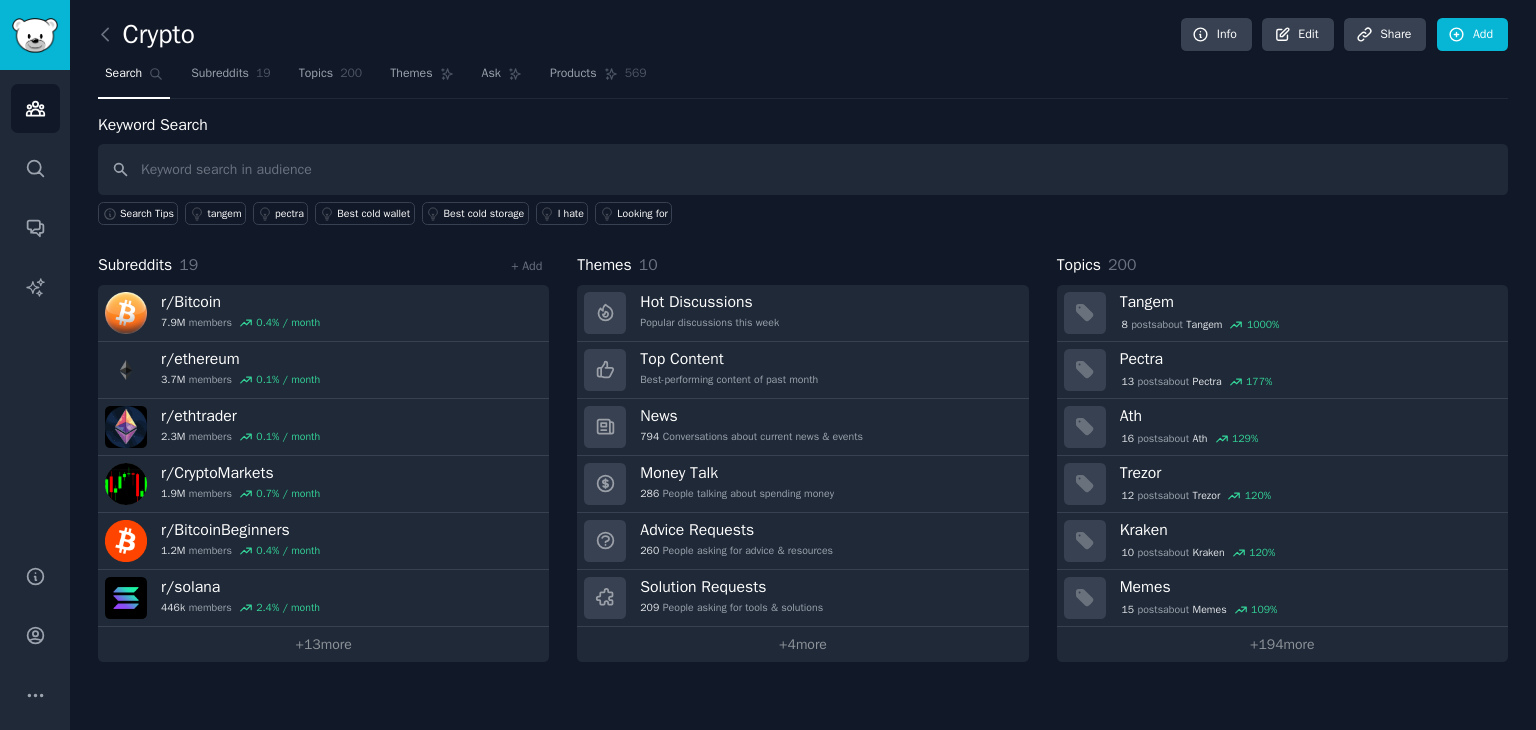 click on "Crypto Info Edit Share Add" at bounding box center [803, 38] 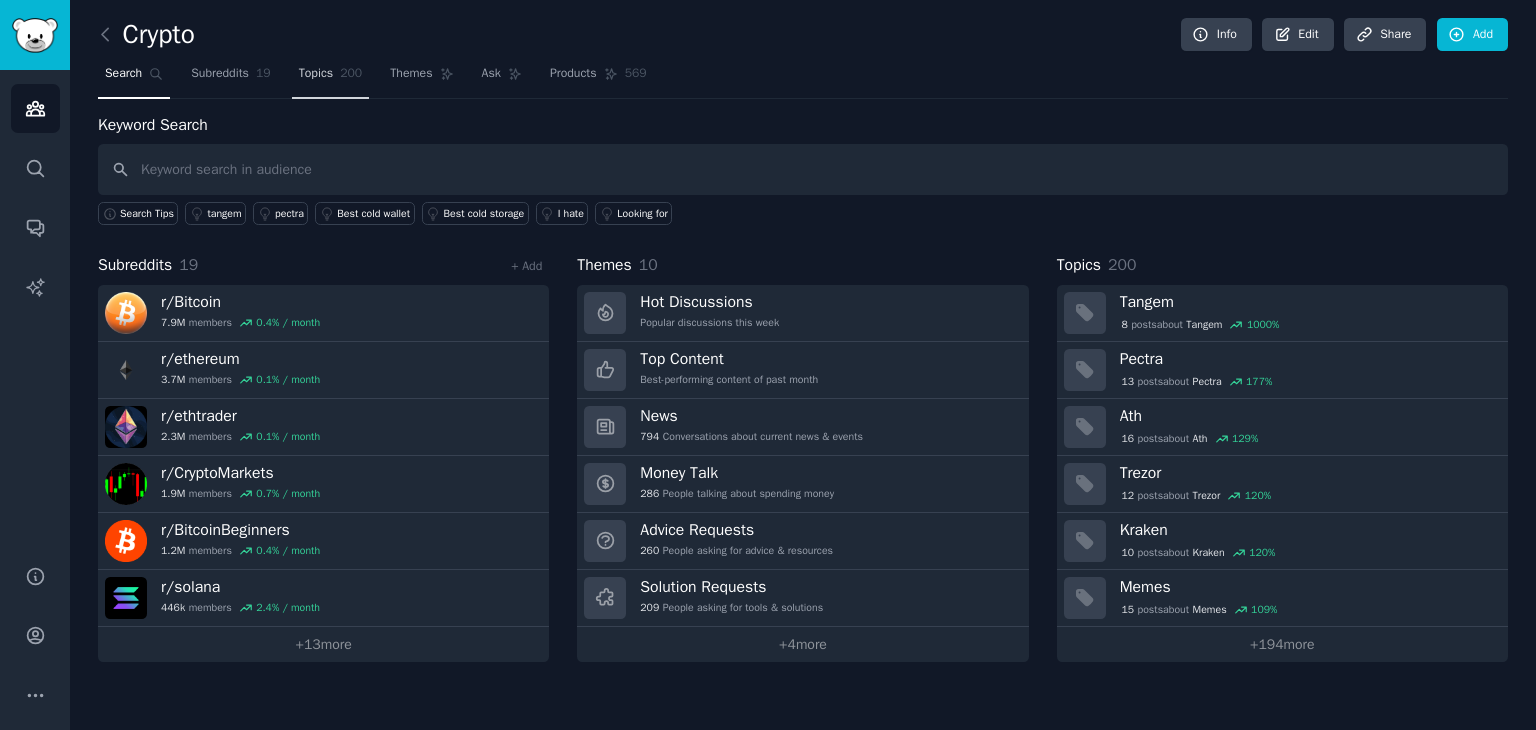 click on "Topics" at bounding box center [316, 74] 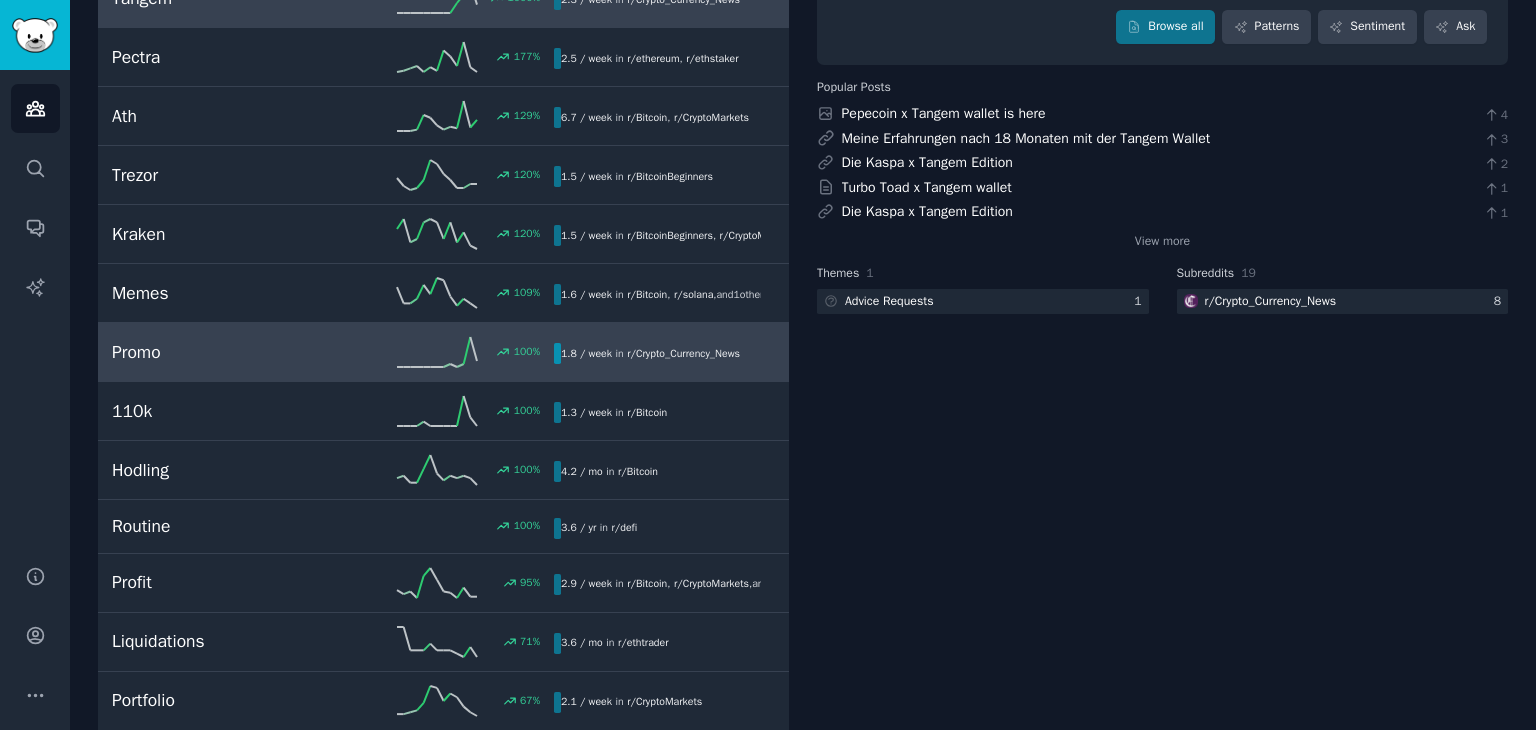 scroll, scrollTop: 200, scrollLeft: 0, axis: vertical 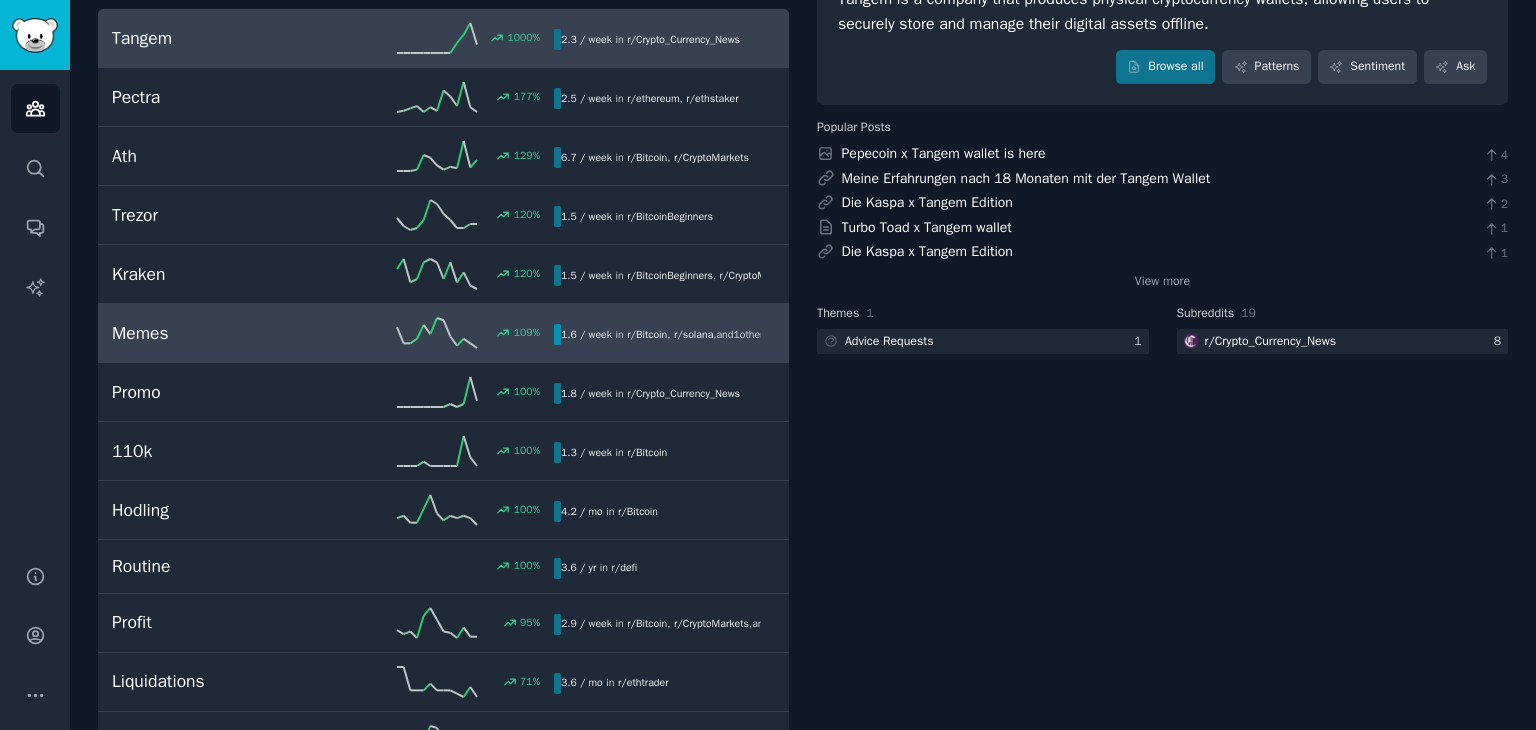 click on "Memes" at bounding box center (222, 333) 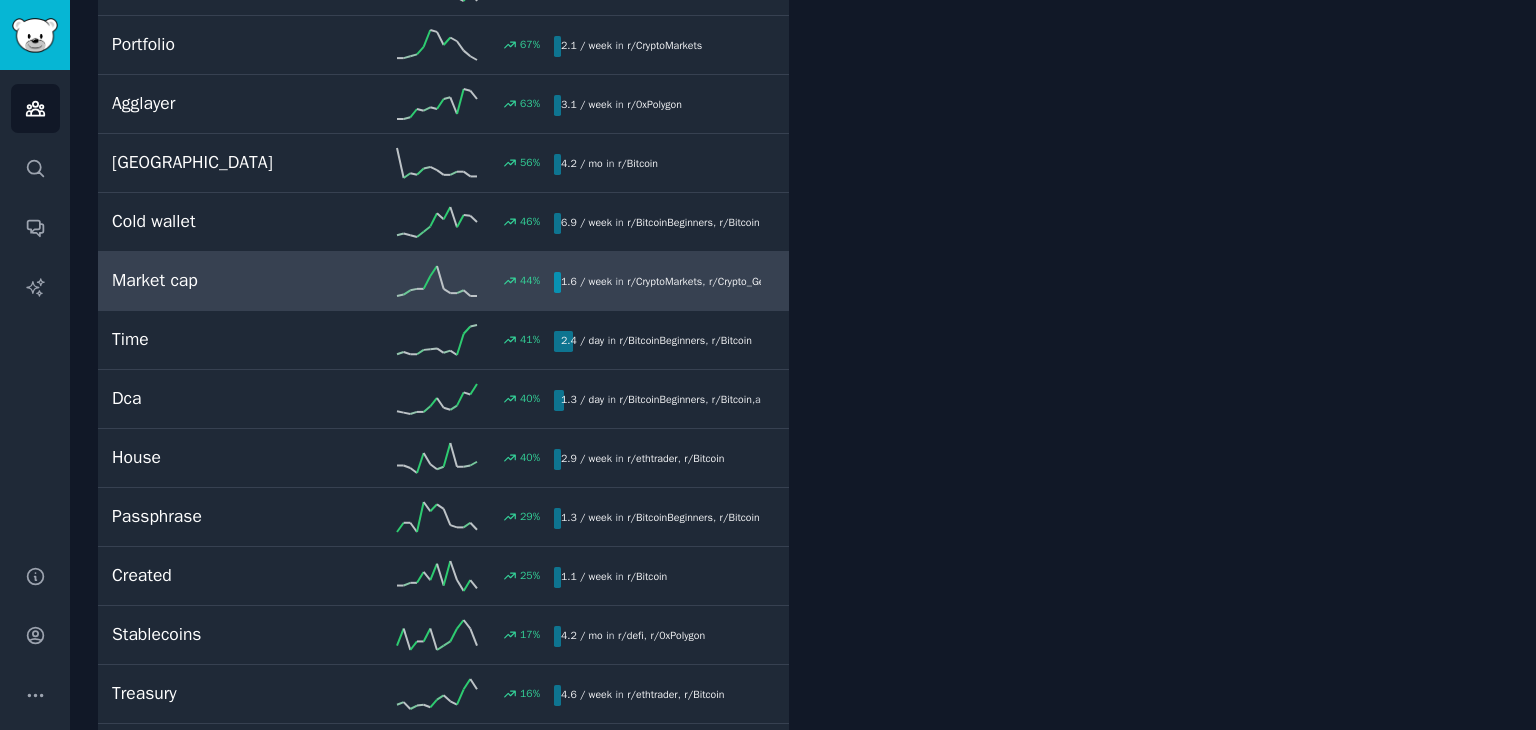 scroll, scrollTop: 900, scrollLeft: 0, axis: vertical 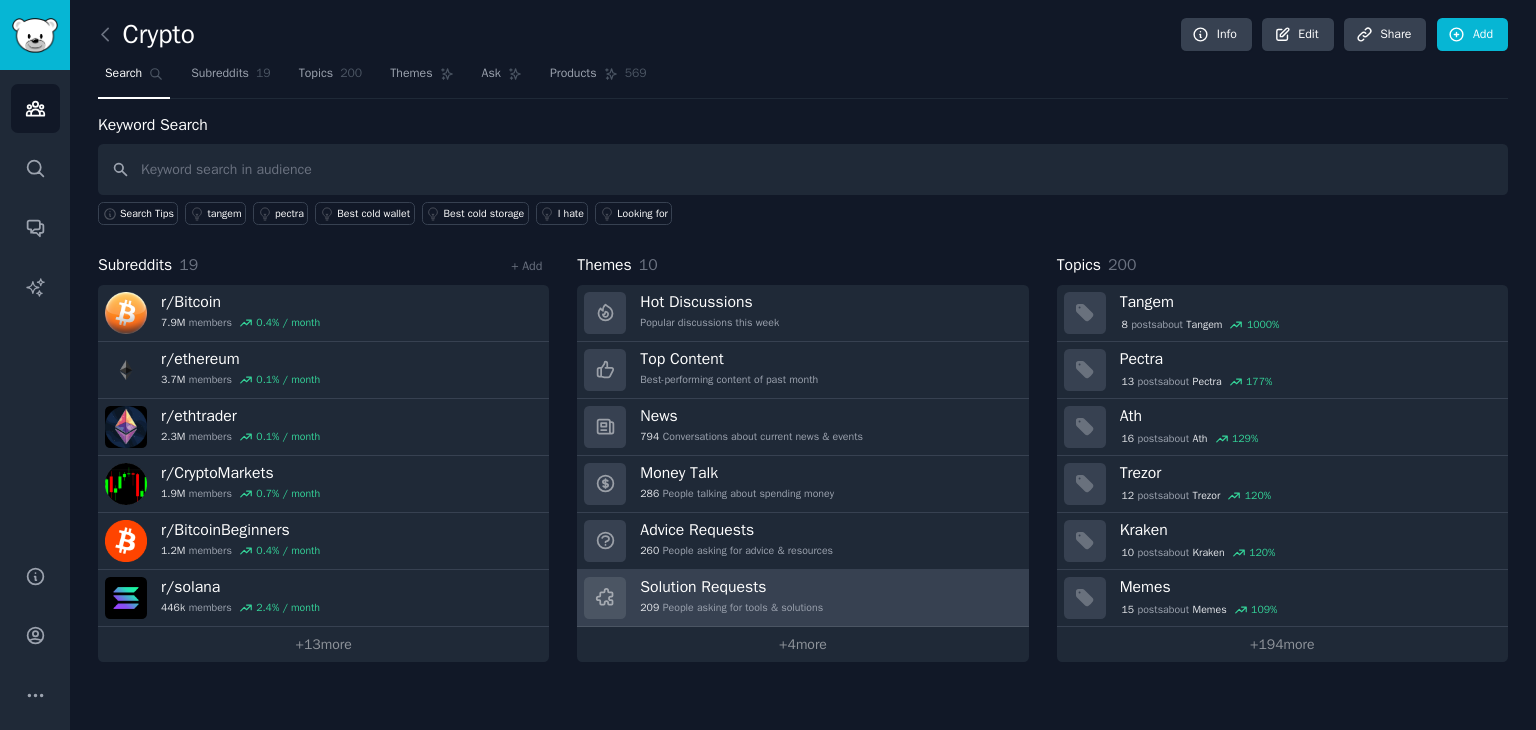 click on "Solution Requests" at bounding box center (731, 587) 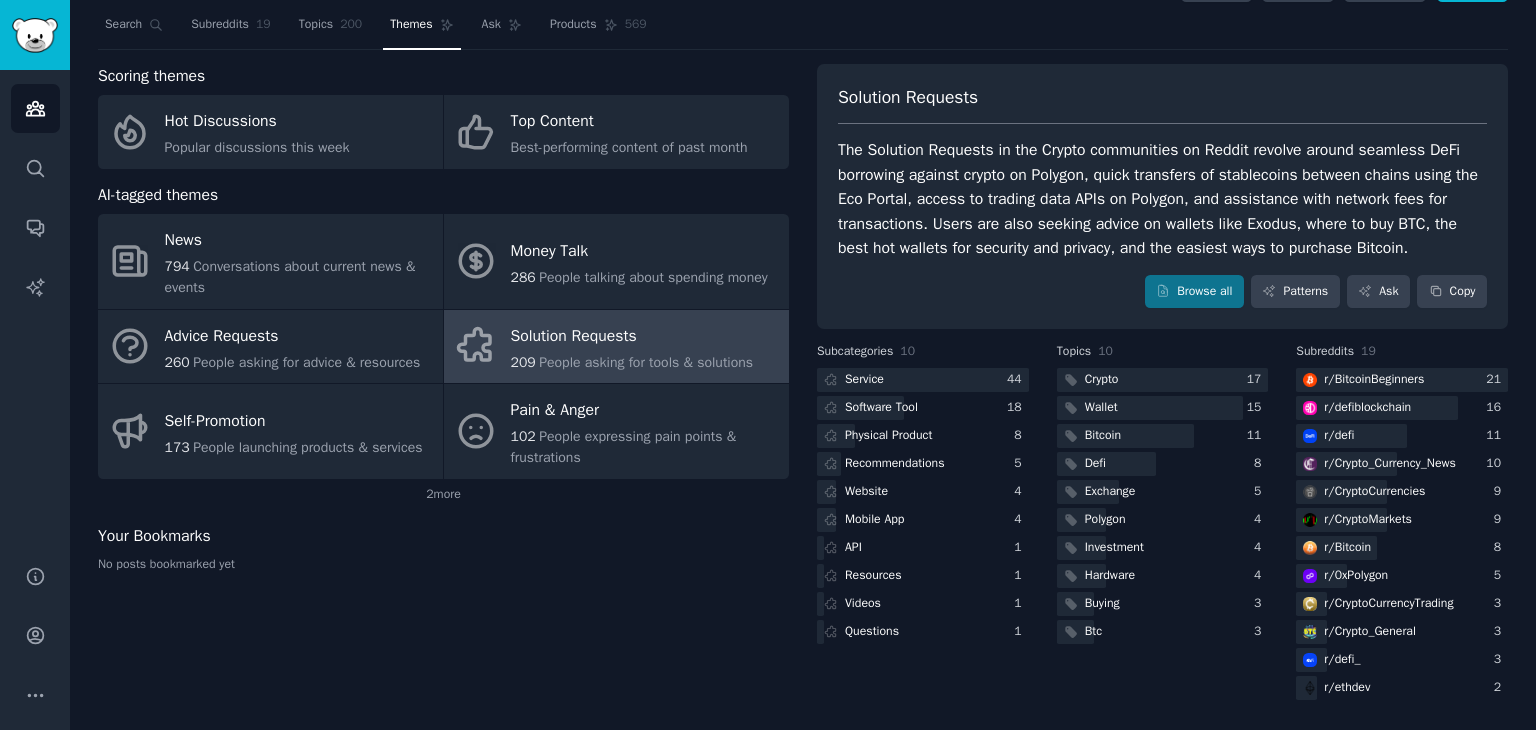 scroll, scrollTop: 0, scrollLeft: 0, axis: both 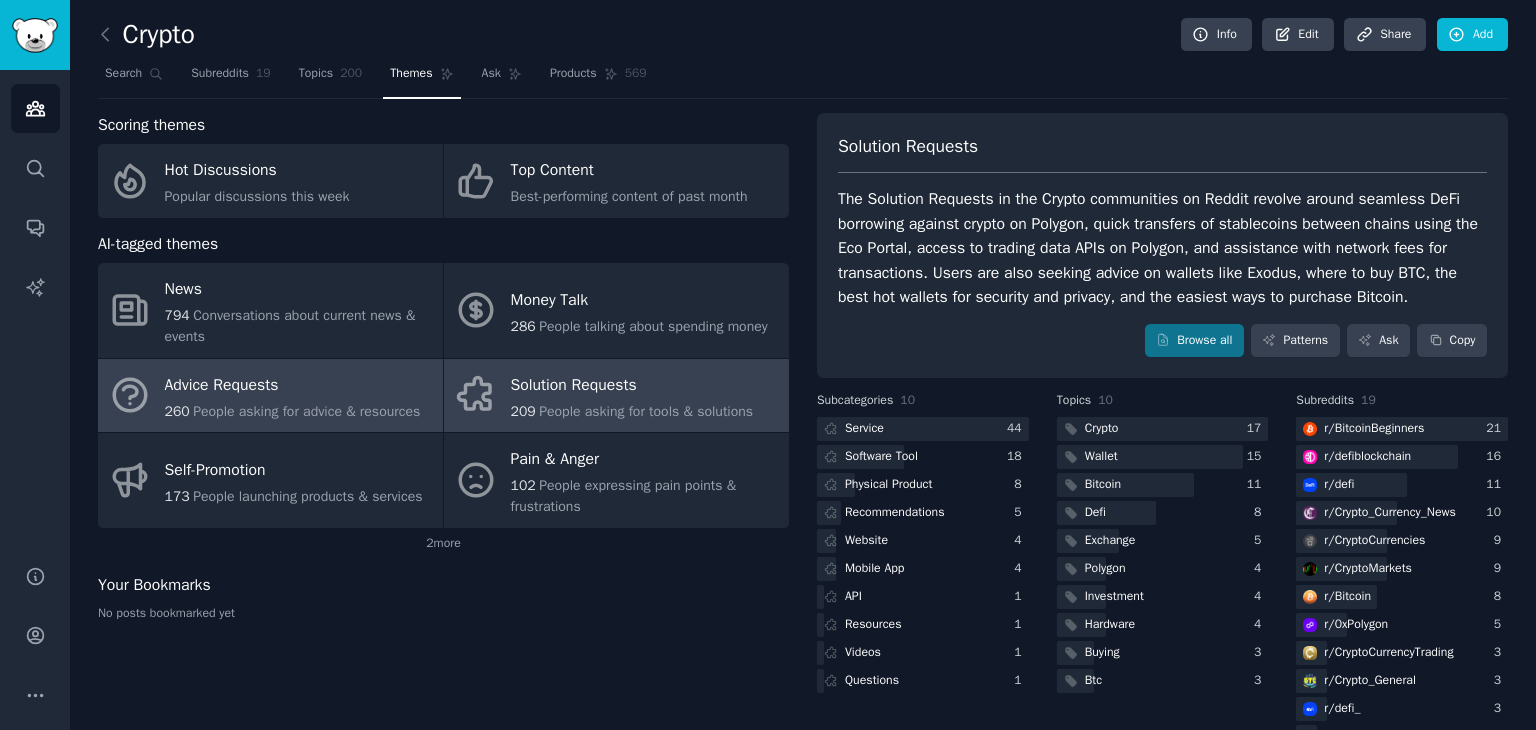 click on "People asking for advice & resources" at bounding box center [306, 411] 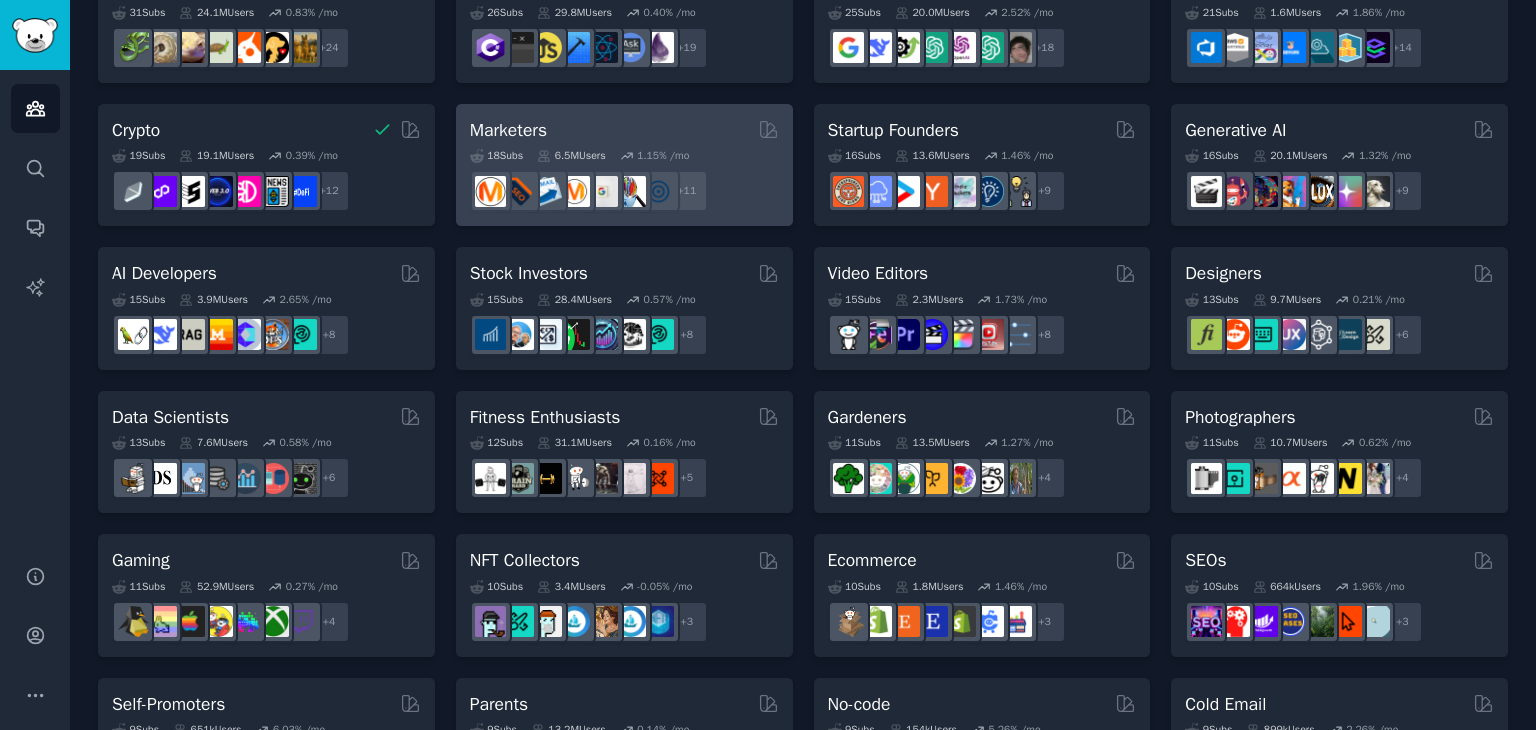 scroll, scrollTop: 200, scrollLeft: 0, axis: vertical 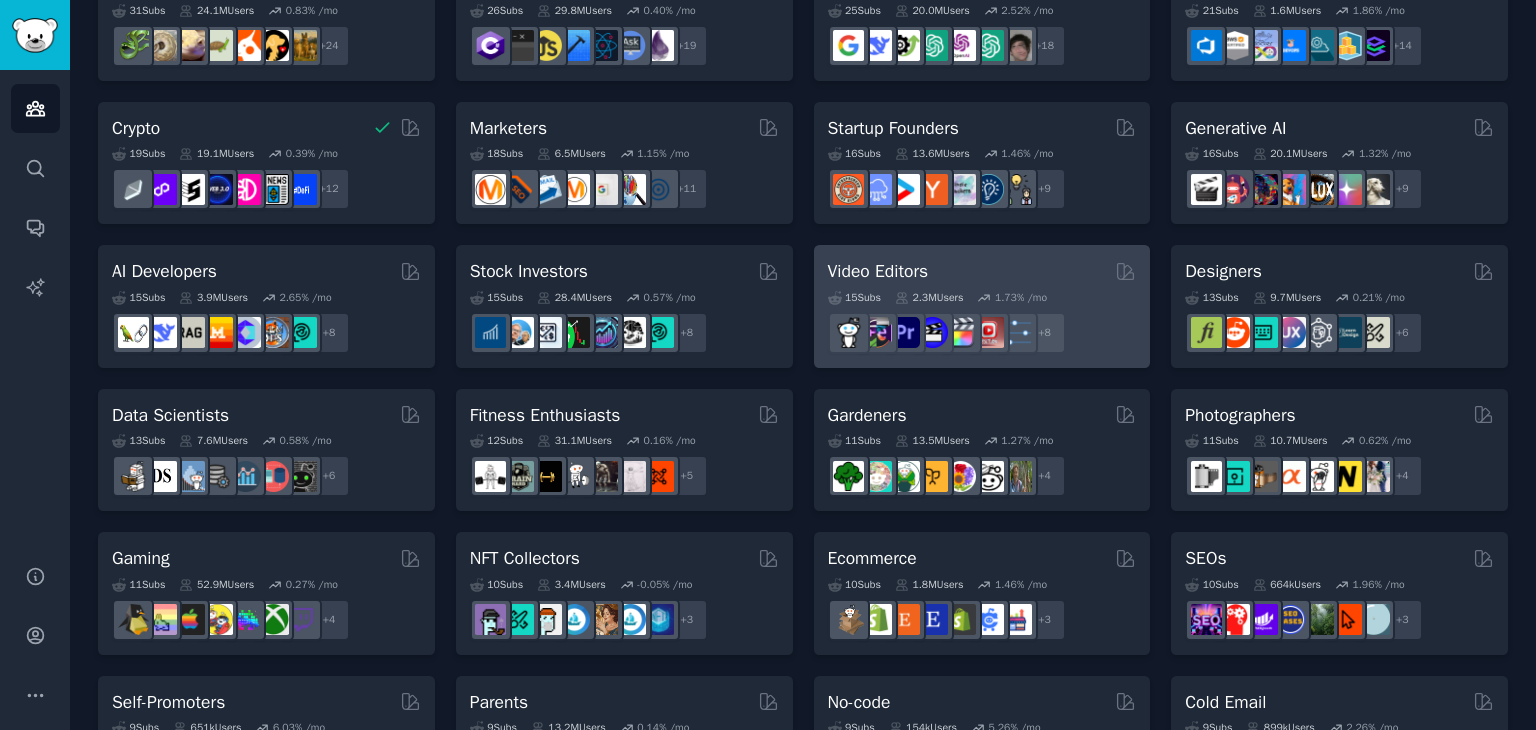 click on "Video Editors" at bounding box center (982, 271) 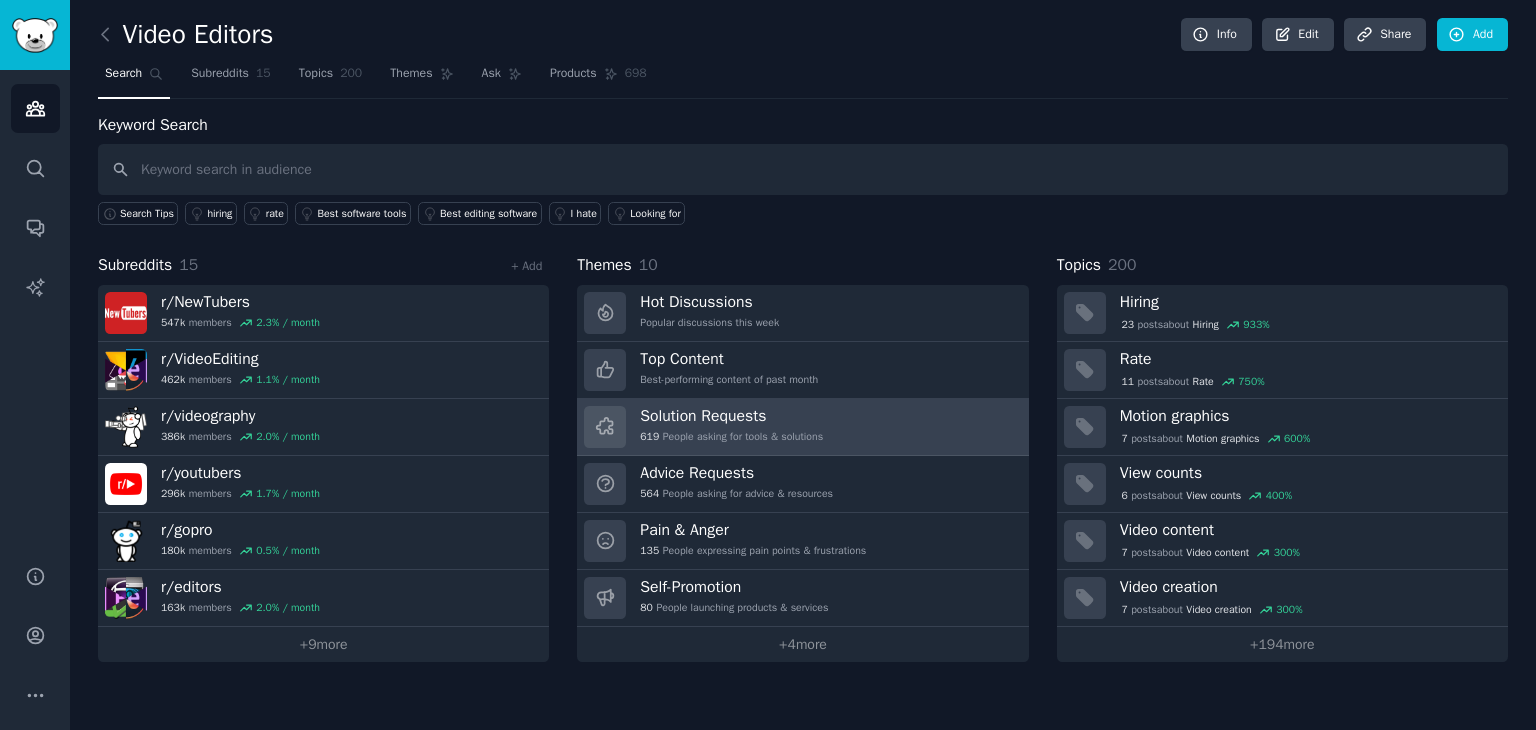 click on "Solution Requests" at bounding box center [731, 416] 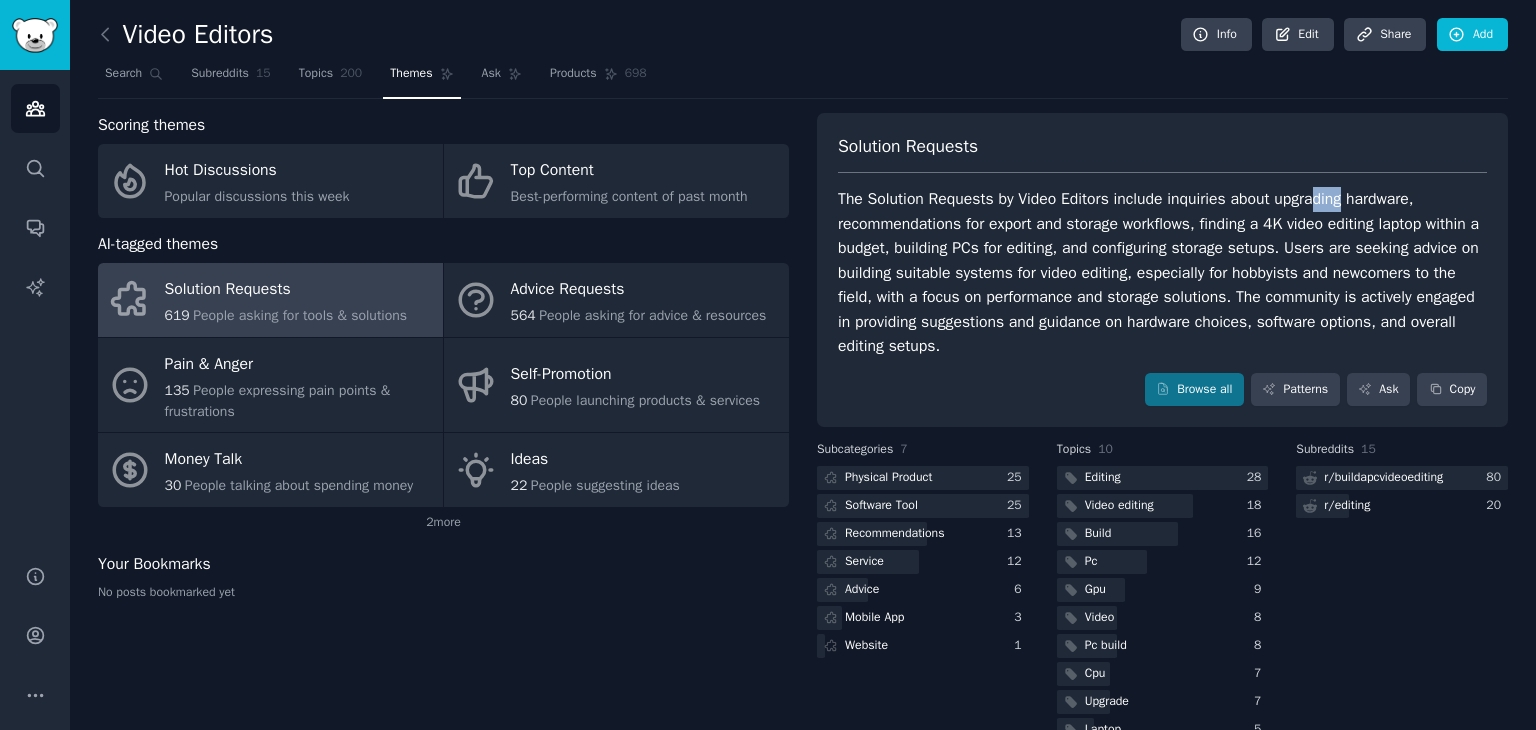 drag, startPoint x: 1314, startPoint y: 193, endPoint x: 1348, endPoint y: 187, distance: 34.525352 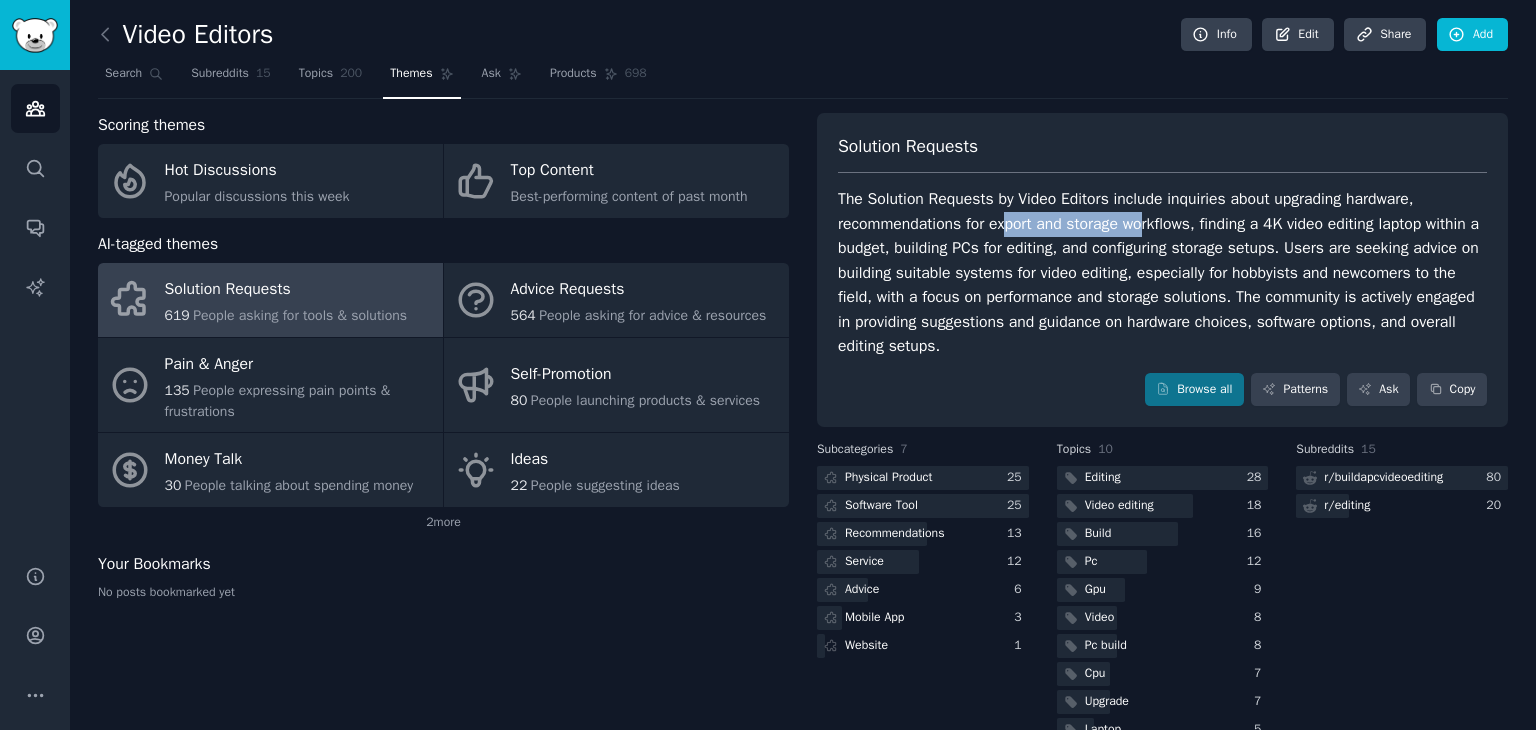 drag, startPoint x: 1003, startPoint y: 226, endPoint x: 1148, endPoint y: 231, distance: 145.08618 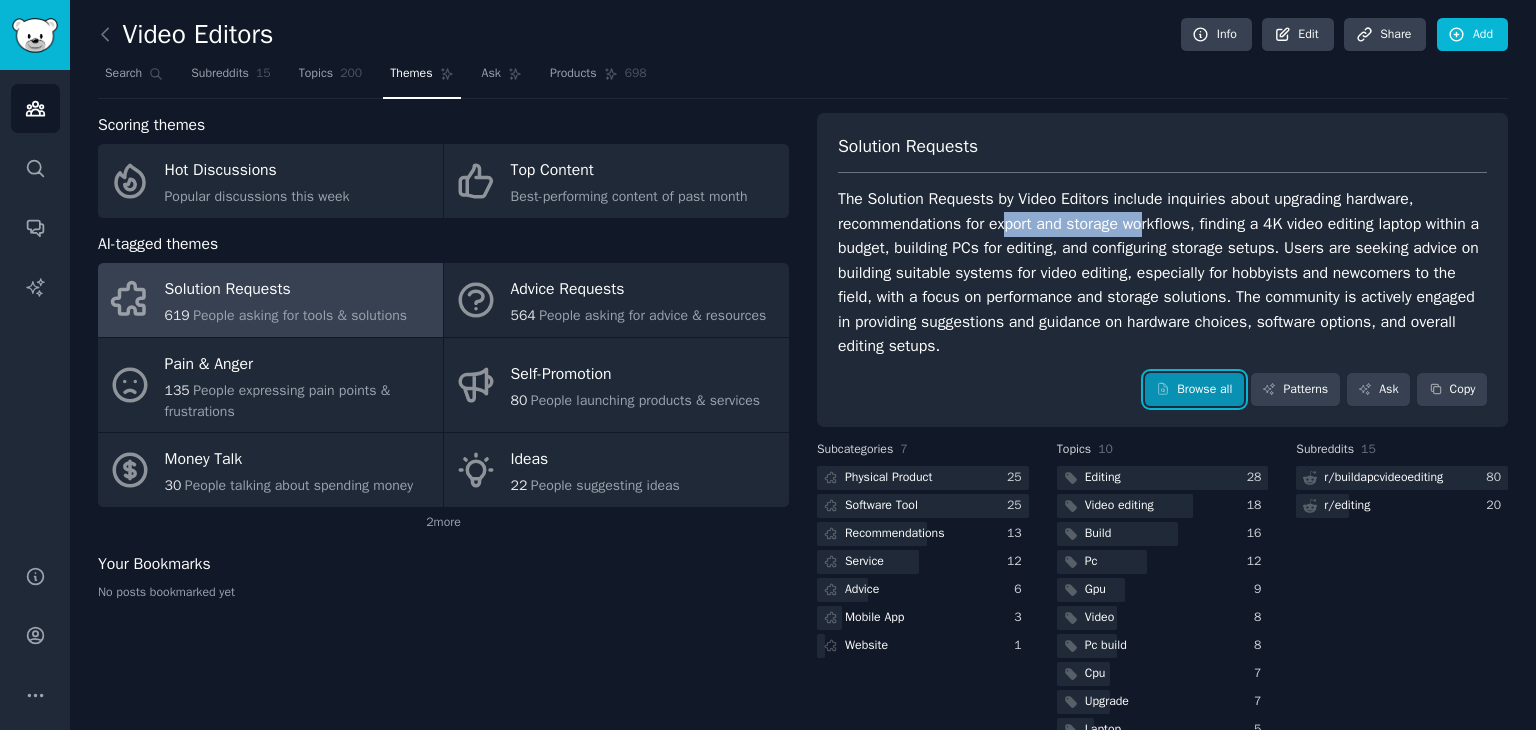 click on "Browse all" at bounding box center [1194, 390] 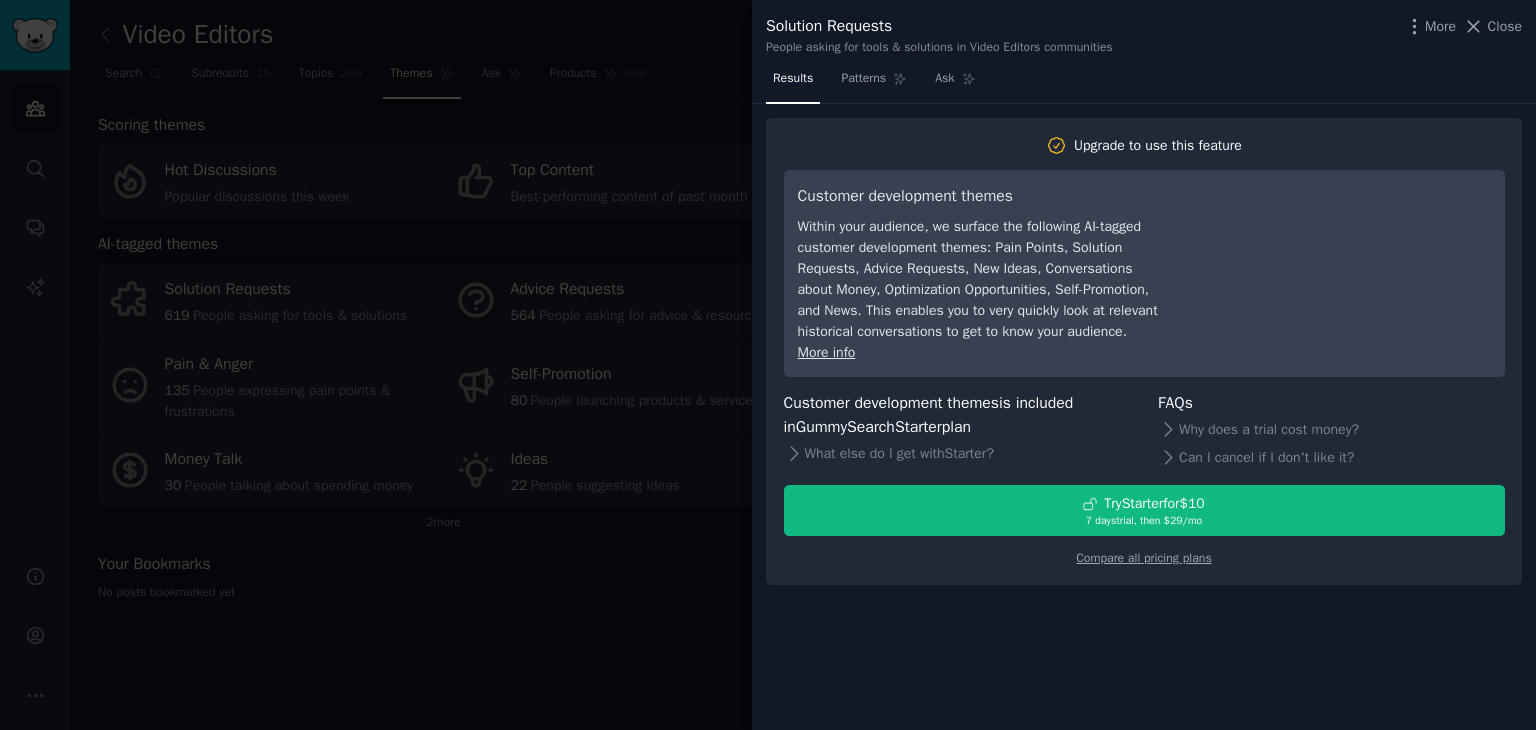 click at bounding box center (768, 365) 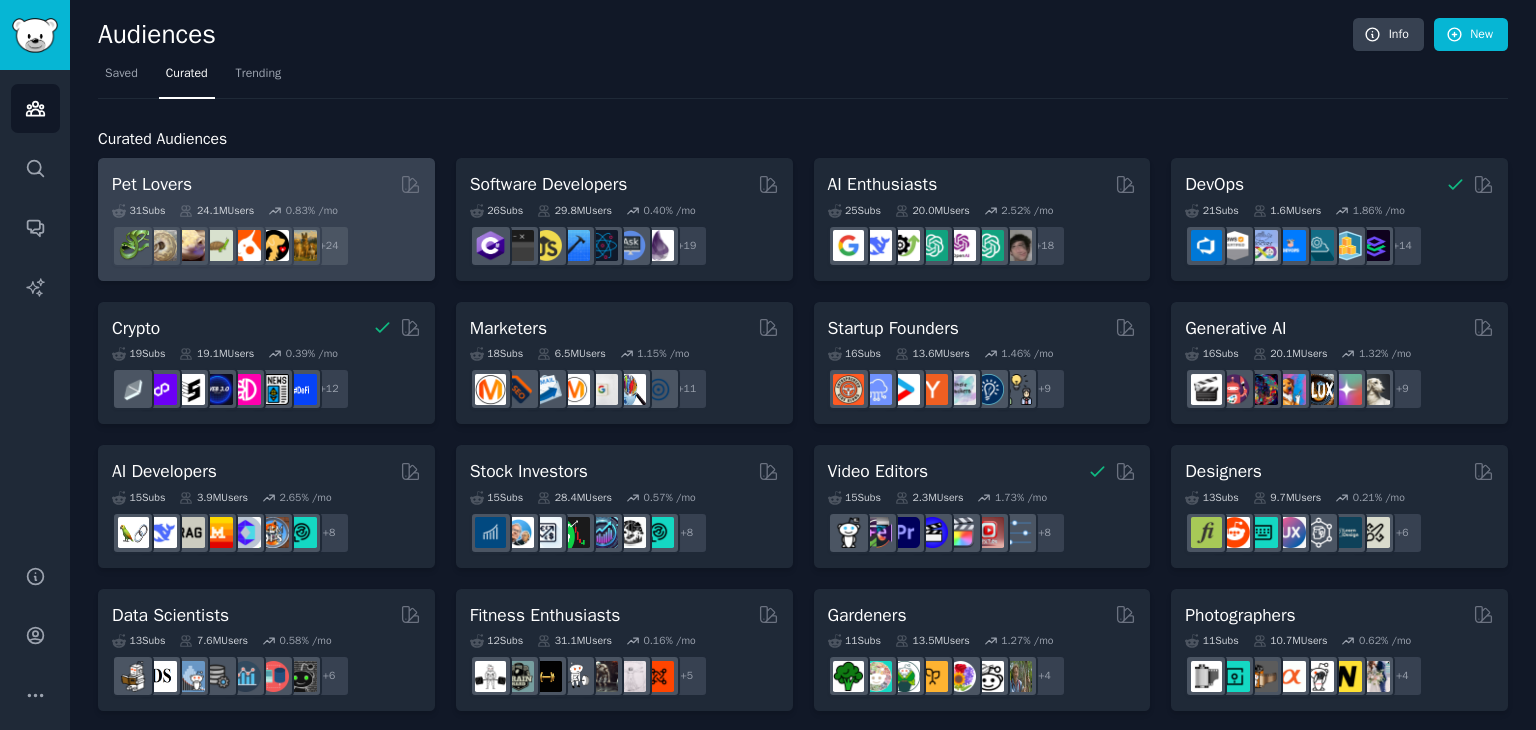 click on "31  Sub s 24.1M  Users 0.83 % /mo" at bounding box center [266, 211] 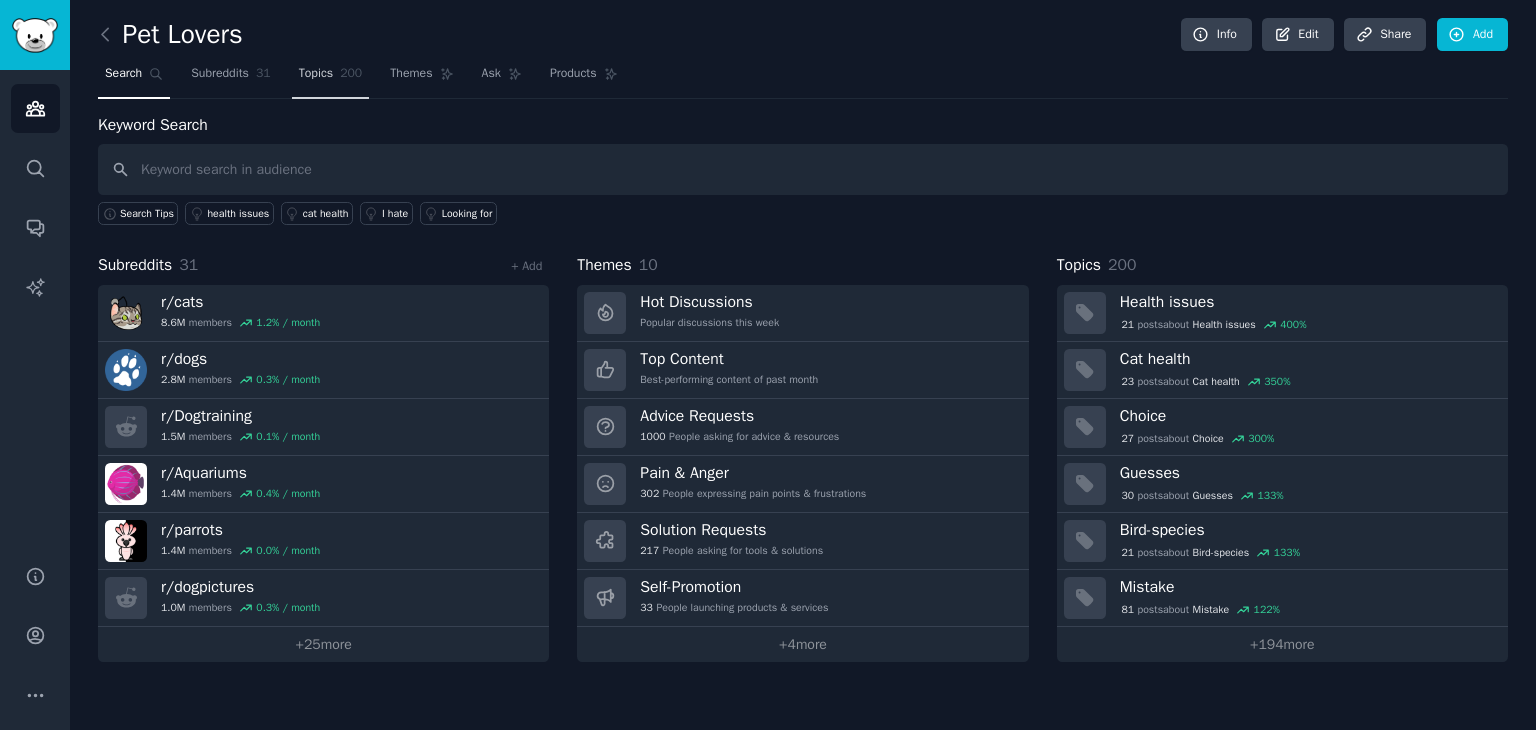 click on "Topics" at bounding box center [316, 74] 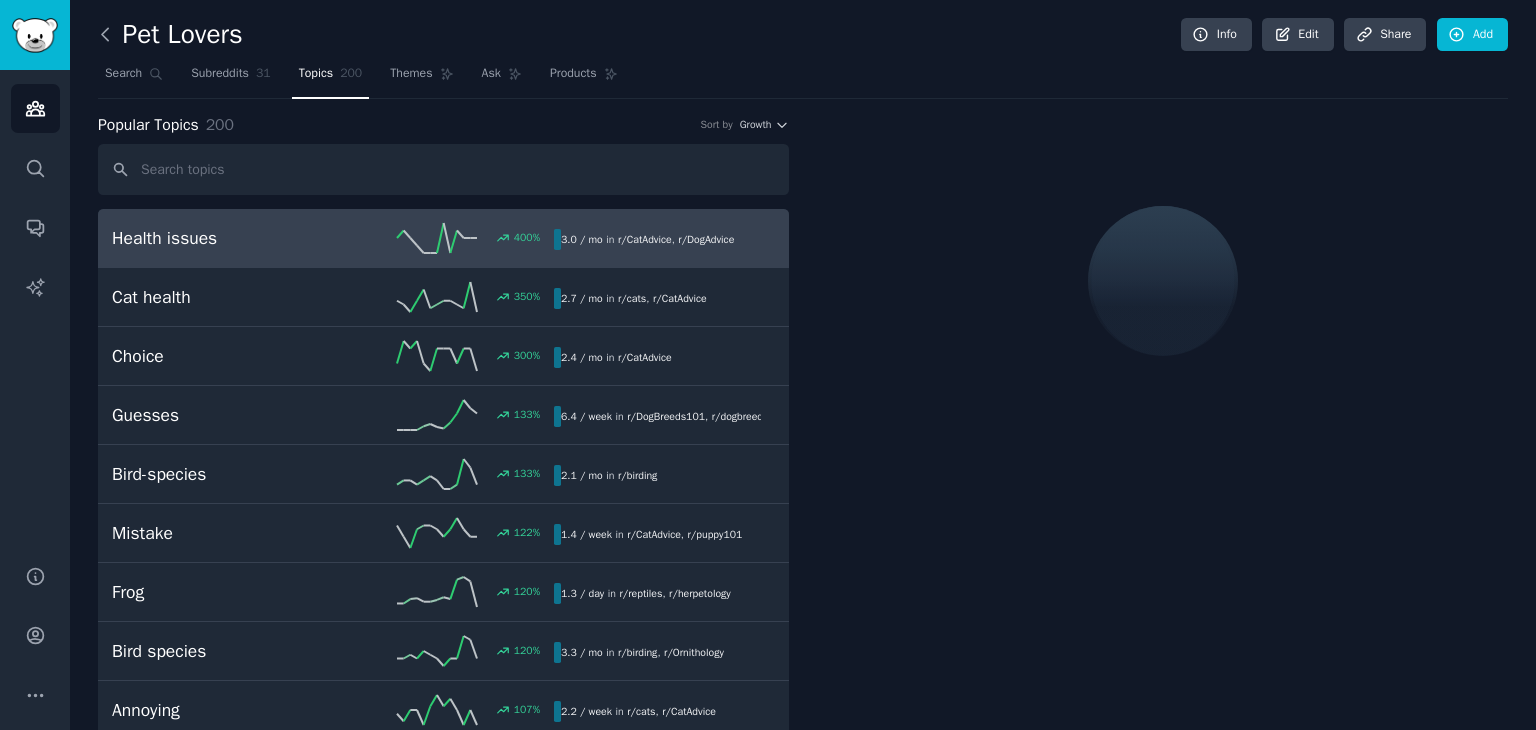 click 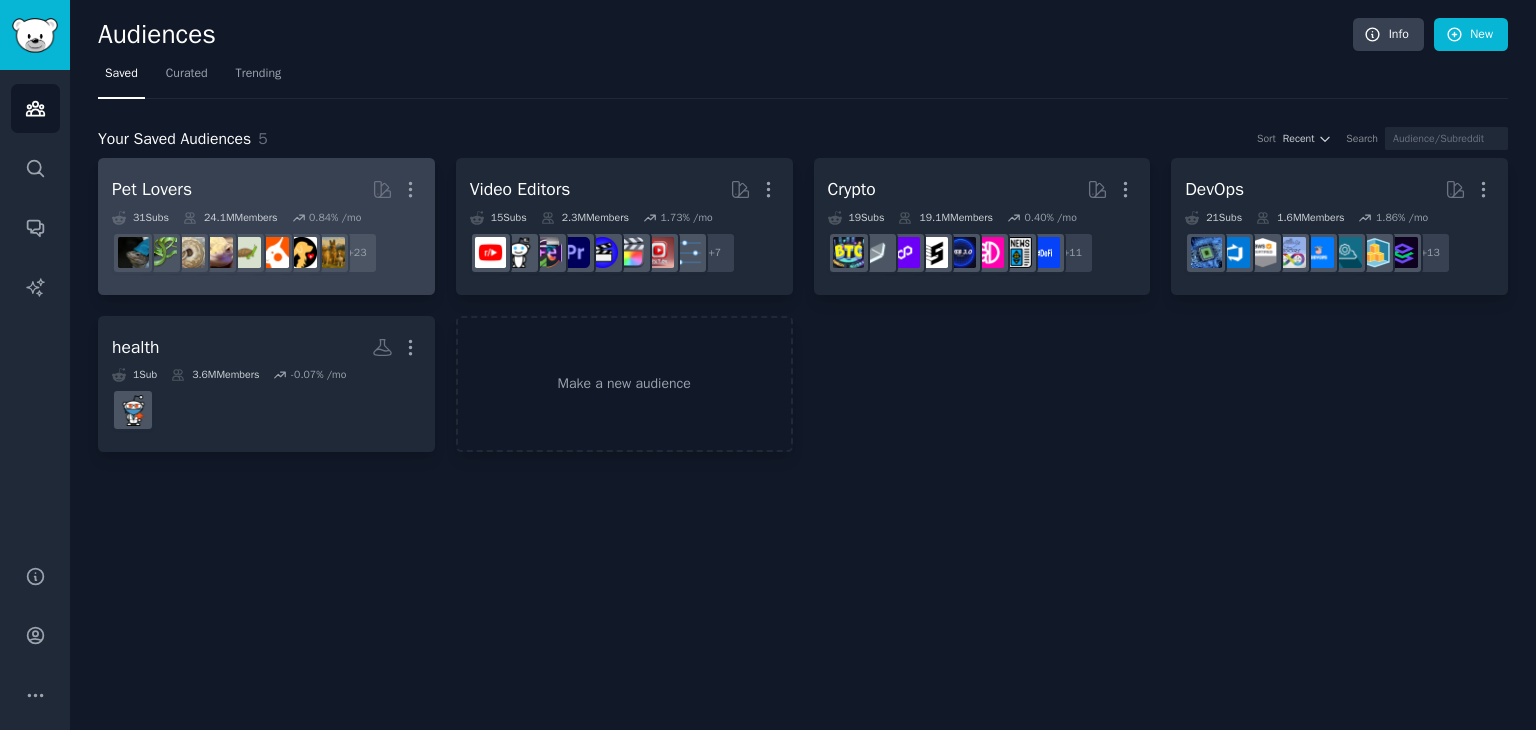click on "r/PetAdvice + 23" at bounding box center [266, 253] 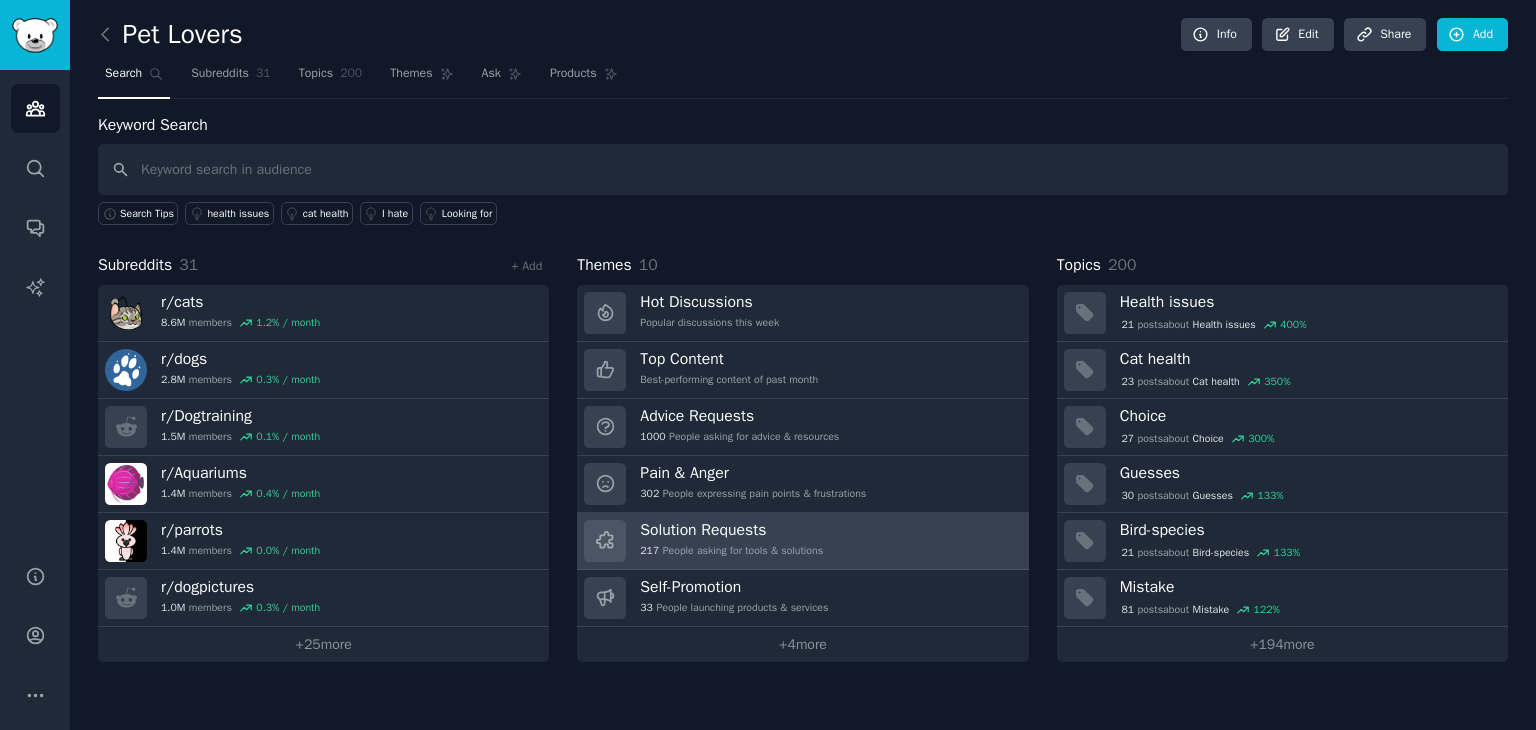 click on "217 People asking for tools & solutions" at bounding box center [731, 551] 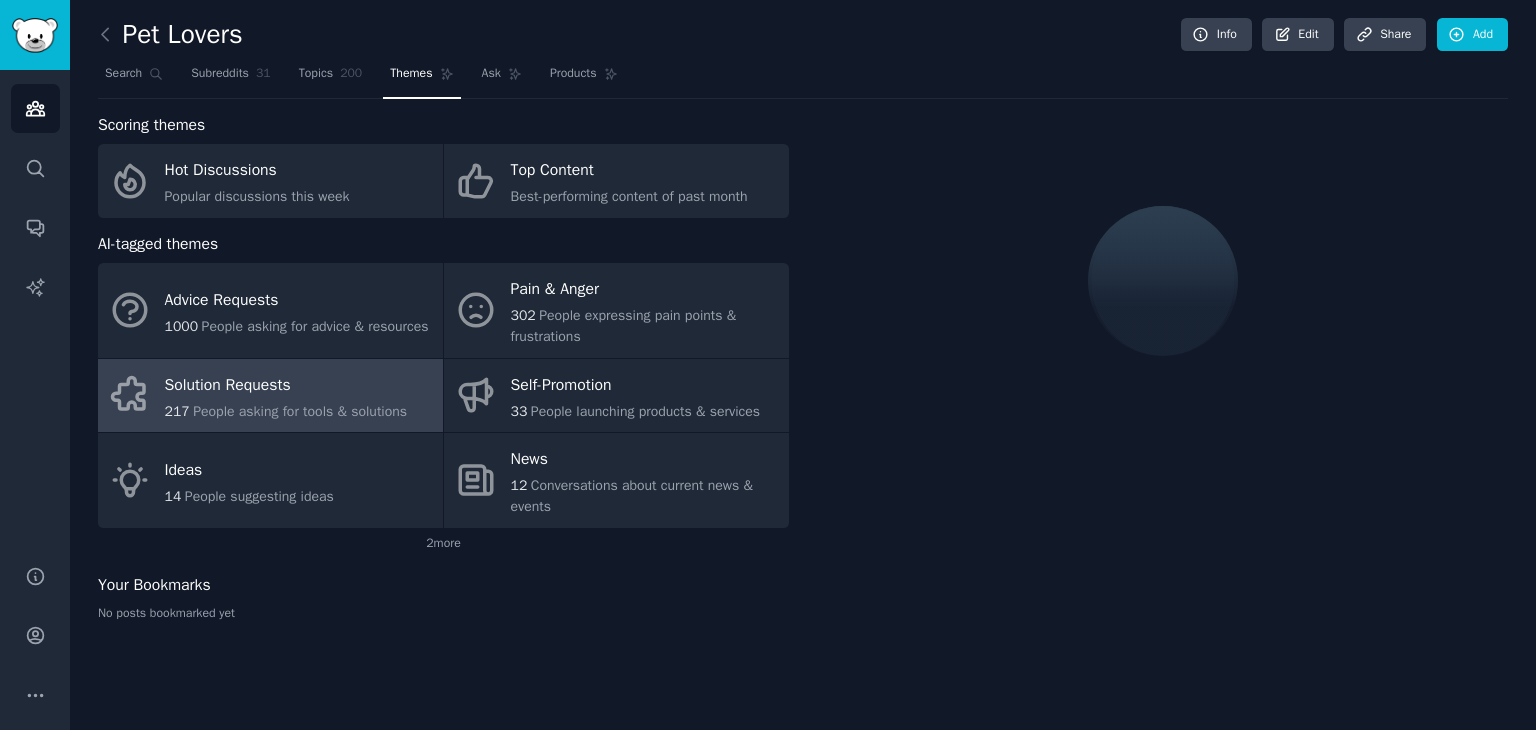 scroll, scrollTop: 0, scrollLeft: 0, axis: both 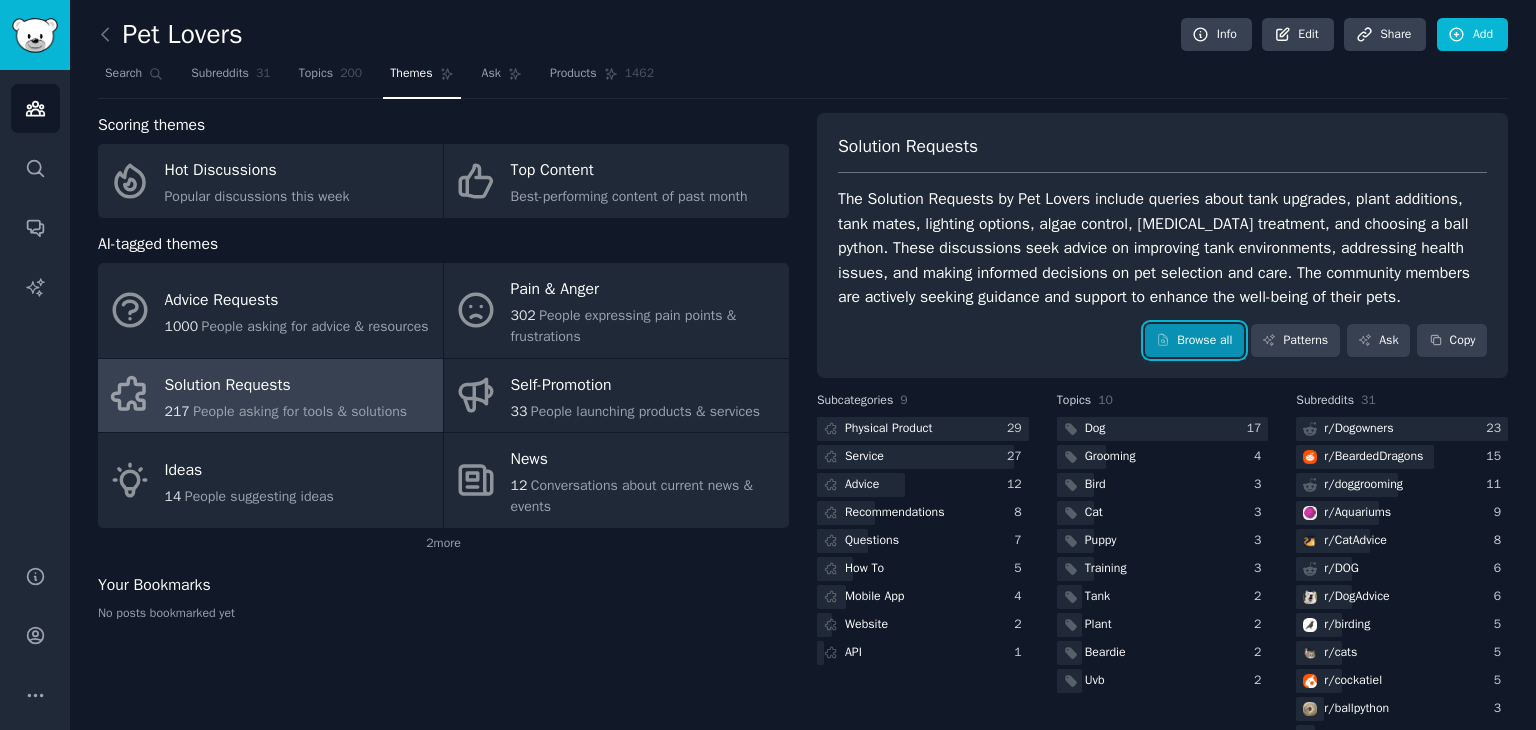 click on "Browse all" at bounding box center (1194, 341) 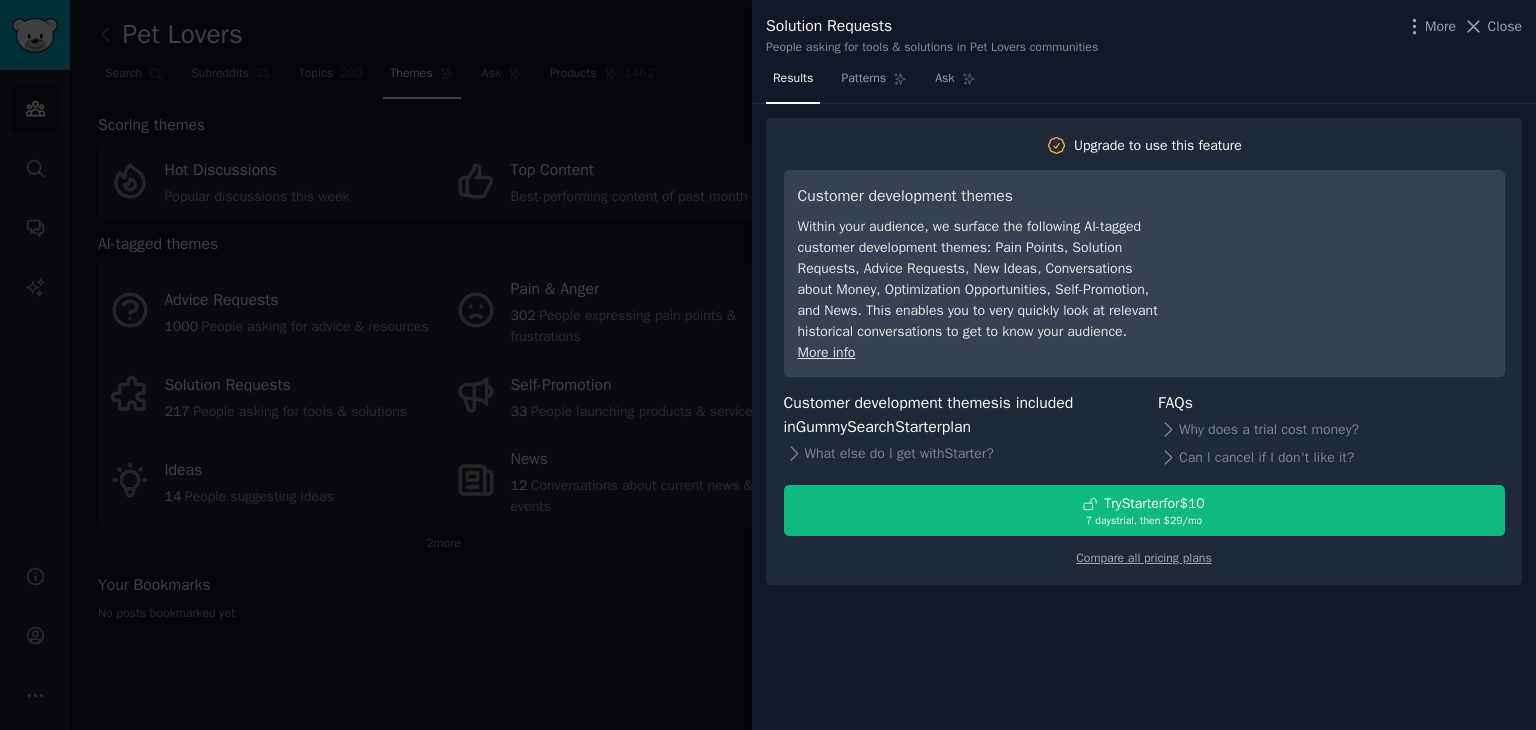 click at bounding box center (768, 365) 